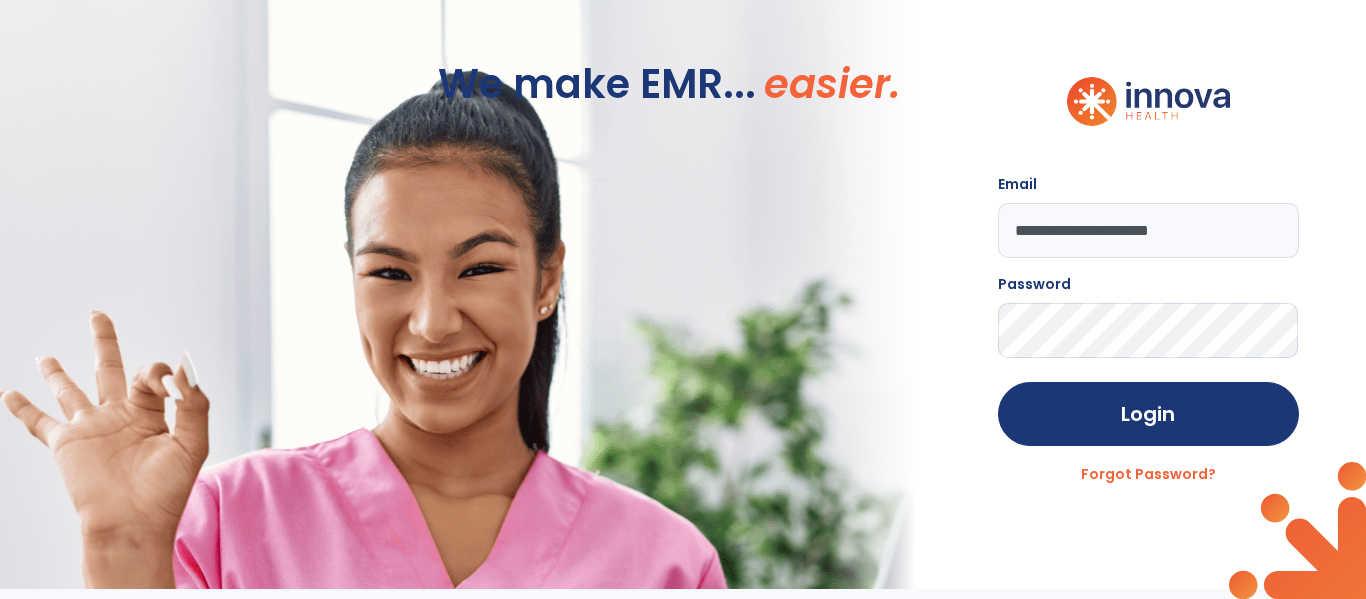 scroll, scrollTop: 0, scrollLeft: 0, axis: both 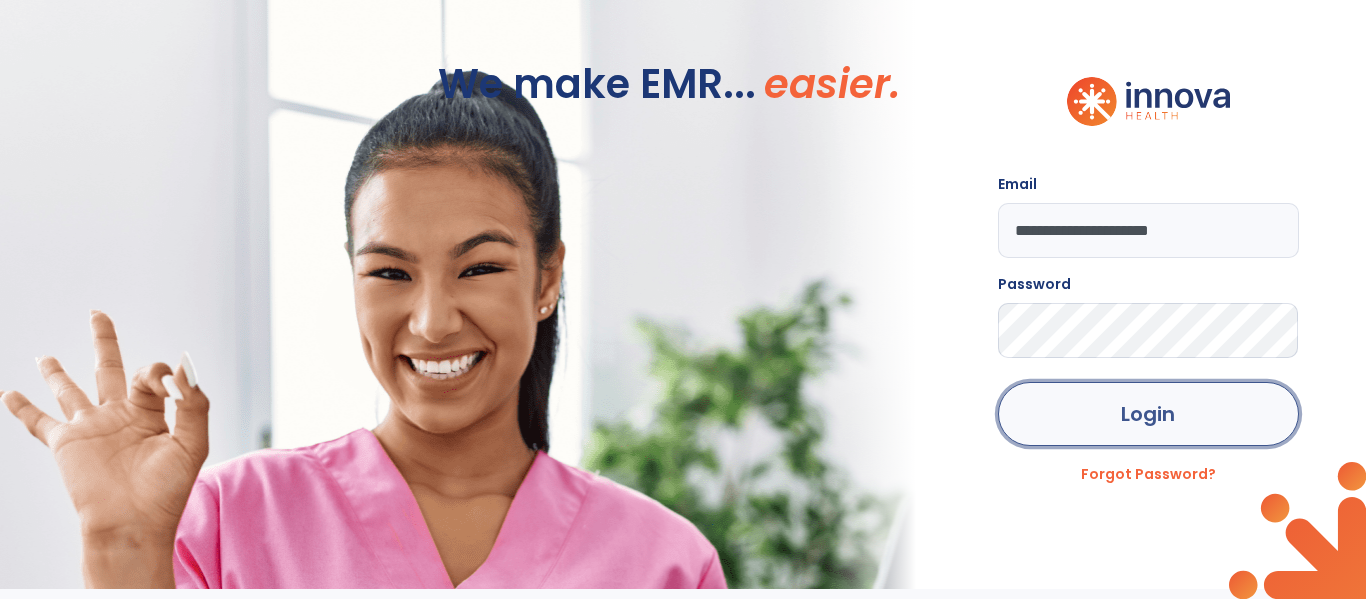 click on "Login" 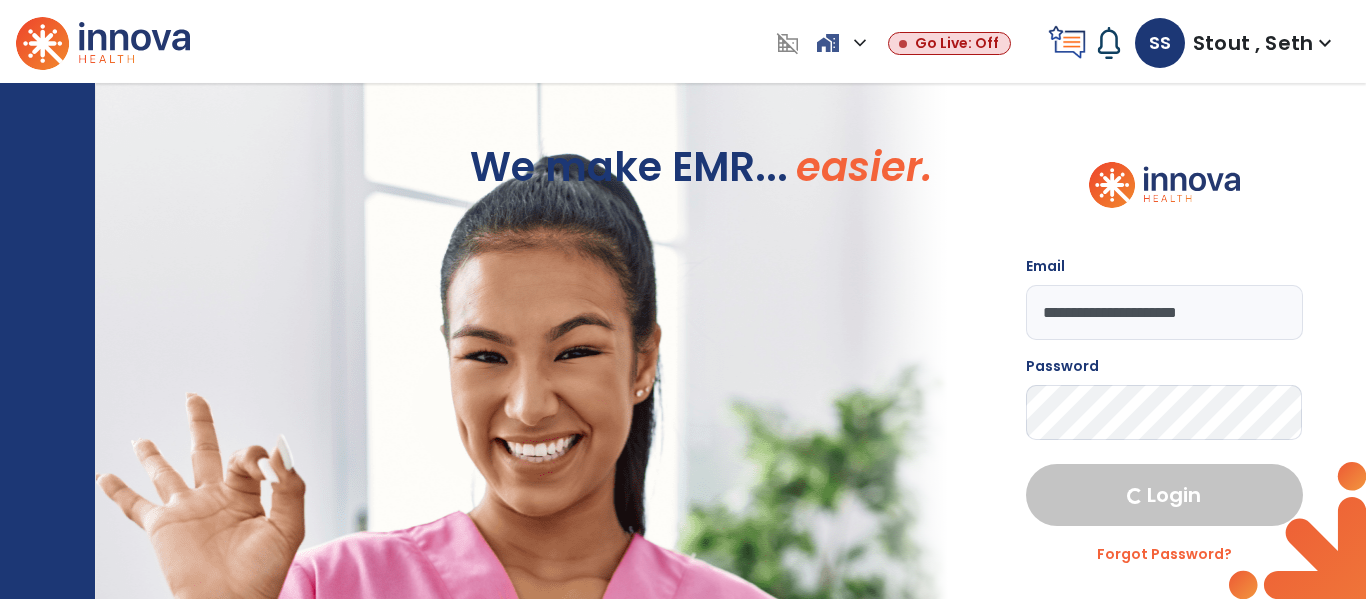 select on "****" 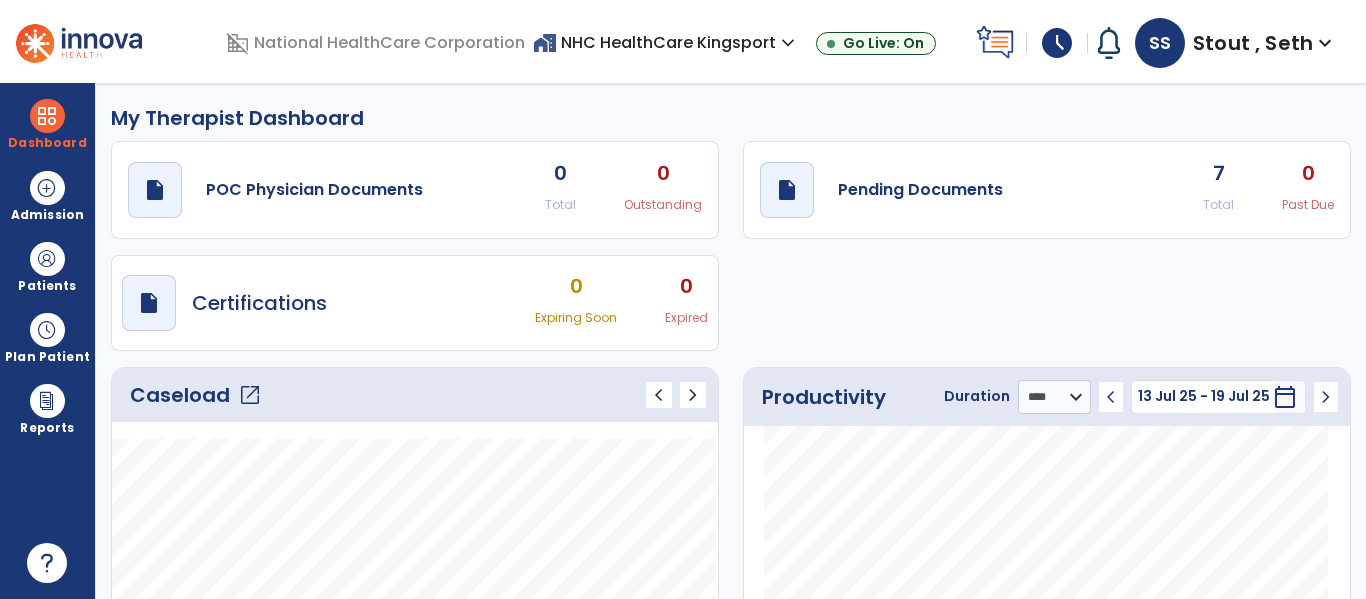 click on "open_in_new" 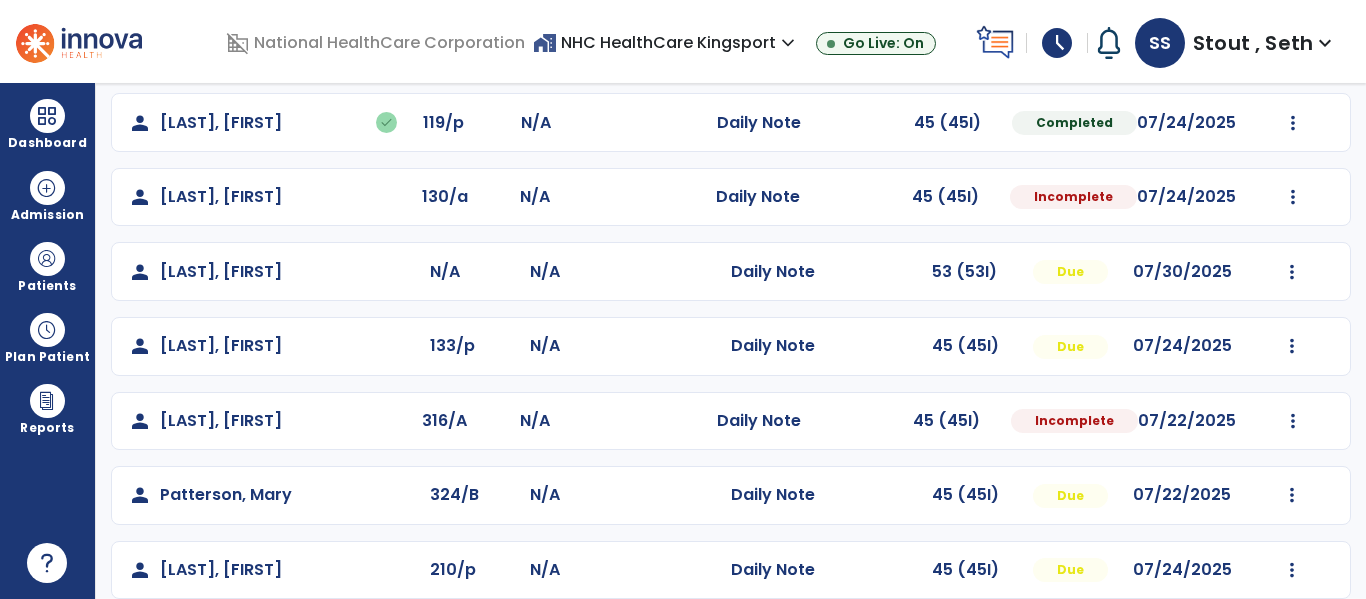 scroll, scrollTop: 264, scrollLeft: 0, axis: vertical 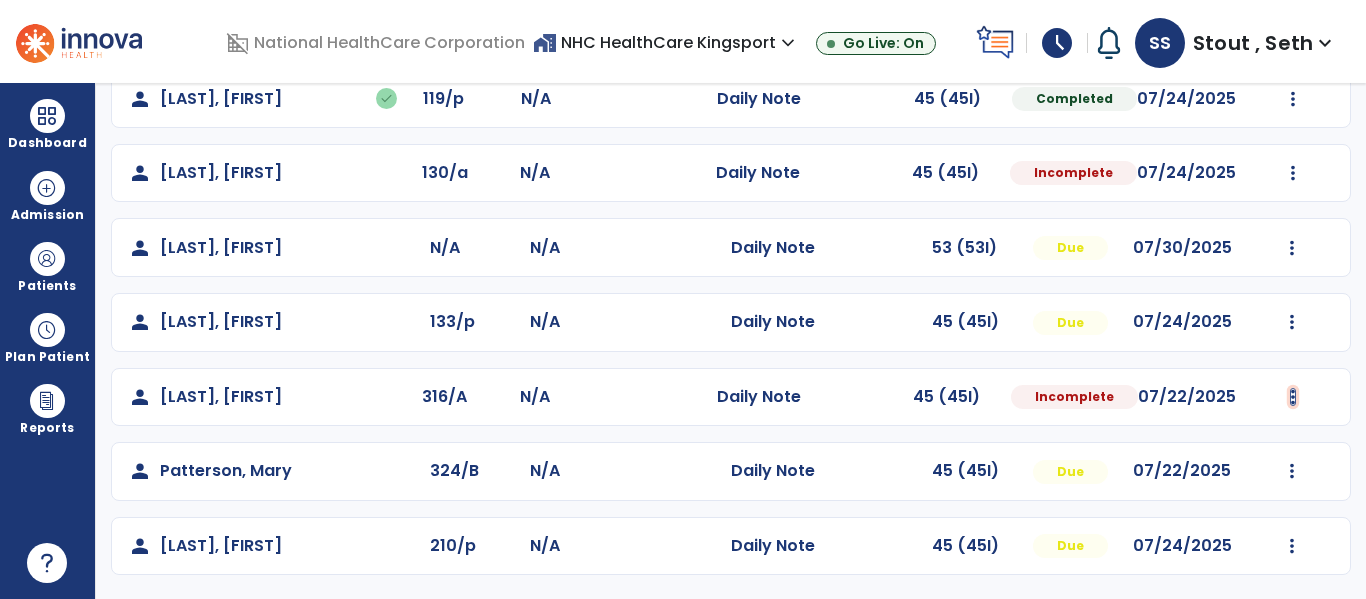 click at bounding box center [1292, 24] 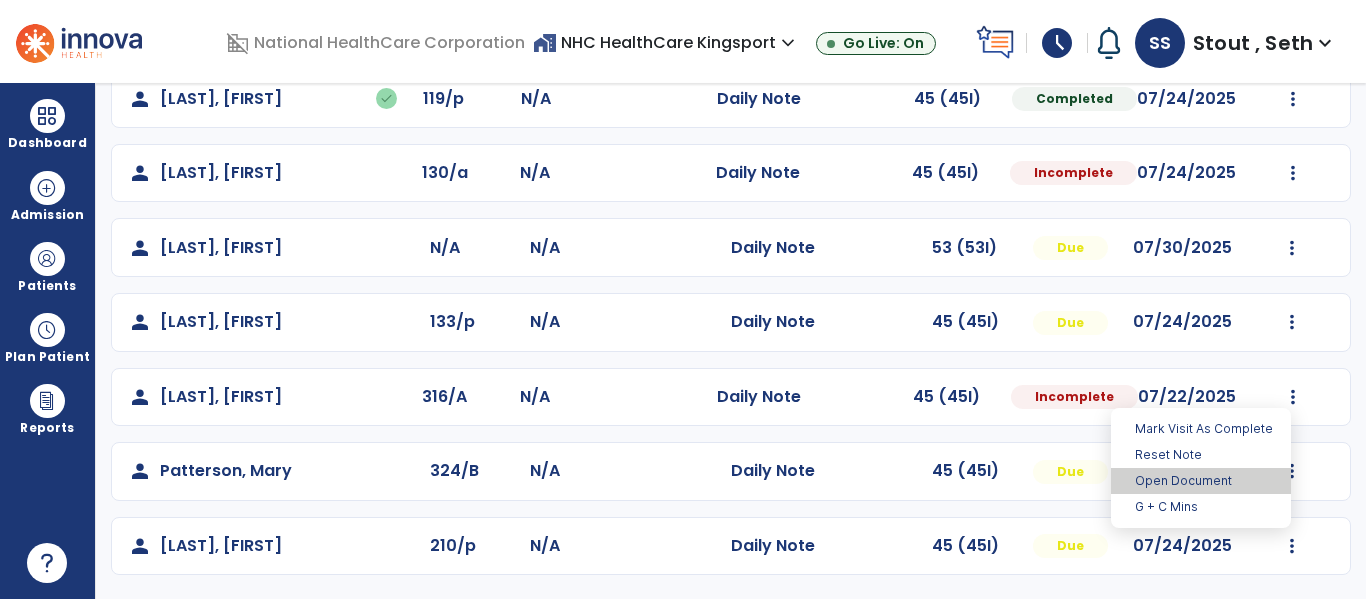 click on "Open Document" at bounding box center [1201, 481] 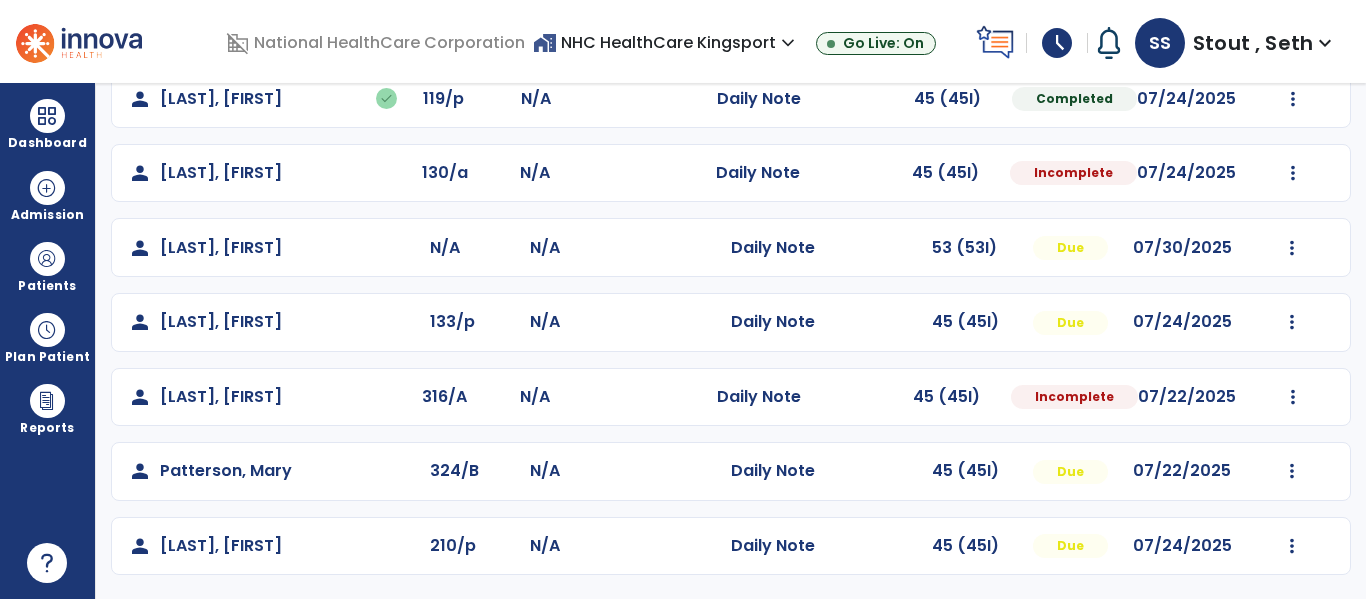 select on "*" 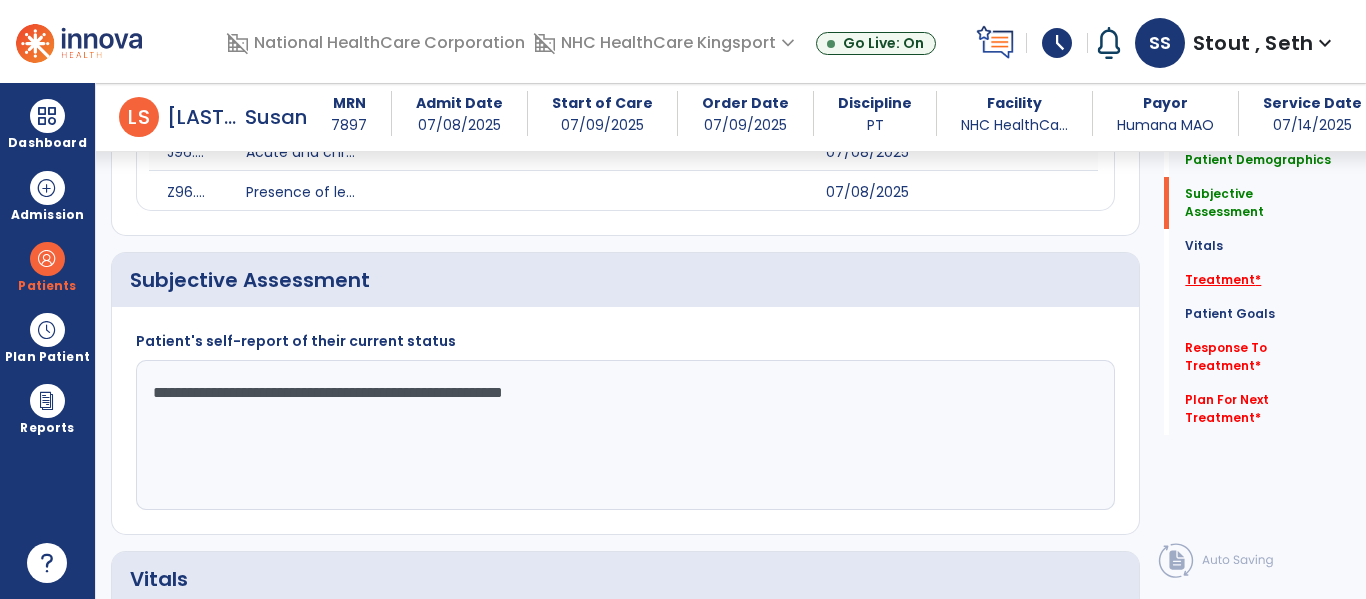 click on "Treatment   *" 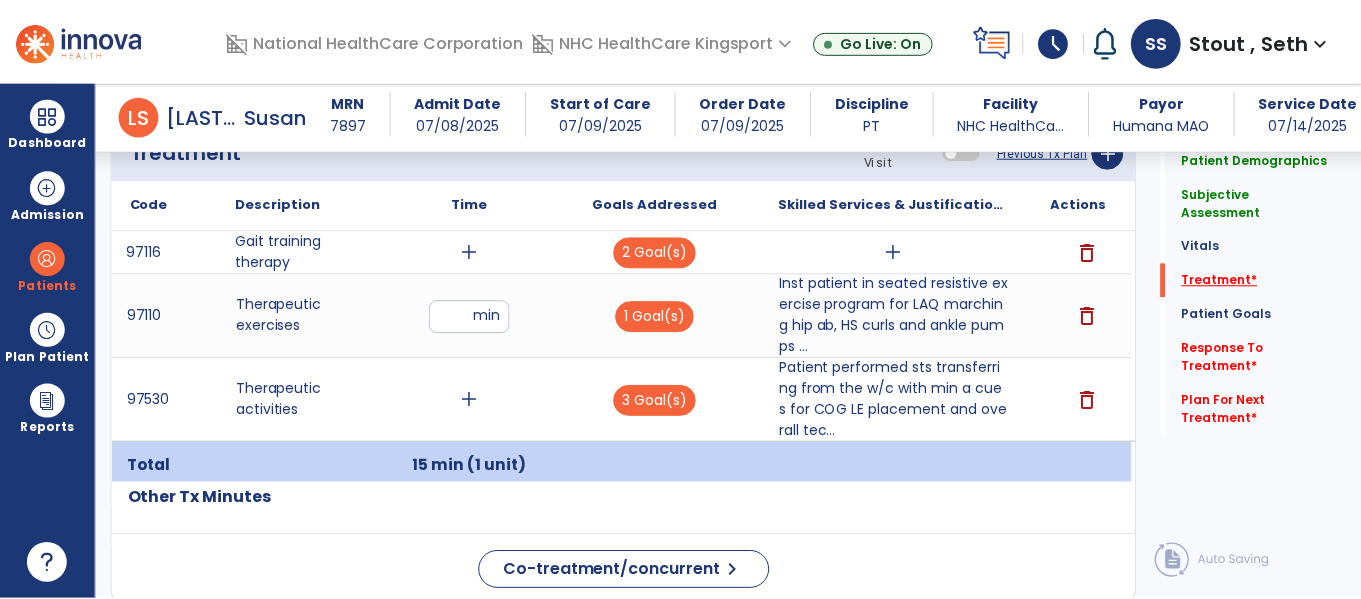 scroll, scrollTop: 1390, scrollLeft: 0, axis: vertical 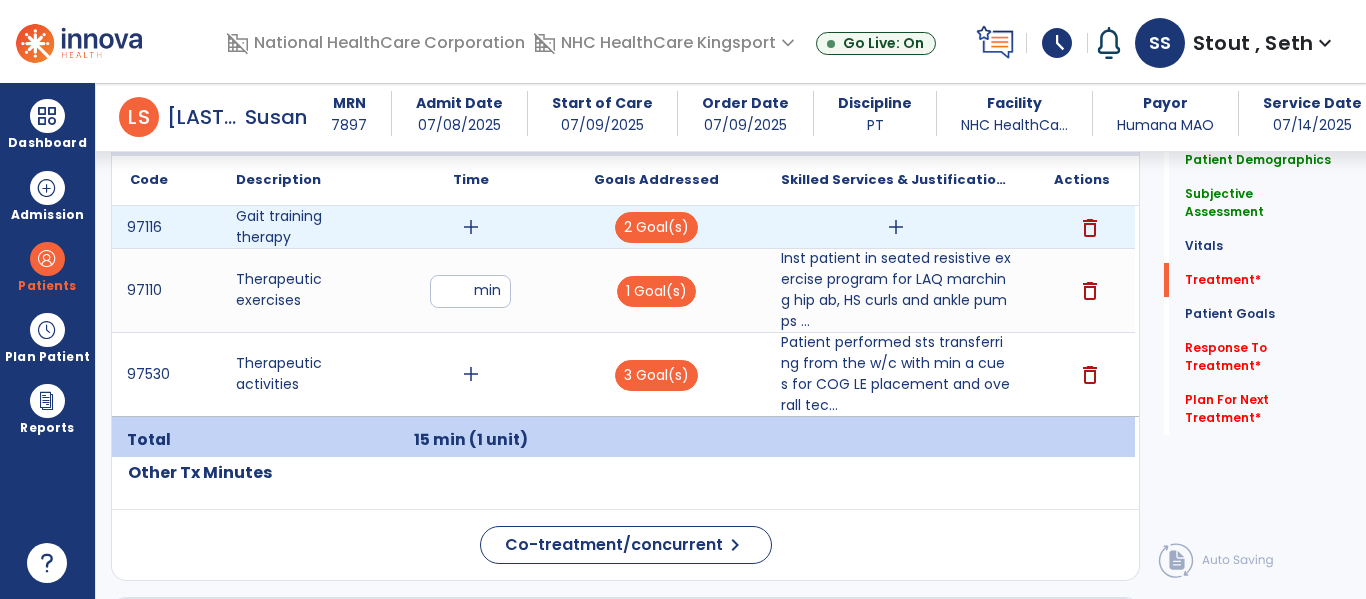 click on "add" at bounding box center [896, 227] 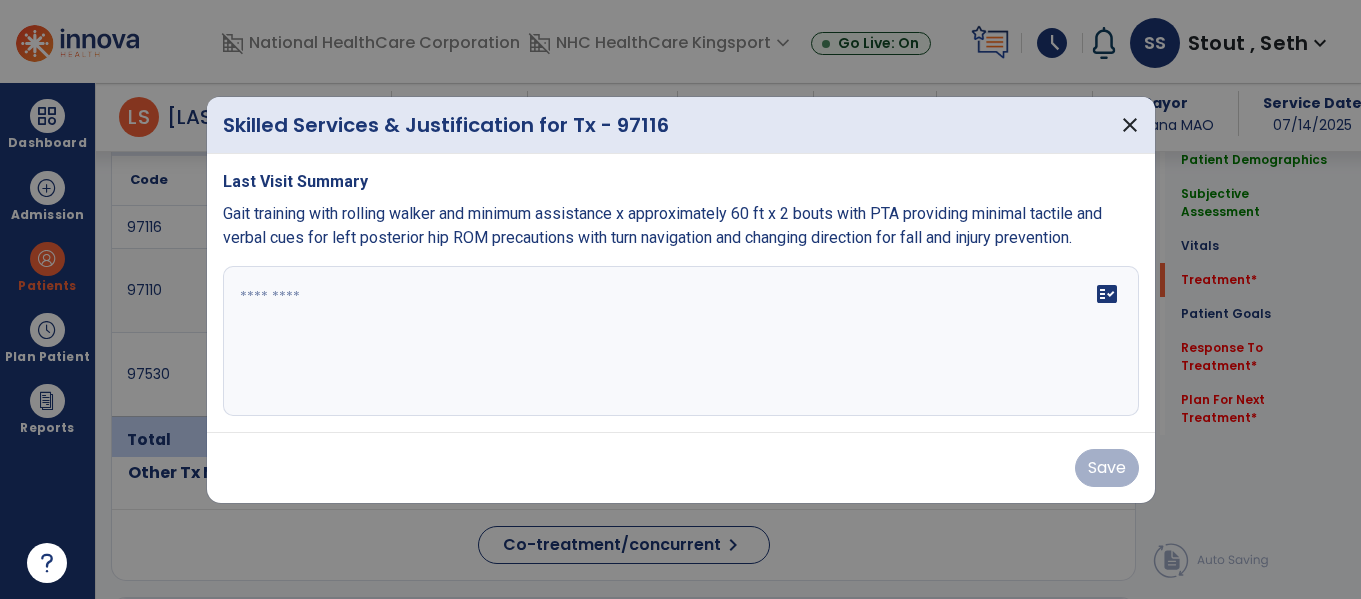 scroll, scrollTop: 1390, scrollLeft: 0, axis: vertical 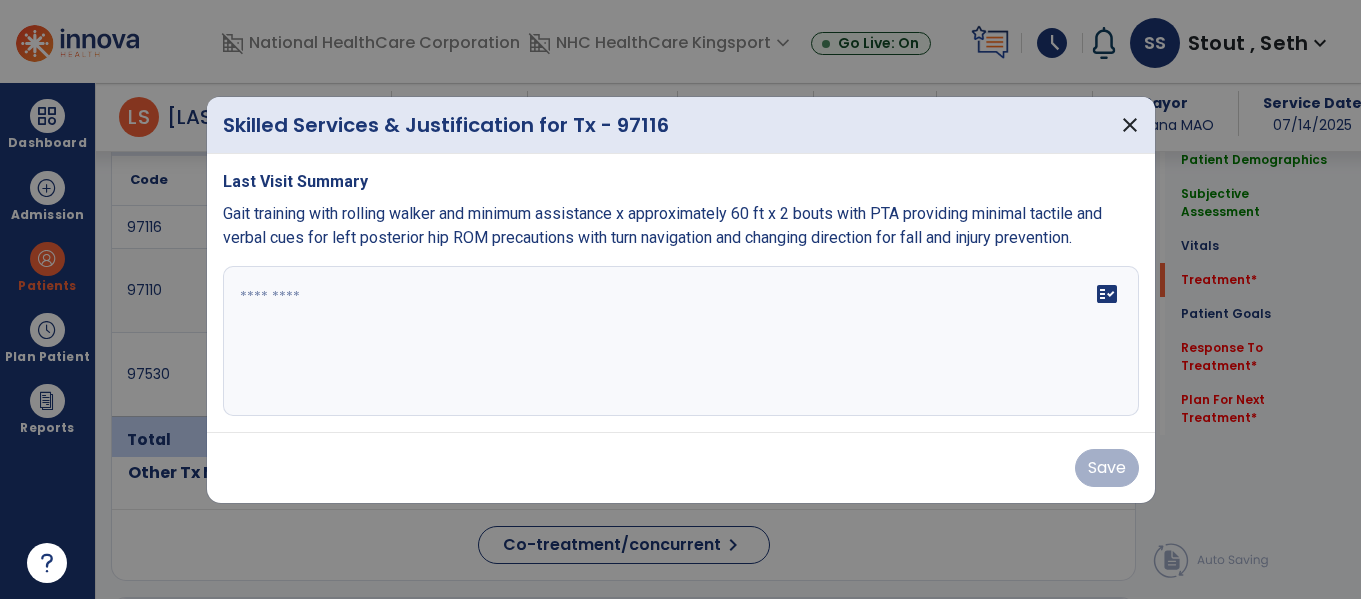click on "fact_check" at bounding box center [681, 341] 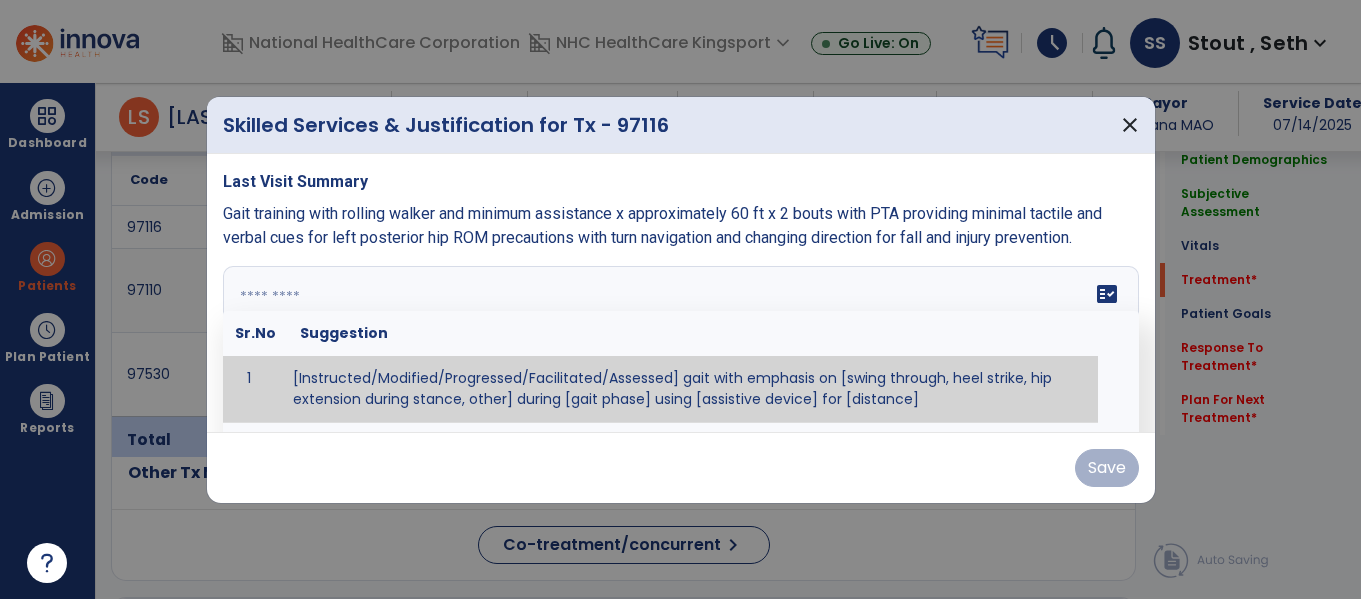 click on "Gait training with rolling walker and minimum assistance x approximately 60 ft x 2 bouts with PTA providing minimal tactile and verbal cues for left posterior hip ROM precautions with turn navigation and changing direction for fall and injury prevention." at bounding box center (662, 225) 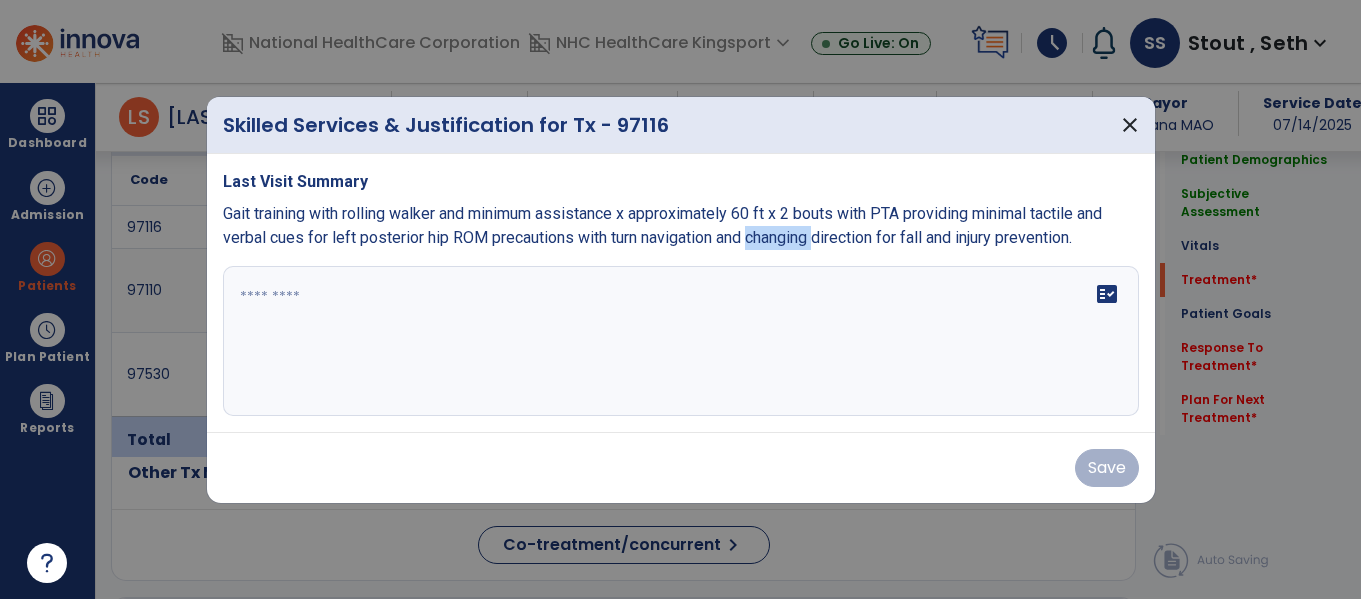 click on "Gait training with rolling walker and minimum assistance x approximately 60 ft x 2 bouts with PTA providing minimal tactile and verbal cues for left posterior hip ROM precautions with turn navigation and changing direction for fall and injury prevention." at bounding box center (662, 225) 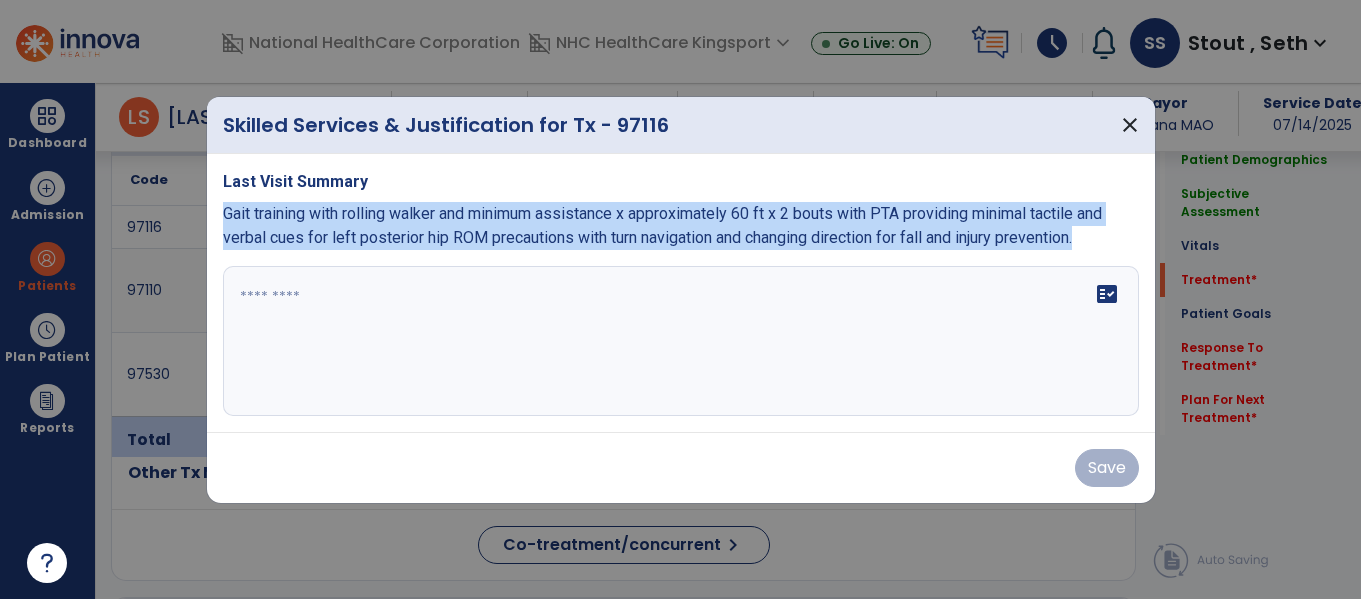 click on "Gait training with rolling walker and minimum assistance x approximately 60 ft x 2 bouts with PTA providing minimal tactile and verbal cues for left posterior hip ROM precautions with turn navigation and changing direction for fall and injury prevention." at bounding box center [662, 225] 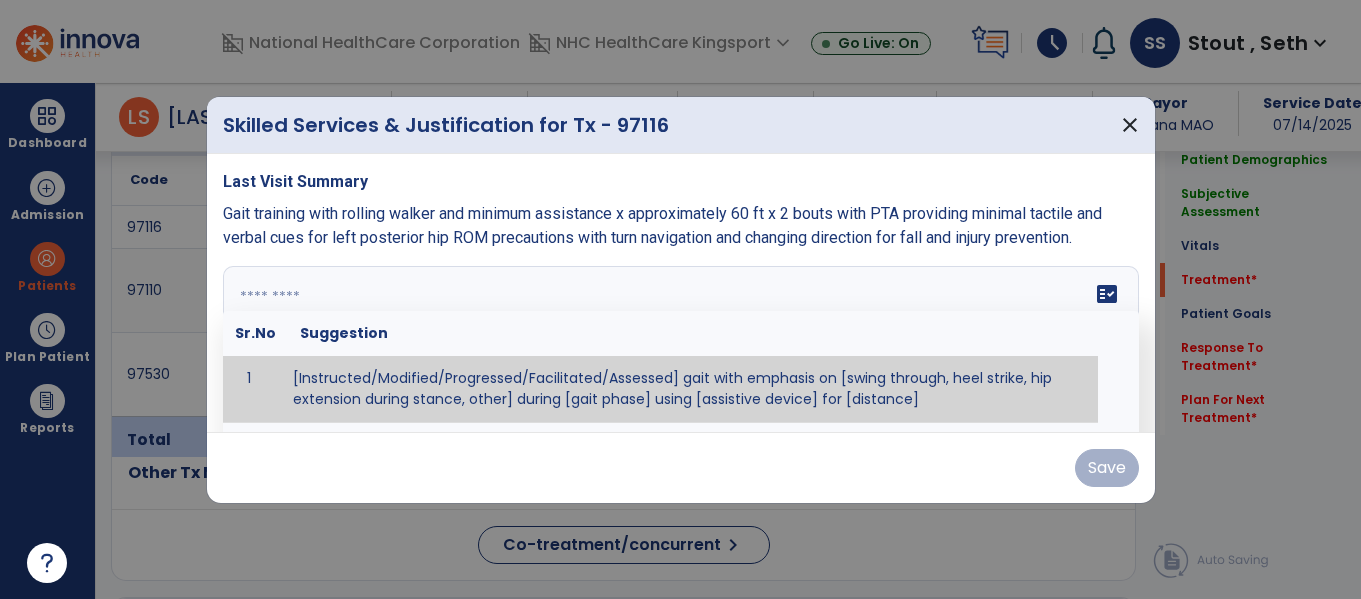 click at bounding box center (678, 341) 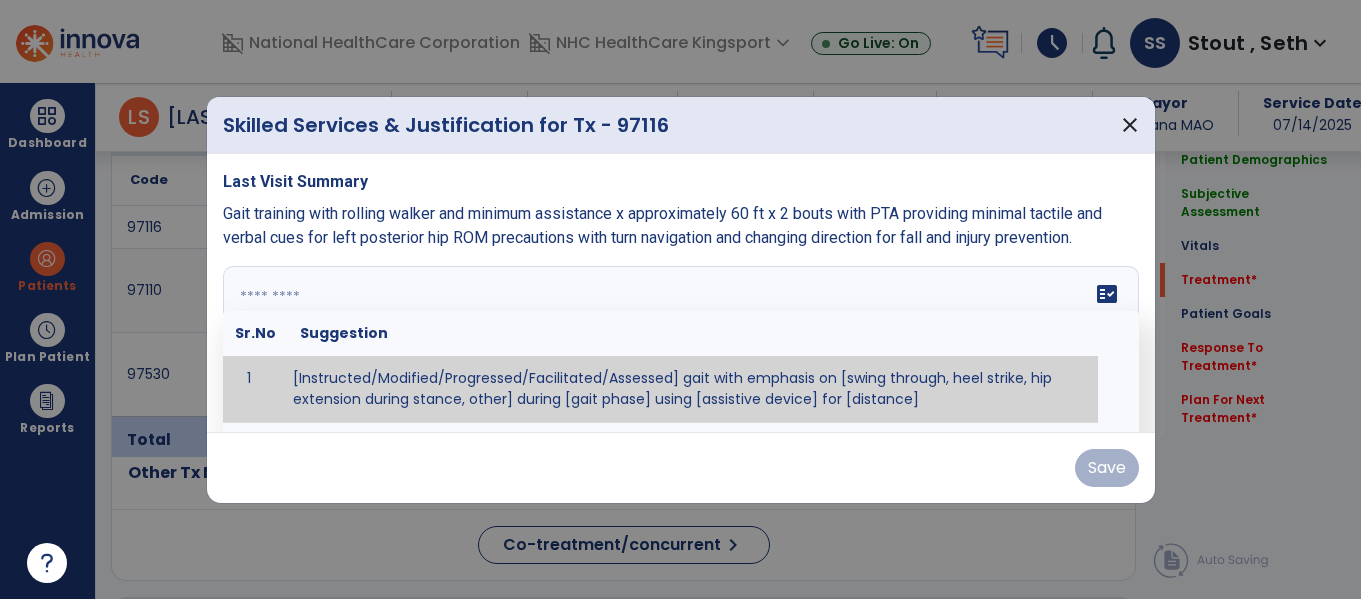 paste on "**********" 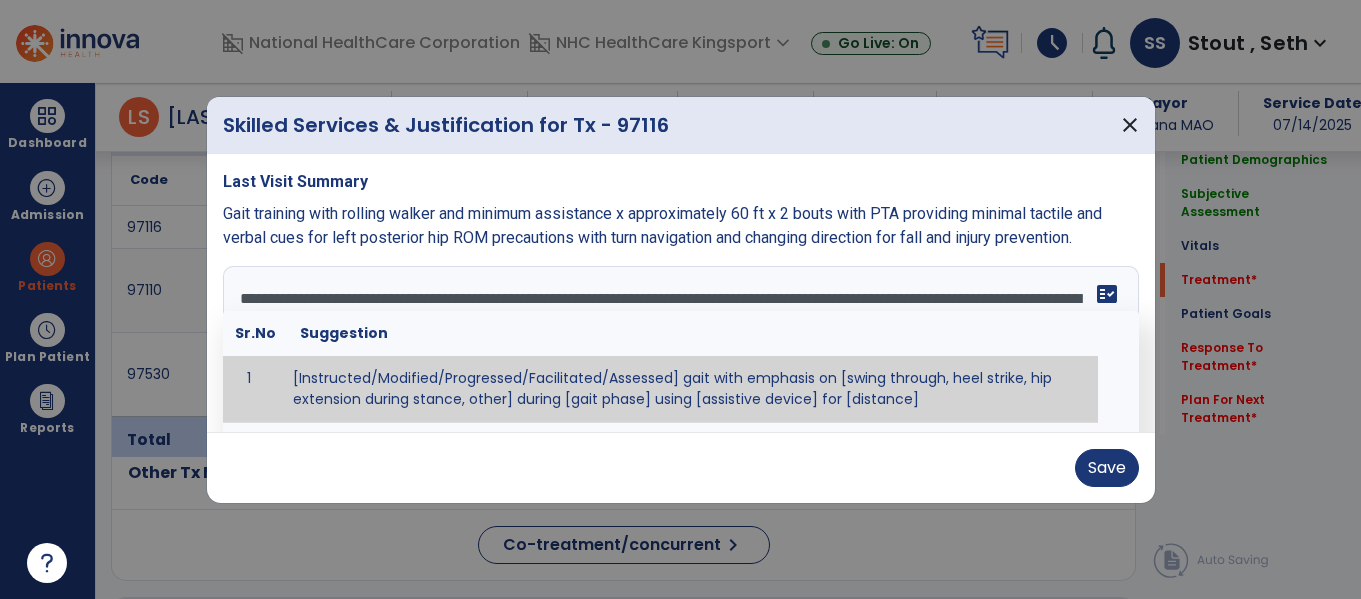 click on "**********" at bounding box center [678, 341] 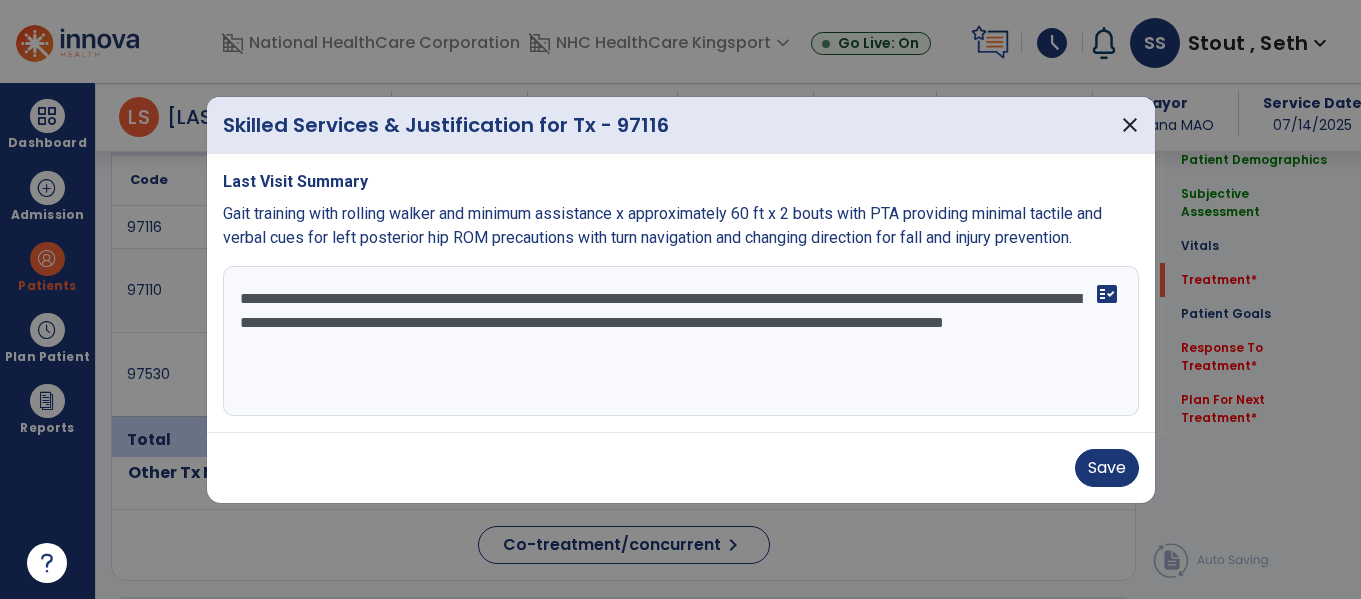drag, startPoint x: 602, startPoint y: 322, endPoint x: 764, endPoint y: 511, distance: 248.9277 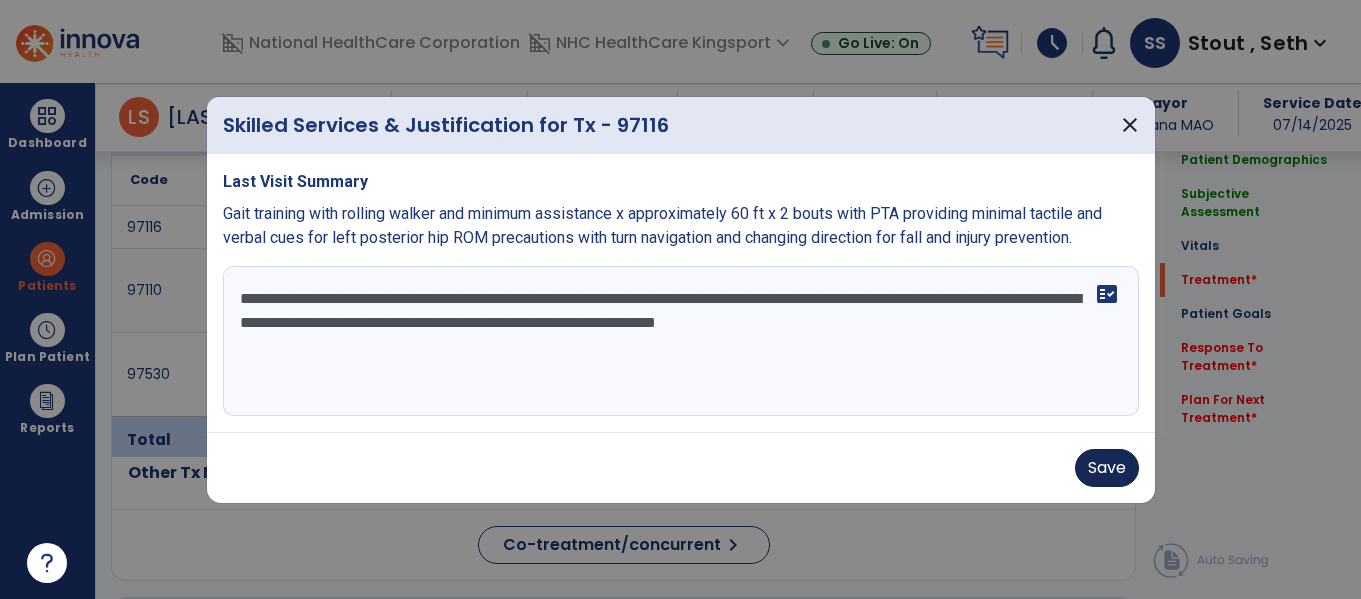 type on "**********" 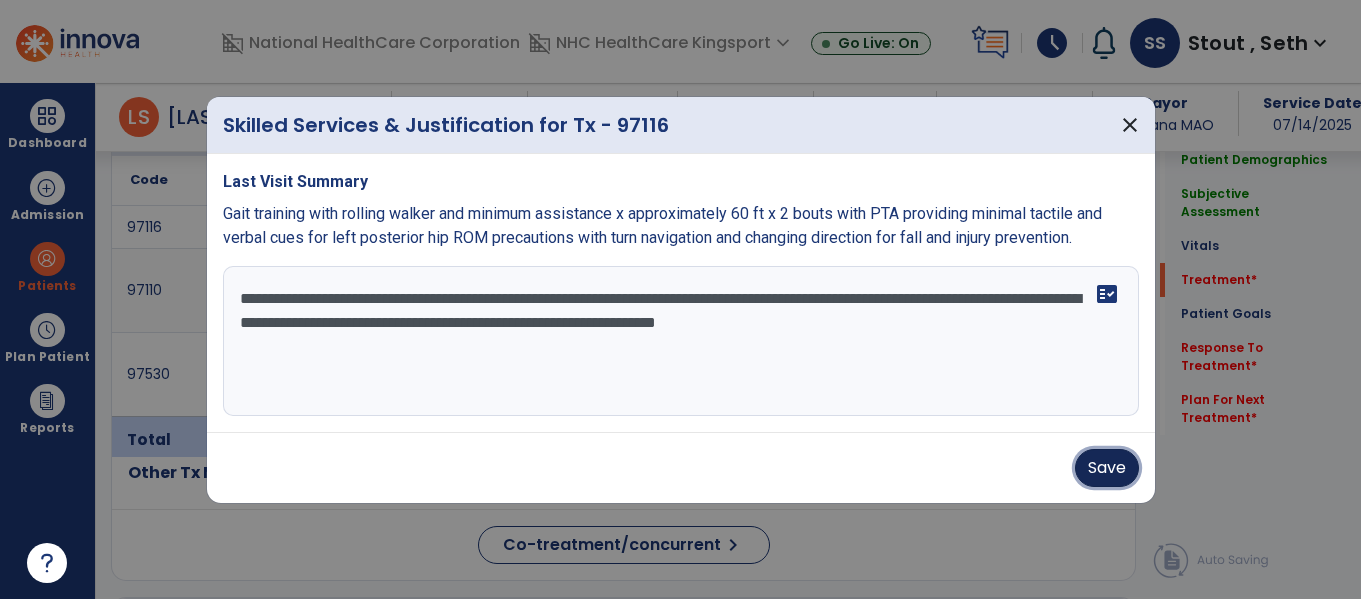 click on "Save" at bounding box center (1107, 468) 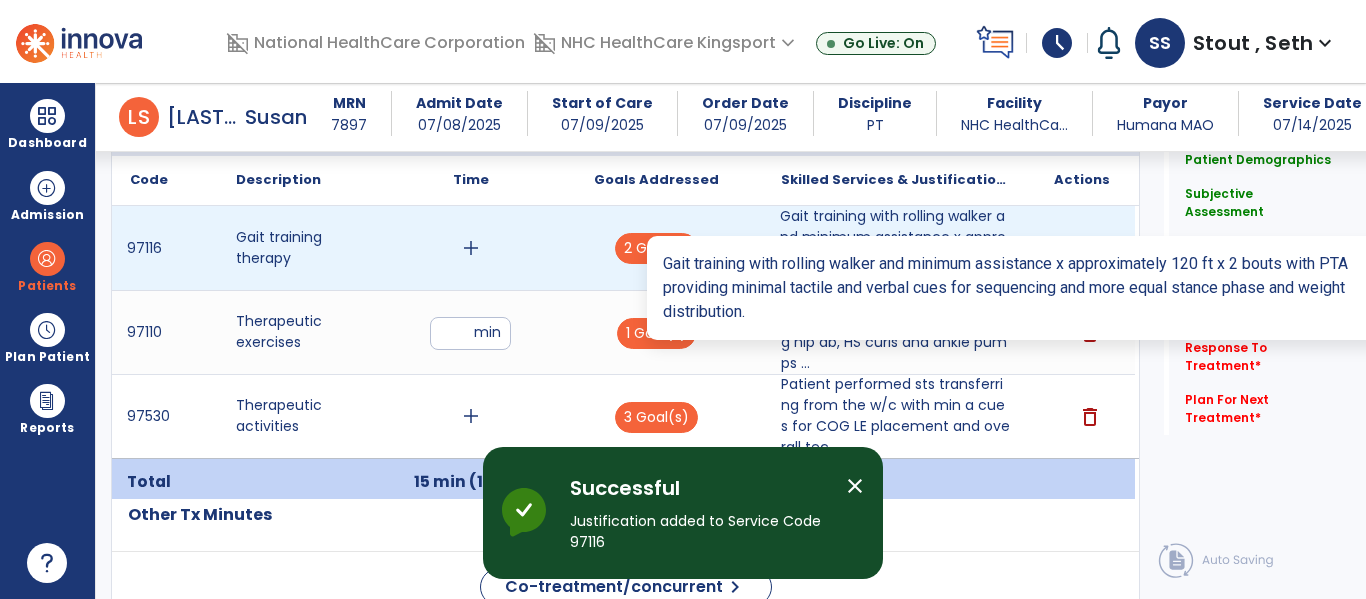 click on "Gait training with rolling walker and minimum assistance x approximately 120 ft x 2 bouts with PTA p..." at bounding box center [896, 248] 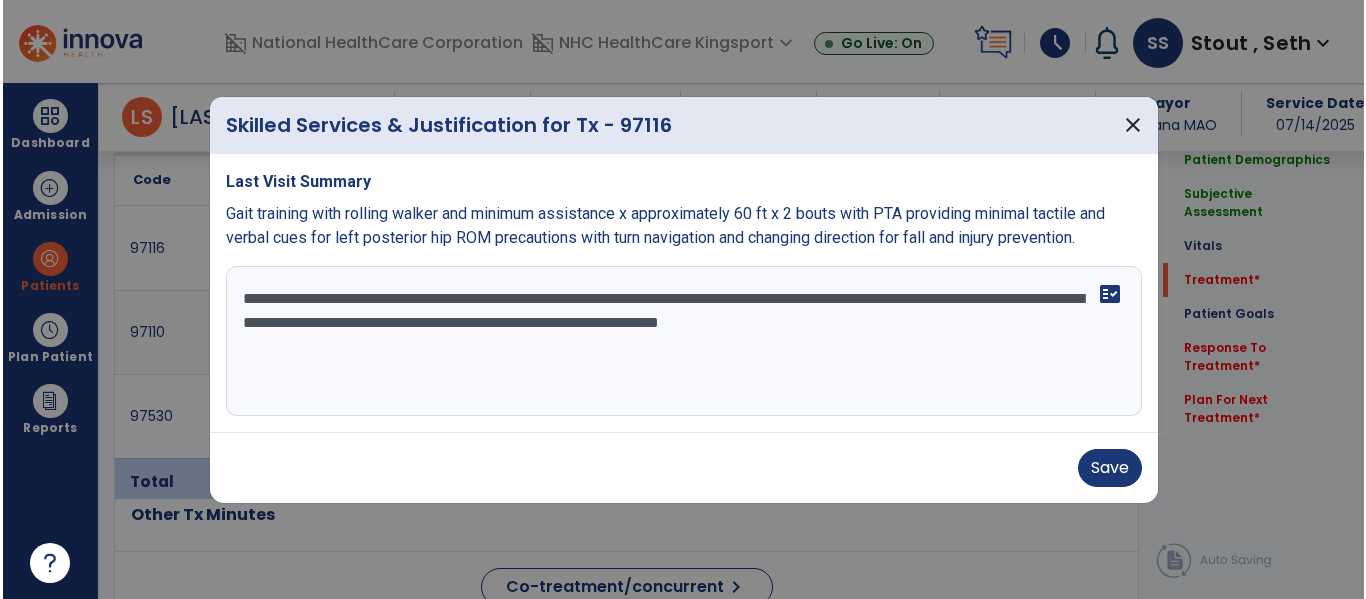 scroll, scrollTop: 1390, scrollLeft: 0, axis: vertical 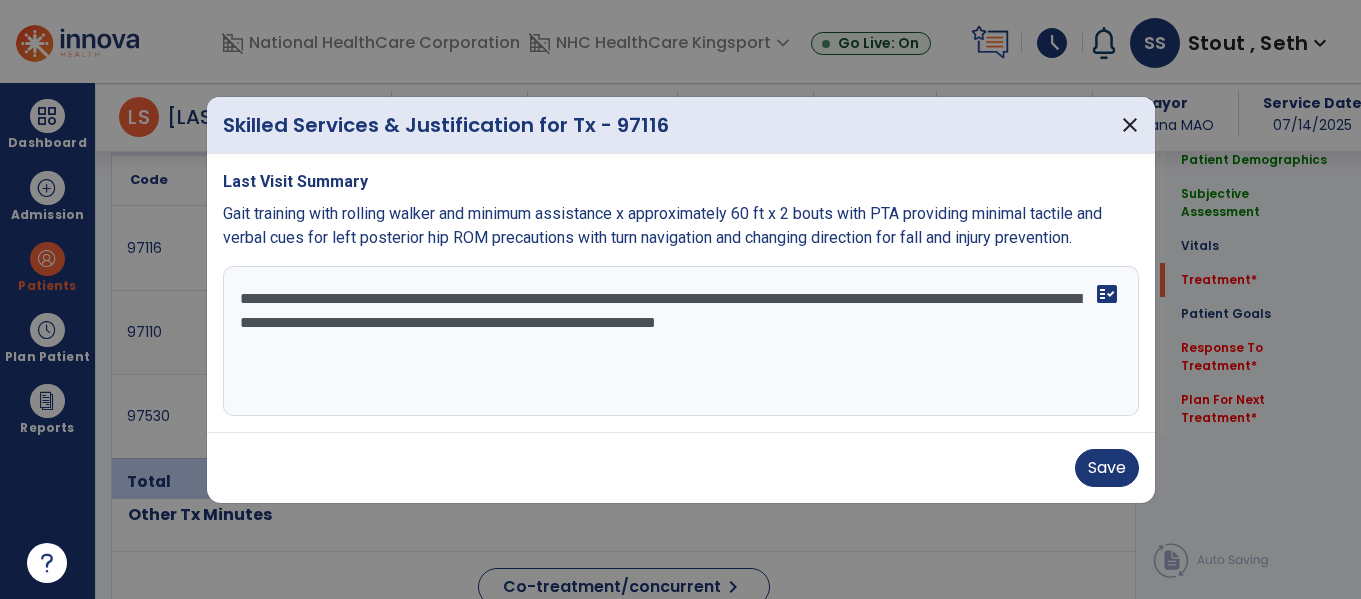 drag, startPoint x: 693, startPoint y: 296, endPoint x: 530, endPoint y: 295, distance: 163.00307 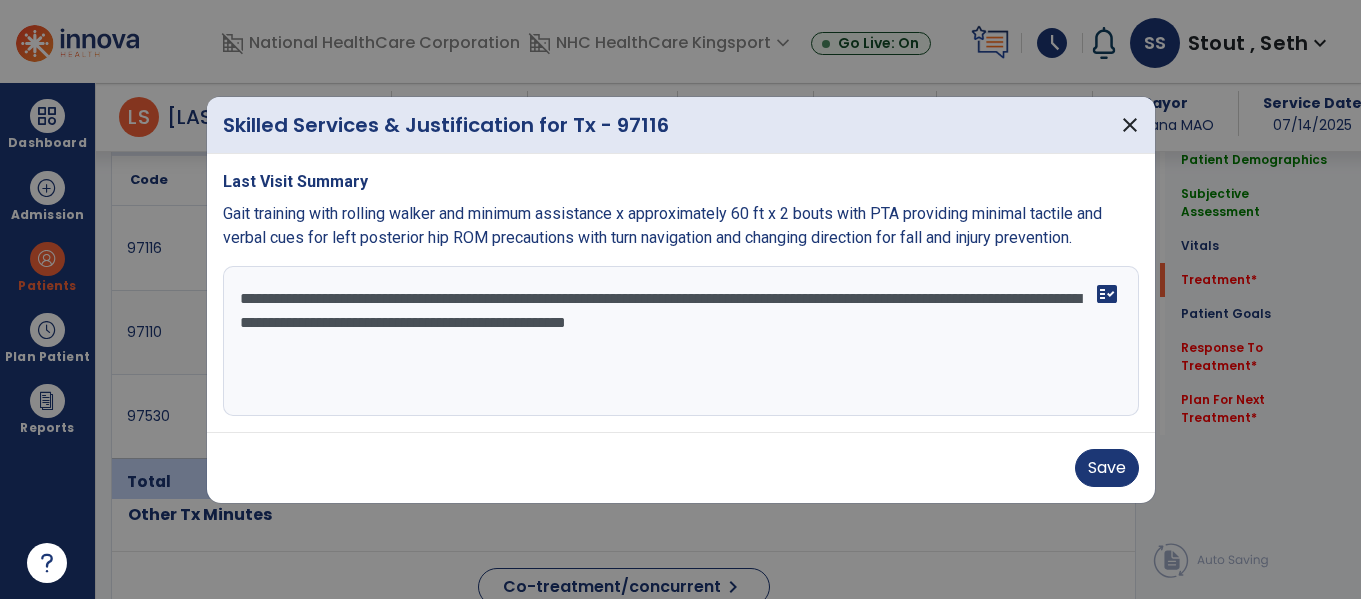 drag, startPoint x: 692, startPoint y: 293, endPoint x: 579, endPoint y: 294, distance: 113.004425 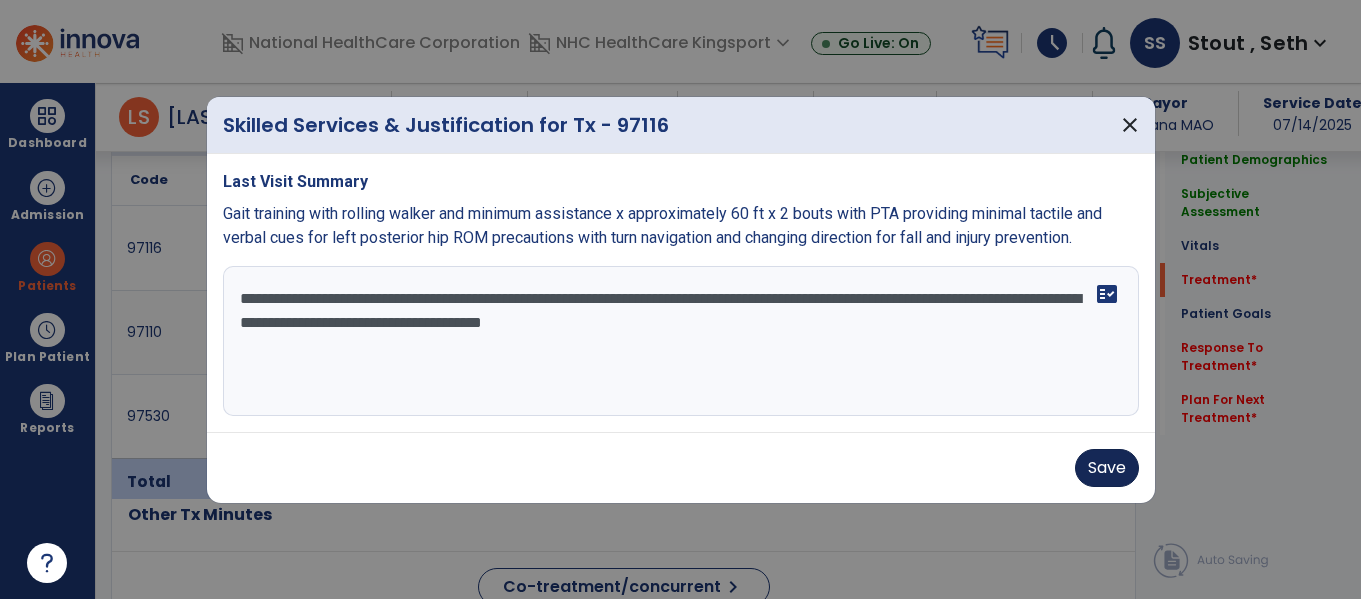 type on "**********" 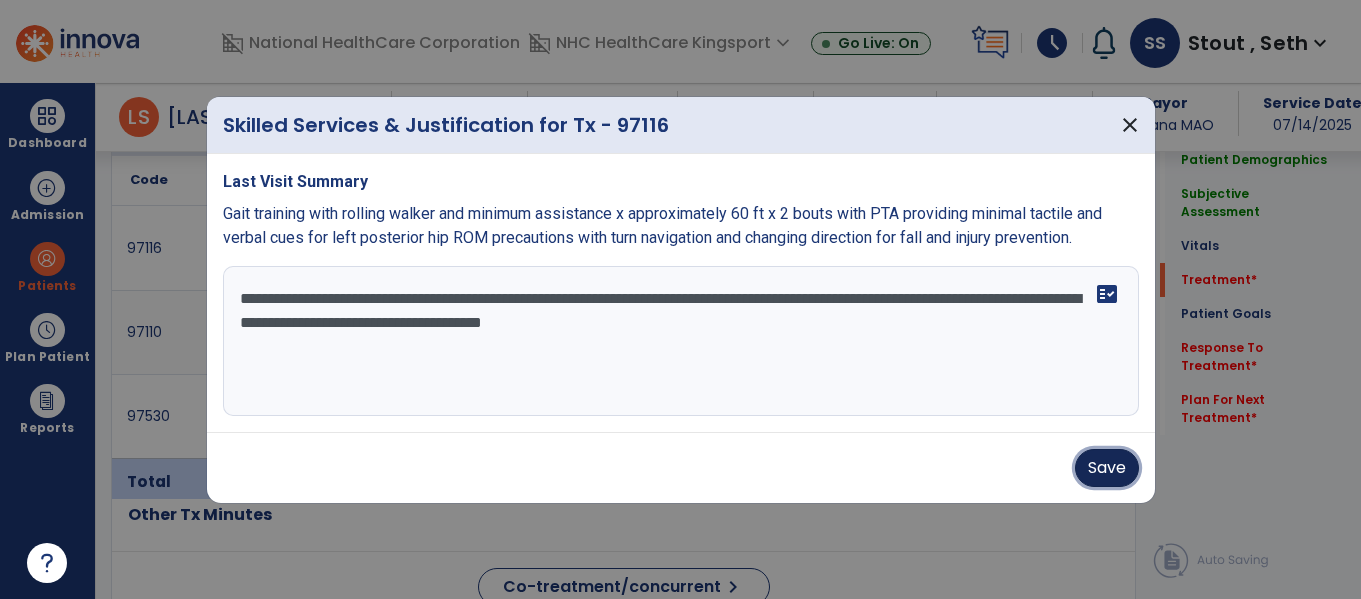 click on "Save" at bounding box center (1107, 468) 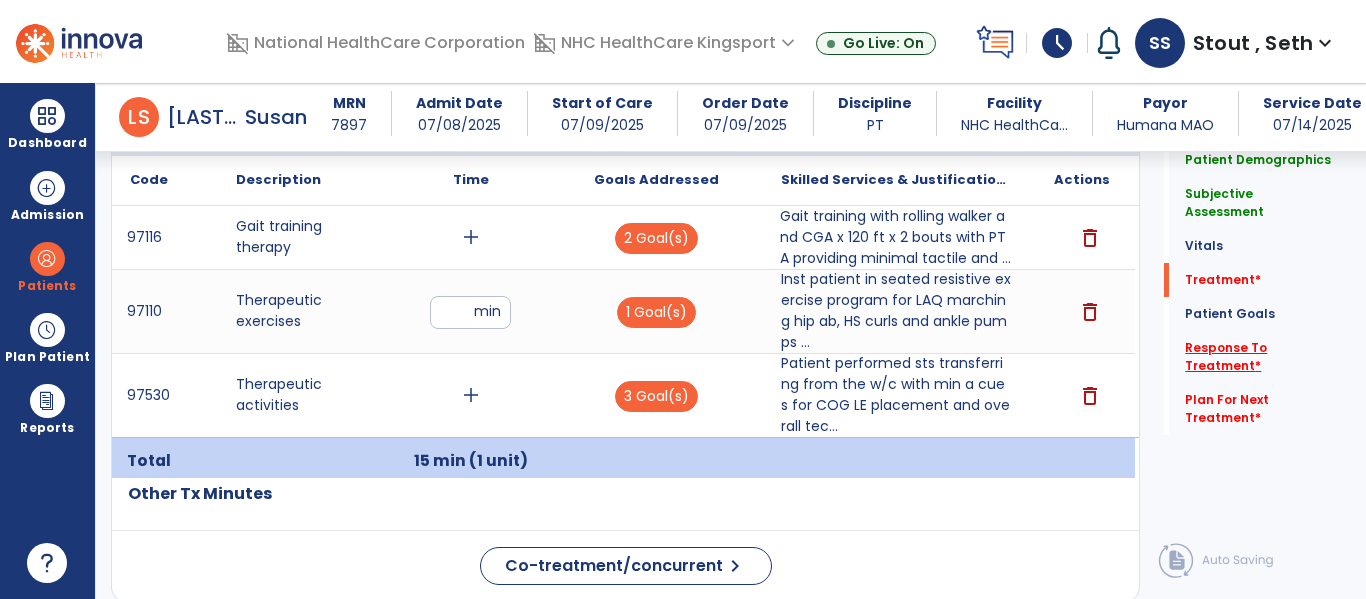 click on "Response To Treatment   *" 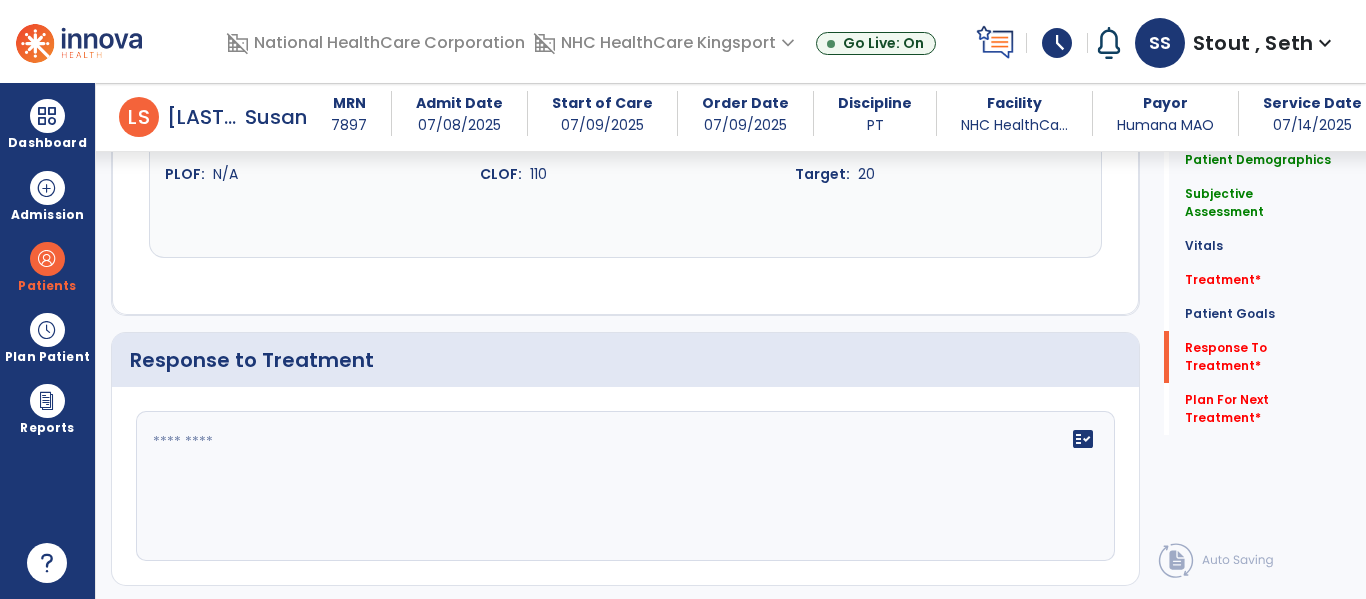 scroll, scrollTop: 3505, scrollLeft: 0, axis: vertical 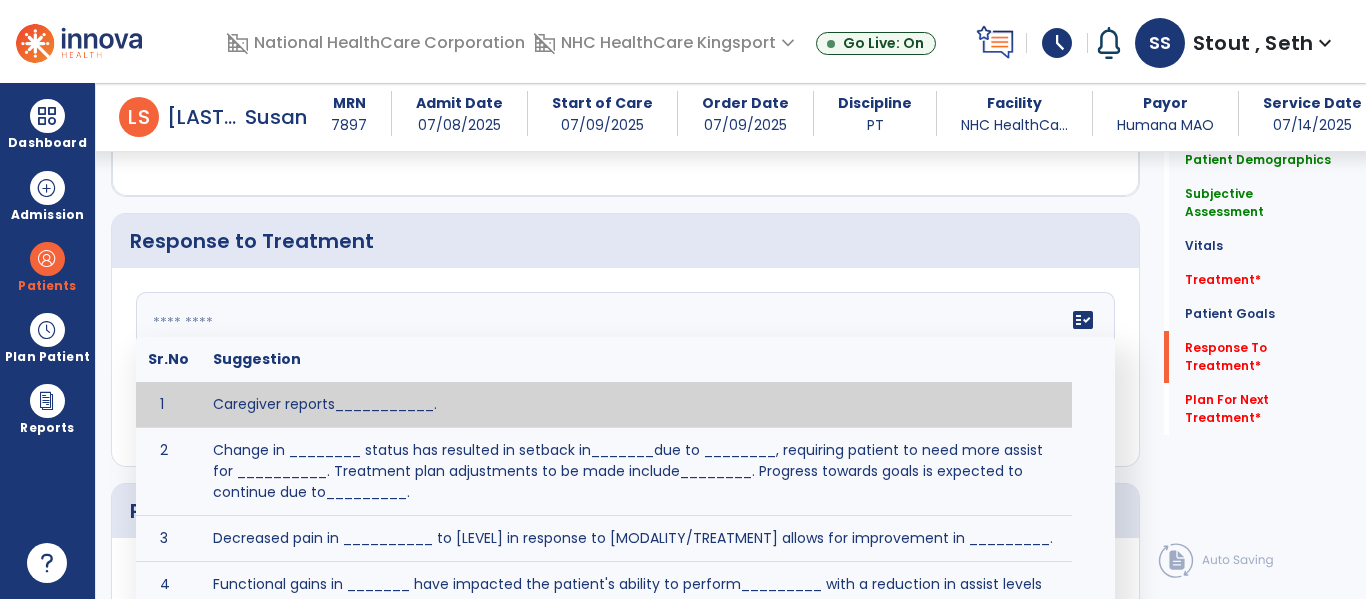 click on "fact_check  Sr.No Suggestion 1 Caregiver reports___________. 2 Change in ________ status has resulted in setback in_______due to ________, requiring patient to need more assist for __________.   Treatment plan adjustments to be made include________.  Progress towards goals is expected to continue due to_________. 3 Decreased pain in __________ to [LEVEL] in response to [MODALITY/TREATMENT] allows for improvement in _________. 4 Functional gains in _______ have impacted the patient's ability to perform_________ with a reduction in assist levels to_________. 5 Functional progress this week has been significant due to__________. 6 Gains in ________ have improved the patient's ability to perform ______with decreased levels of assist to___________. 7 Improvement in ________allows patient to tolerate higher levels of challenges in_________. 8 Pain in [AREA] has decreased to [LEVEL] in response to [TREATMENT/MODALITY], allowing fore ease in completing__________. 9 10 11 12 13 14 15 16 17 18 19 20 21" 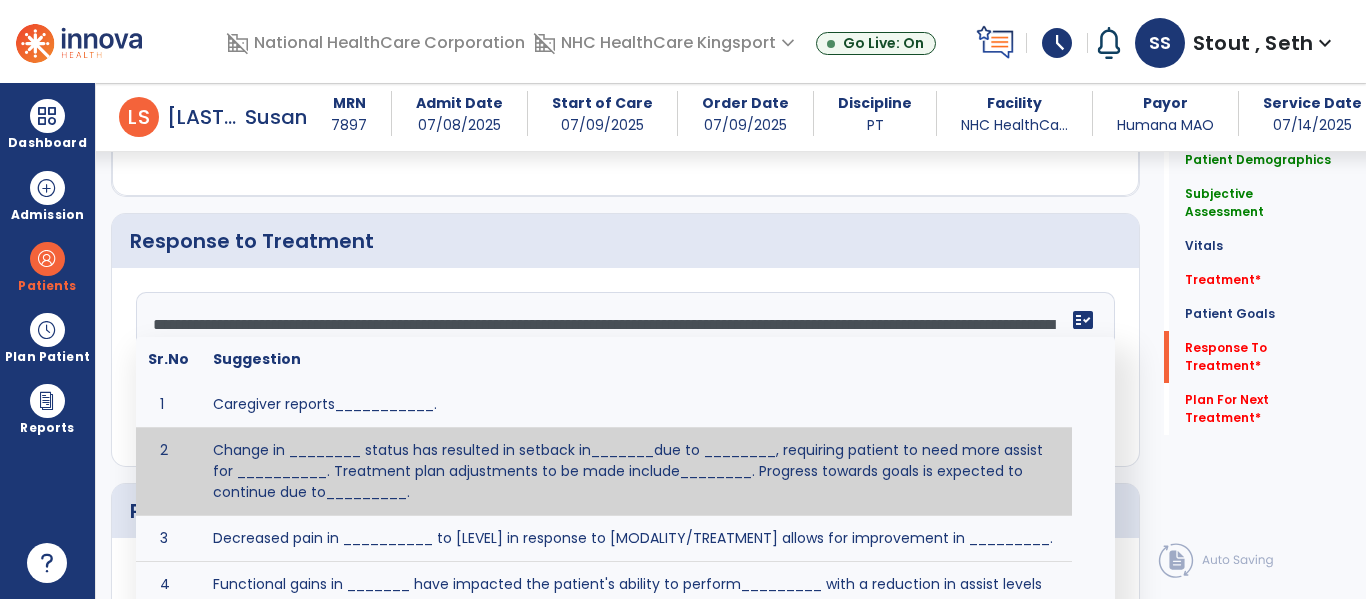 scroll, scrollTop: 3710, scrollLeft: 0, axis: vertical 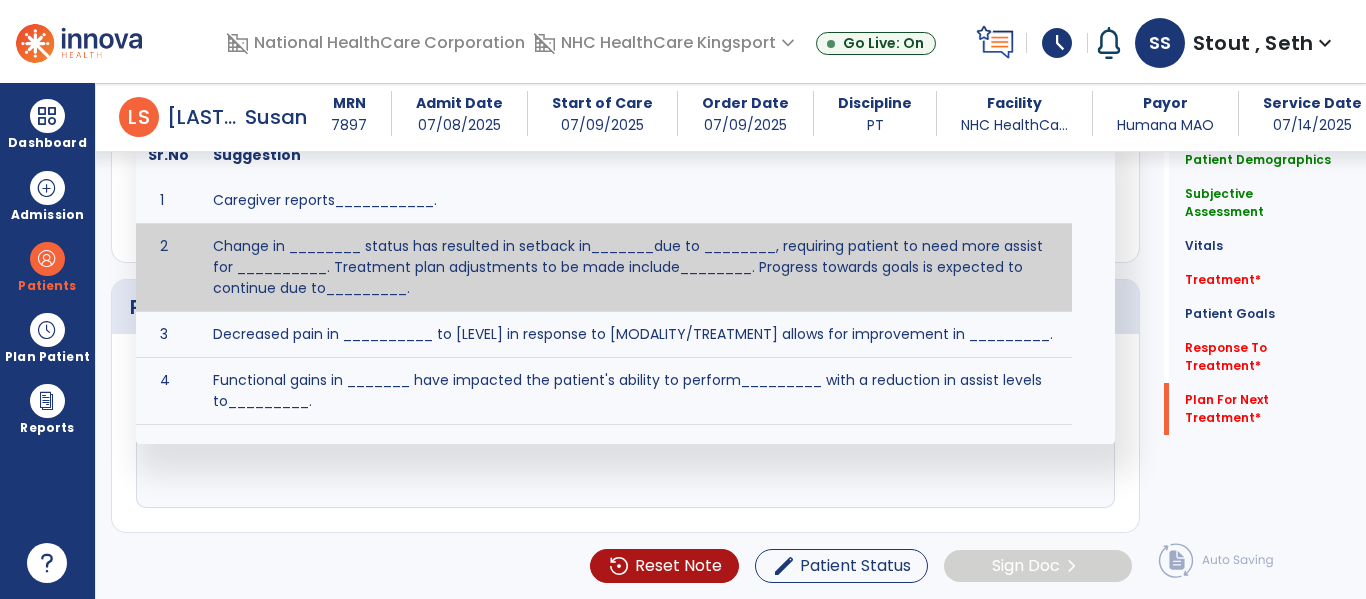 drag, startPoint x: 148, startPoint y: 320, endPoint x: 1306, endPoint y: 646, distance: 1203.013 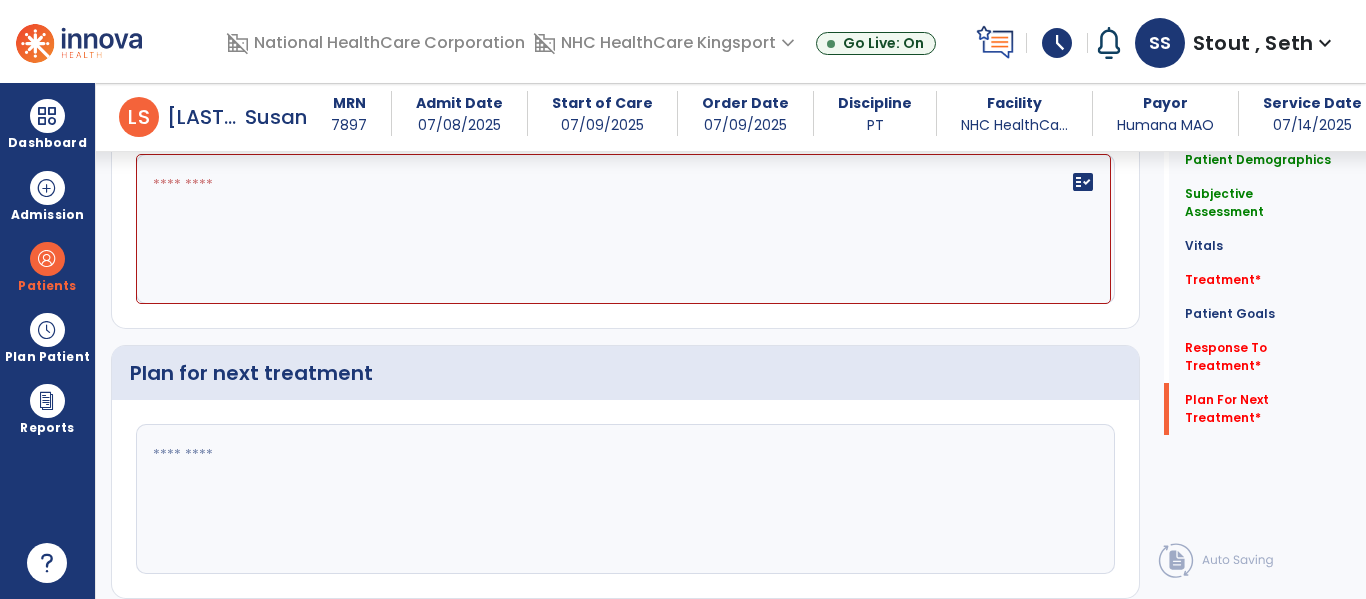 scroll, scrollTop: 3710, scrollLeft: 0, axis: vertical 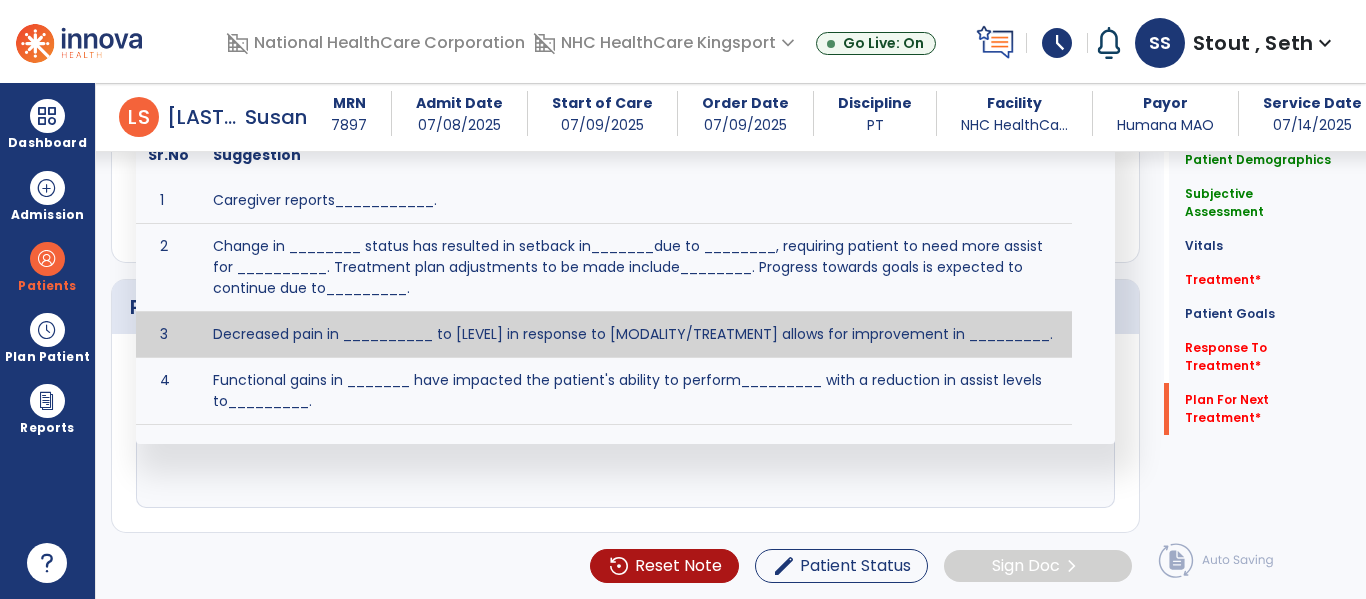 click 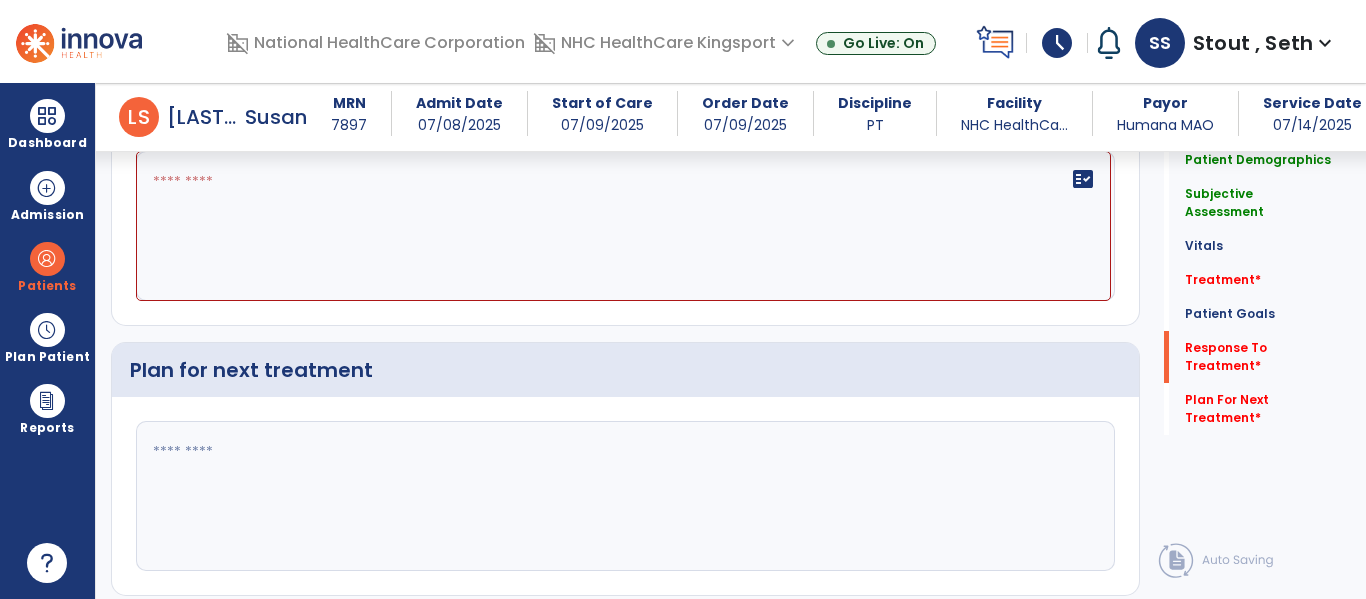 scroll, scrollTop: 3646, scrollLeft: 0, axis: vertical 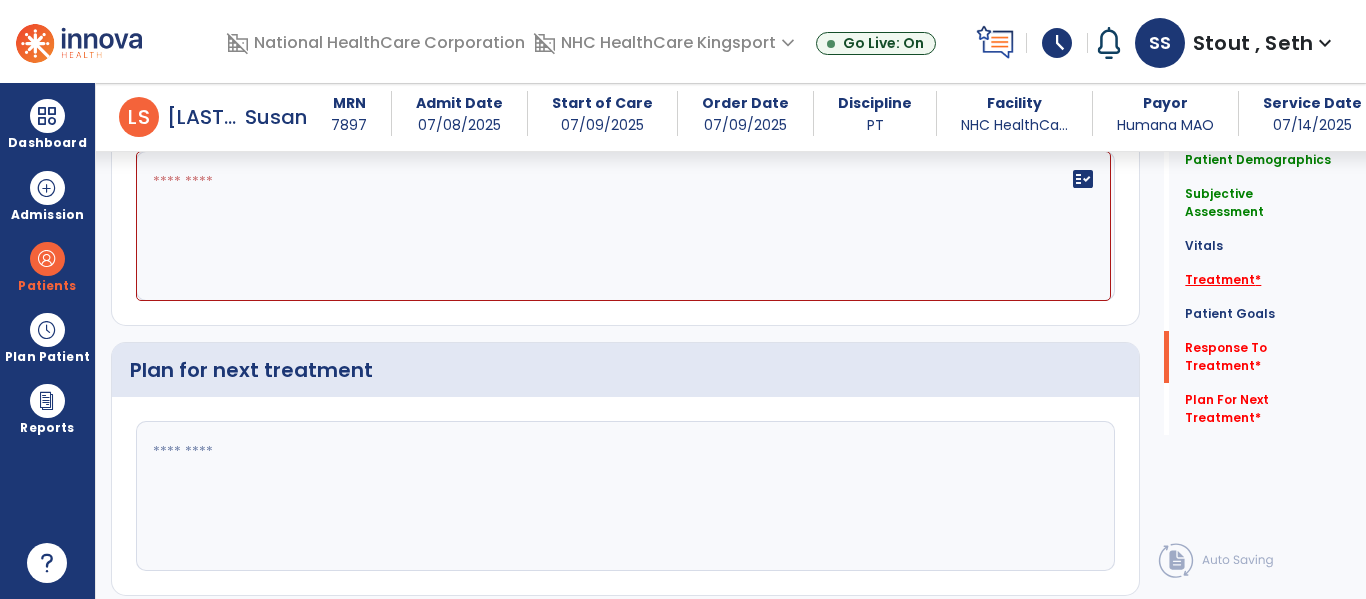 click on "Treatment   *" 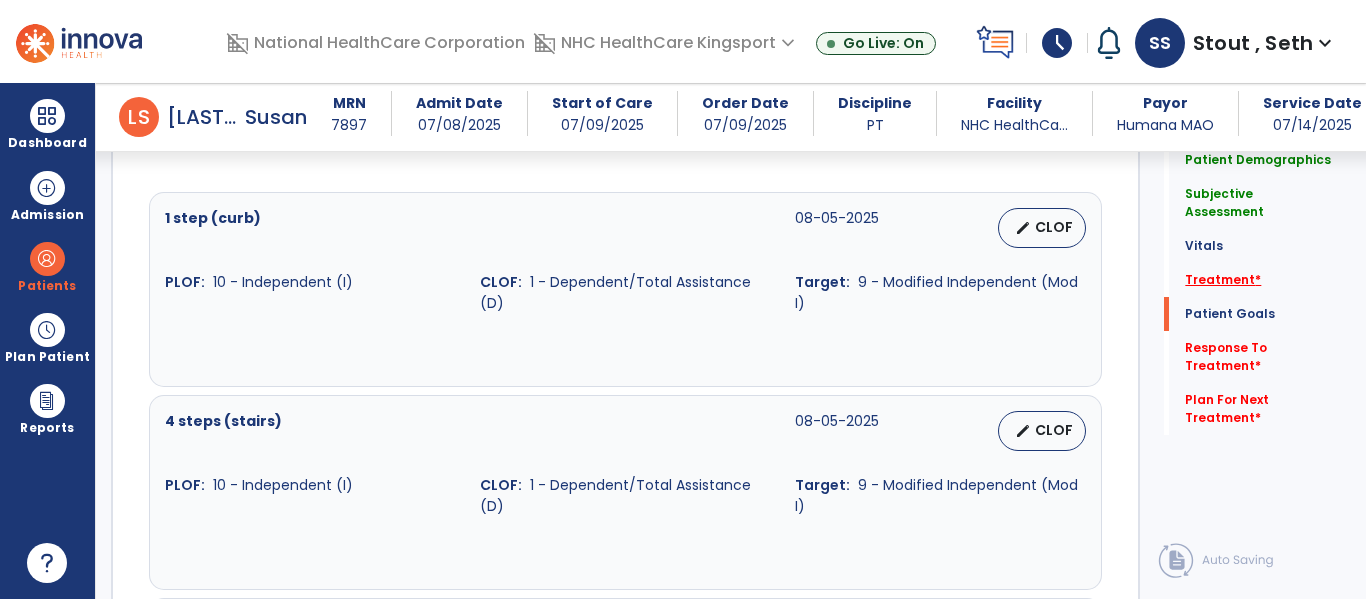 scroll, scrollTop: 1400, scrollLeft: 0, axis: vertical 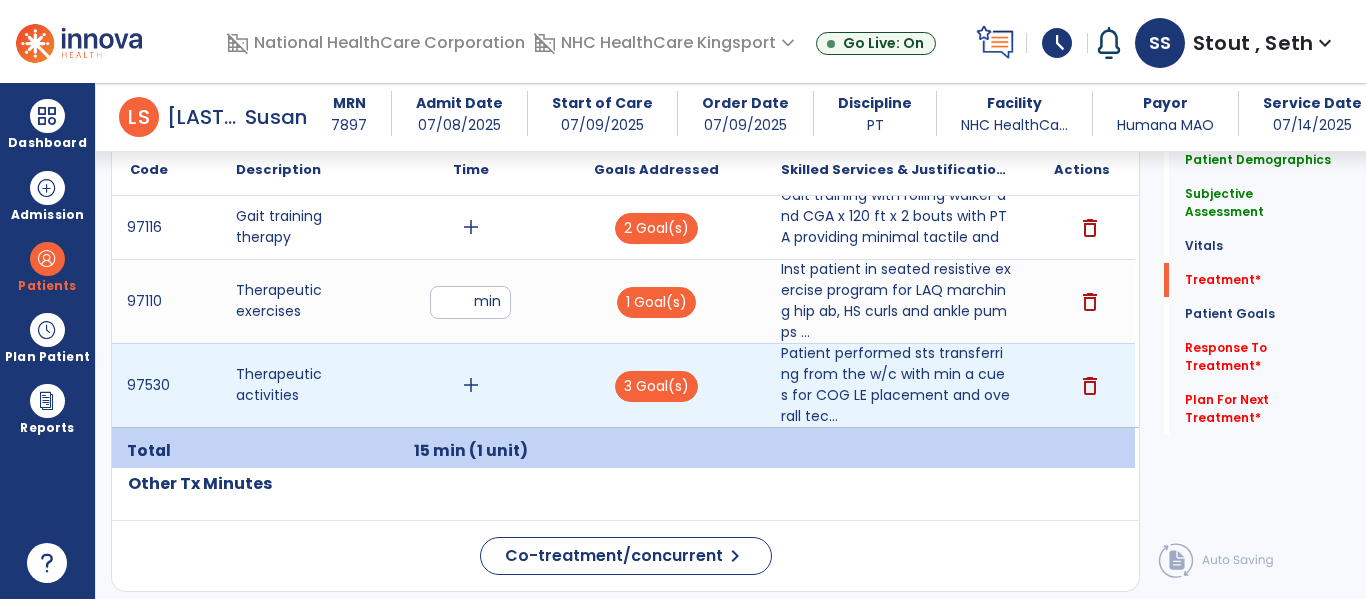 click on "add" at bounding box center (471, 385) 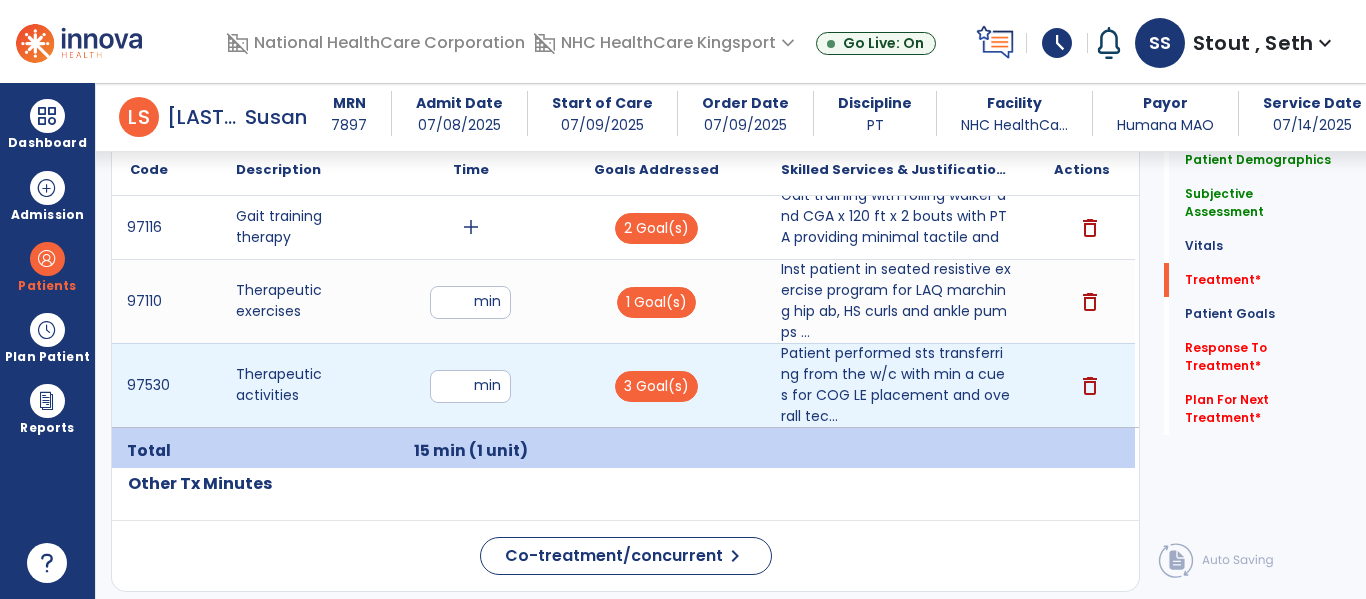type on "**" 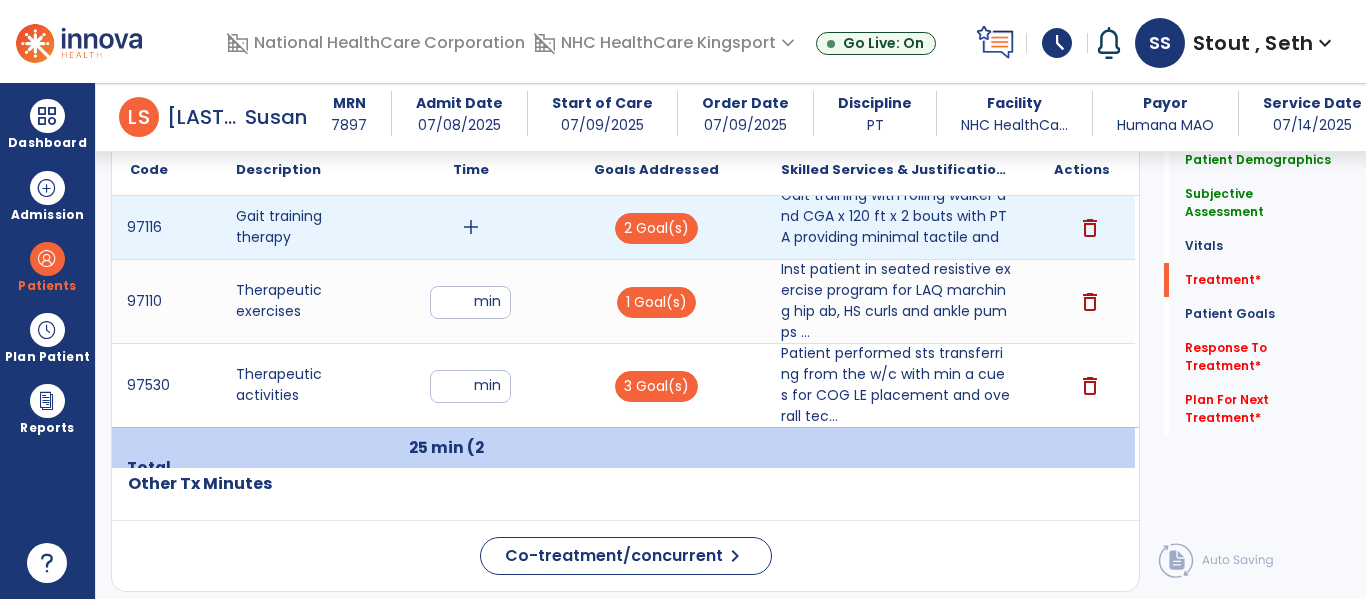 click on "add" at bounding box center (471, 227) 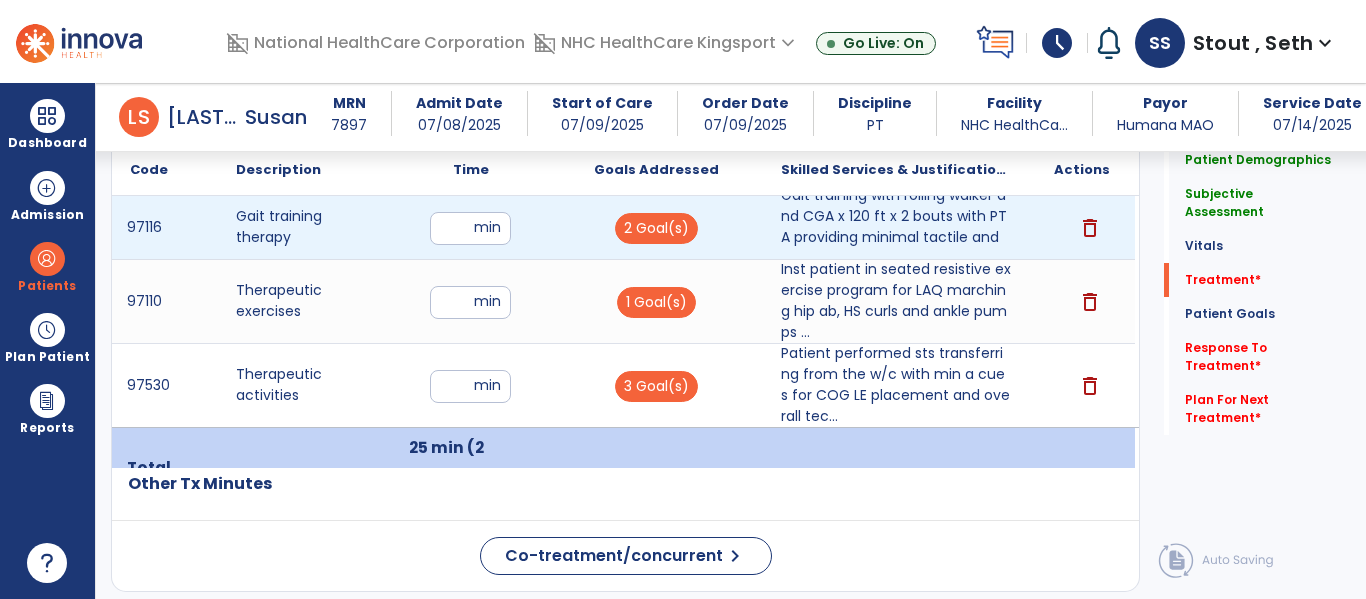 type on "**" 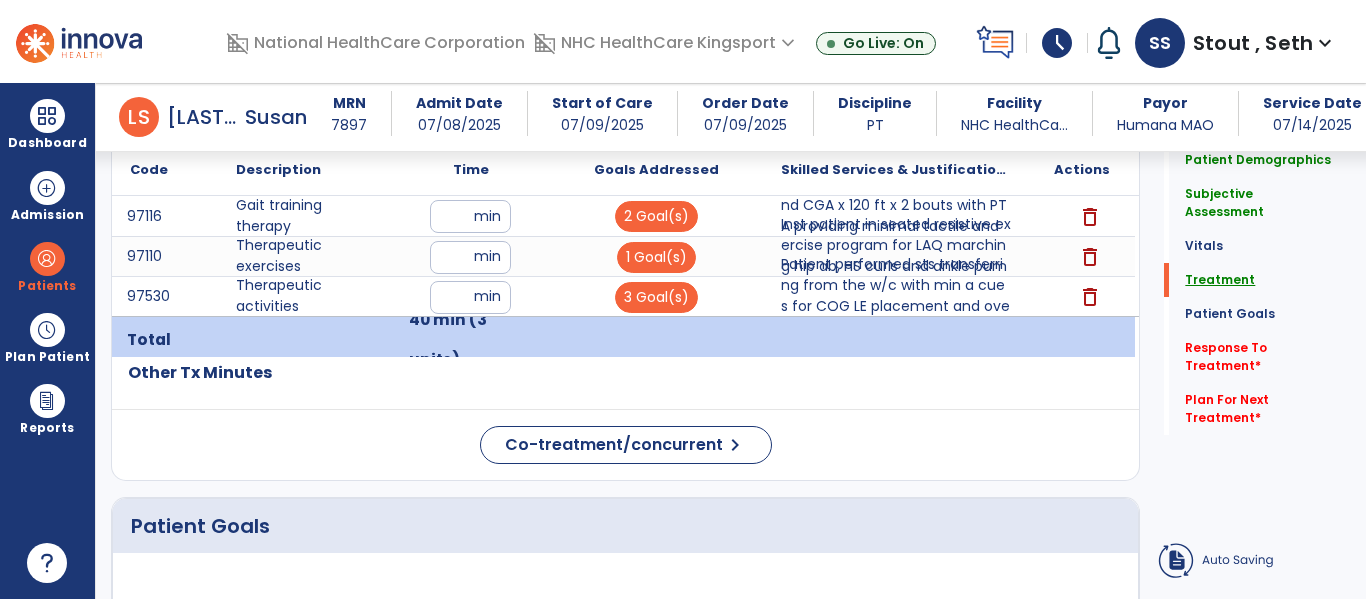 click on "Treatment" 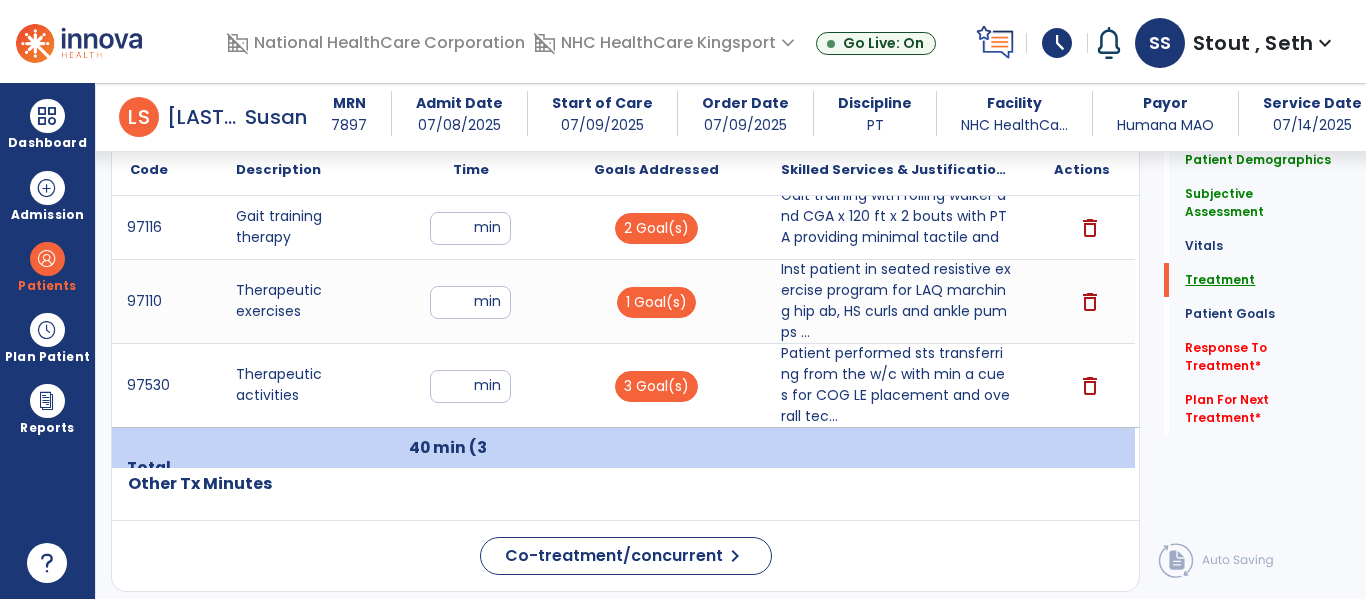 scroll, scrollTop: 1345, scrollLeft: 0, axis: vertical 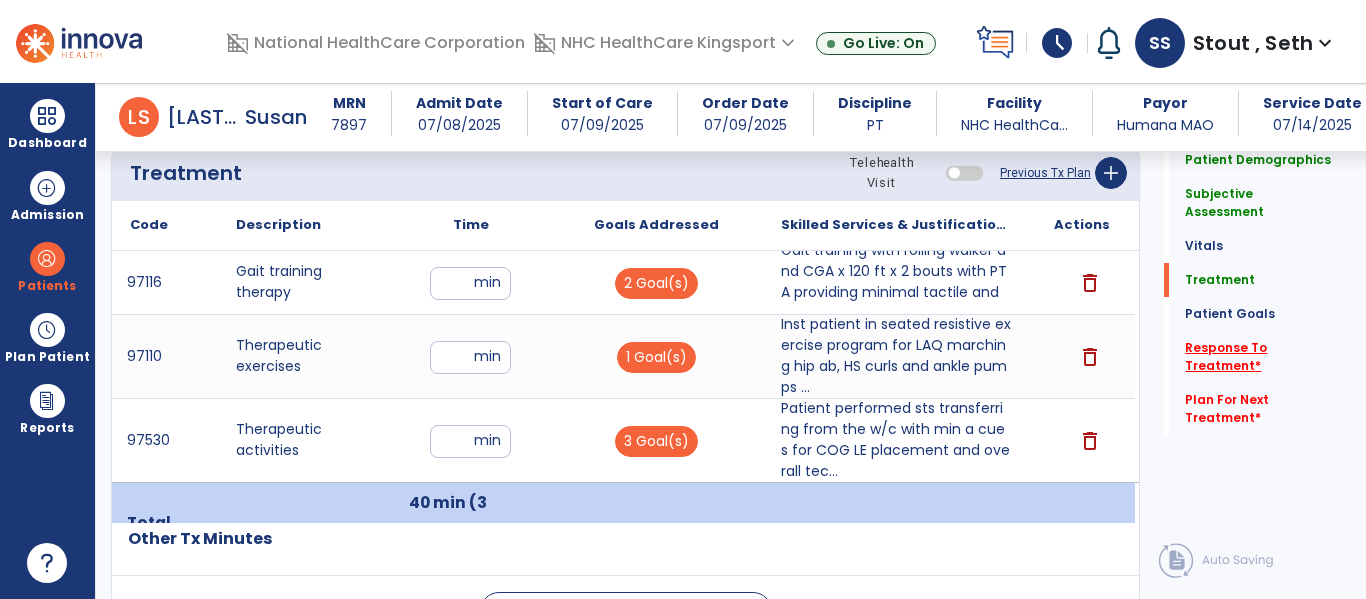 click on "Response To Treatment   *" 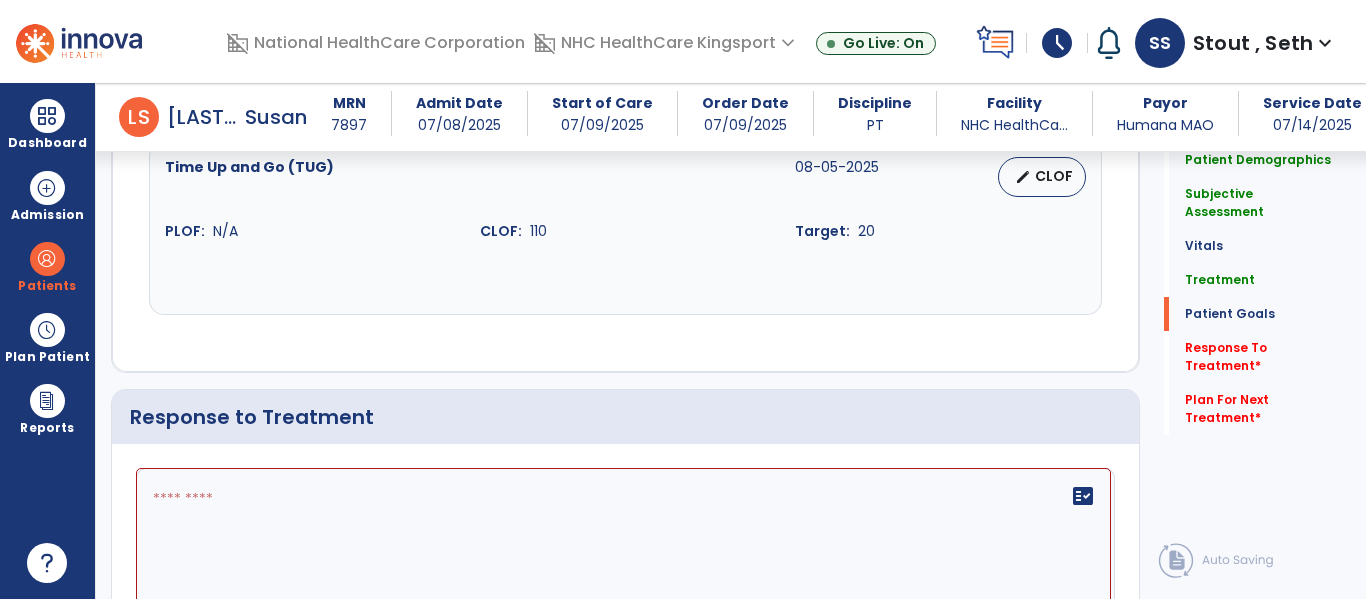 scroll, scrollTop: 3505, scrollLeft: 0, axis: vertical 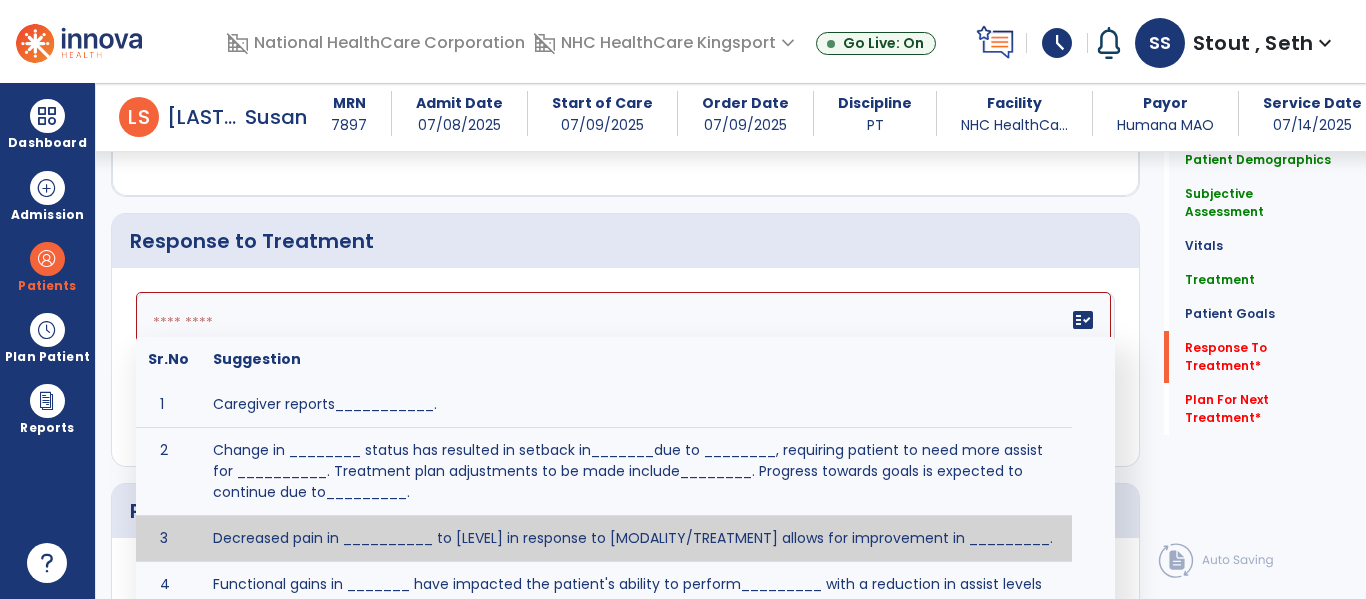 paste on "**********" 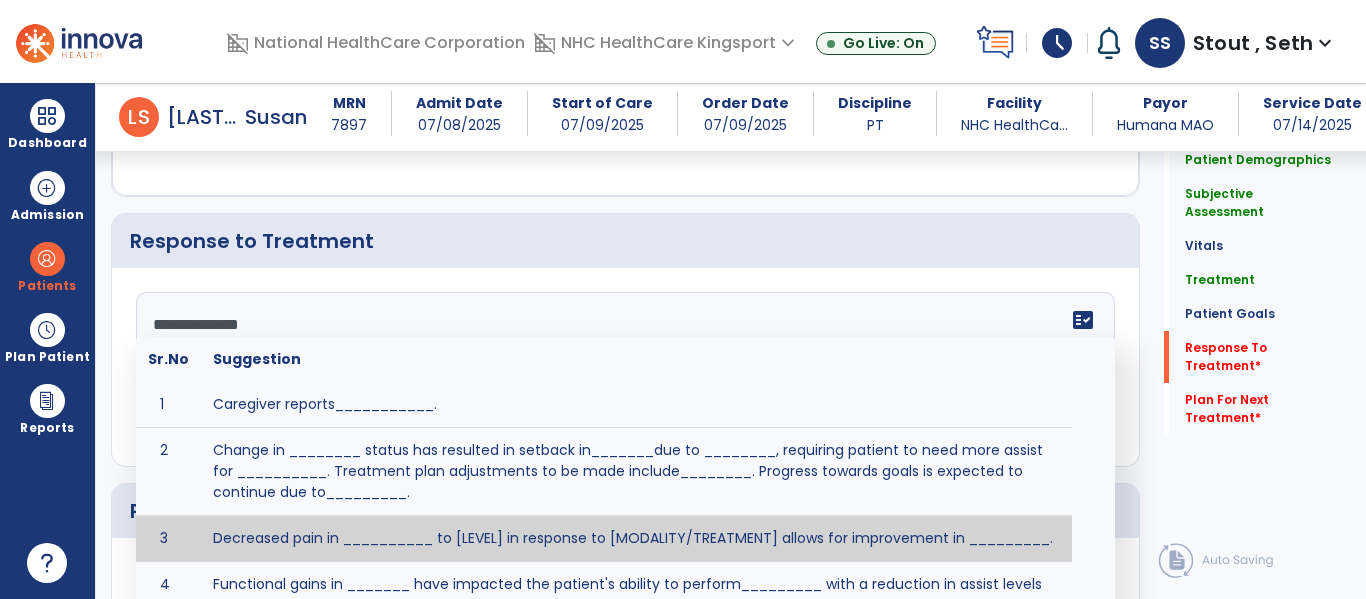 scroll, scrollTop: 87, scrollLeft: 0, axis: vertical 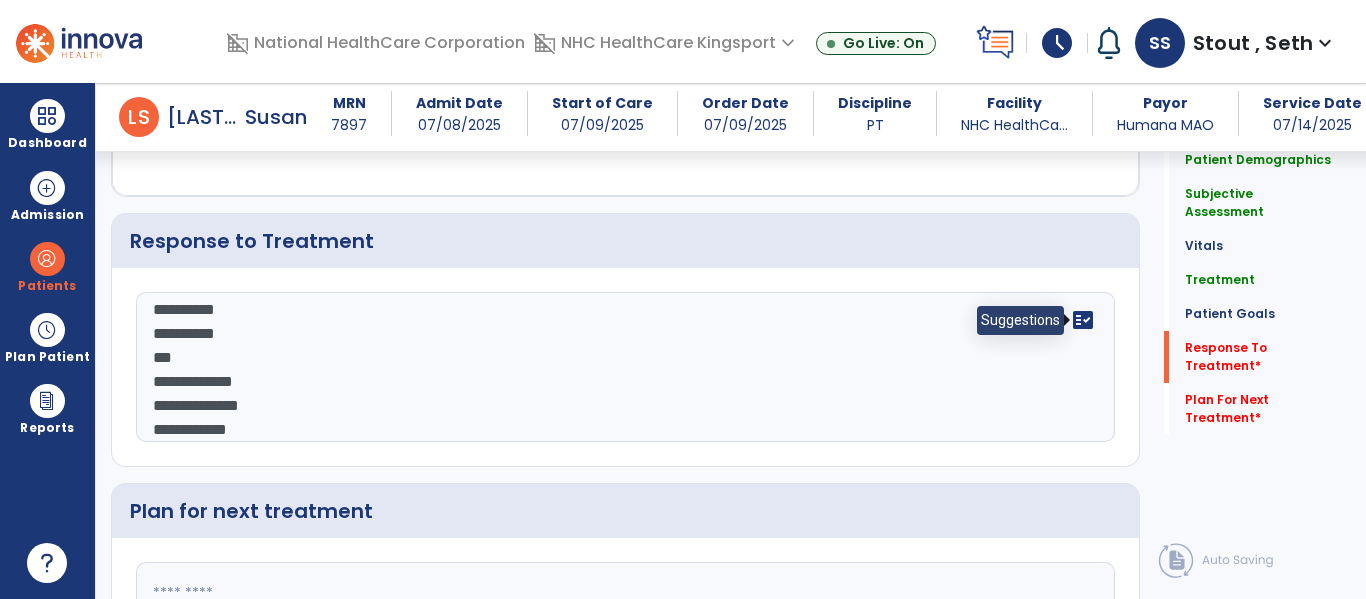 click on "fact_check" 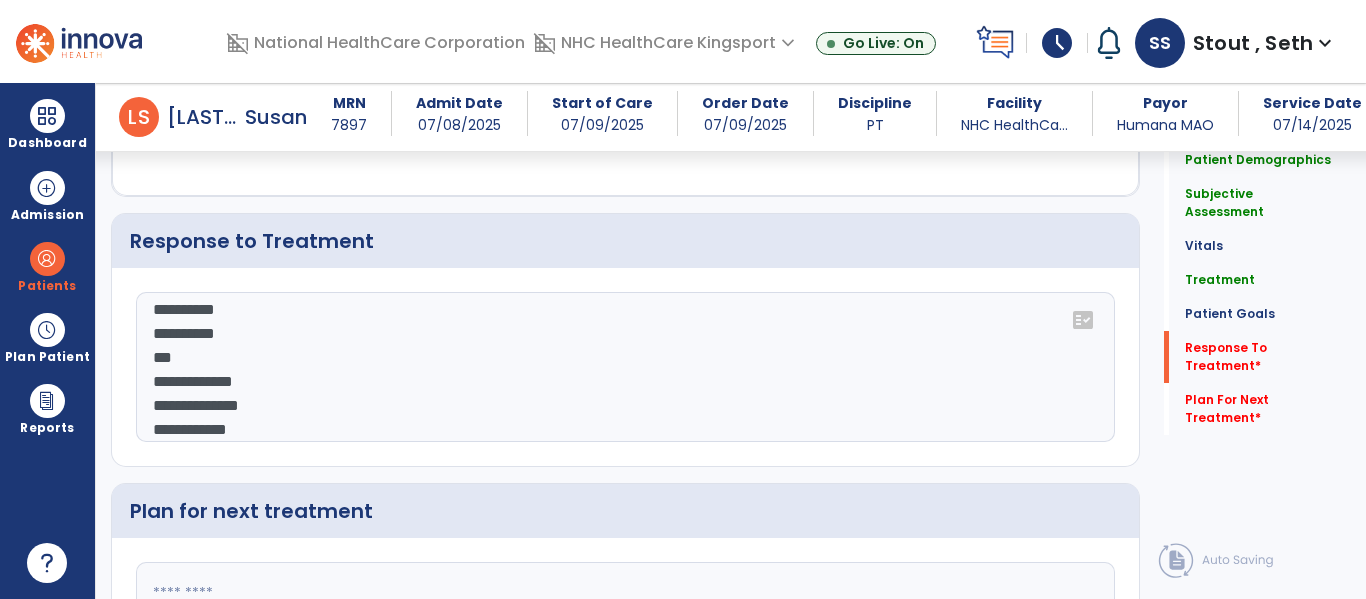scroll, scrollTop: 96, scrollLeft: 0, axis: vertical 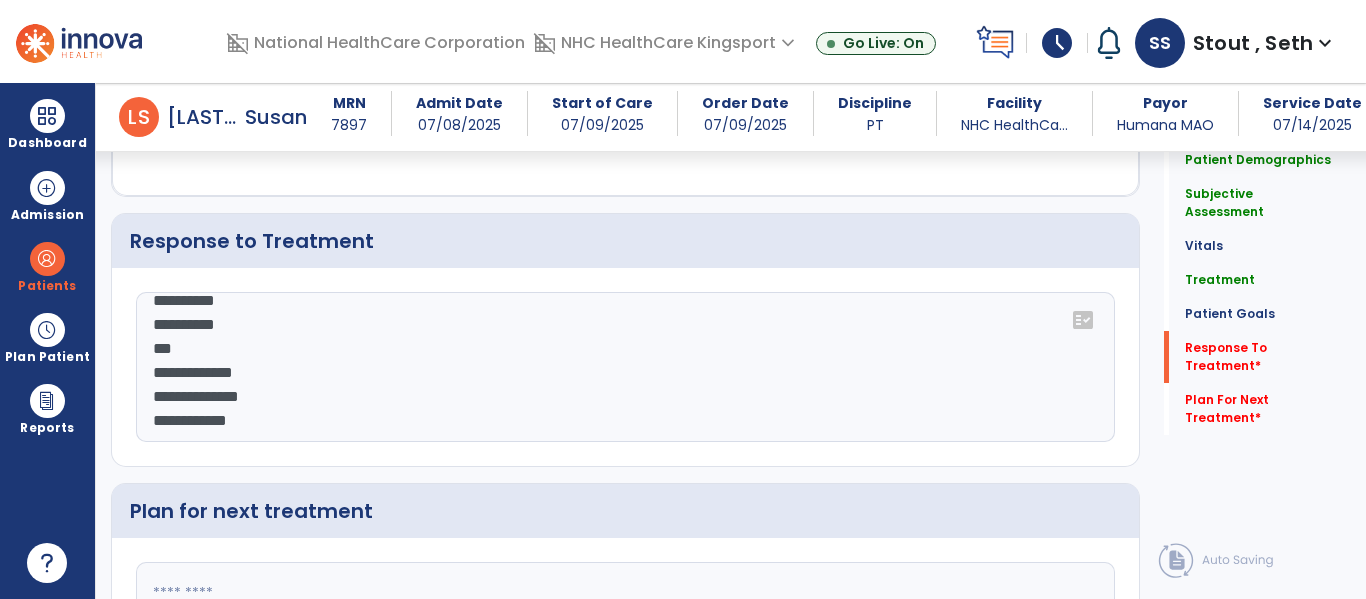 click on "**********" 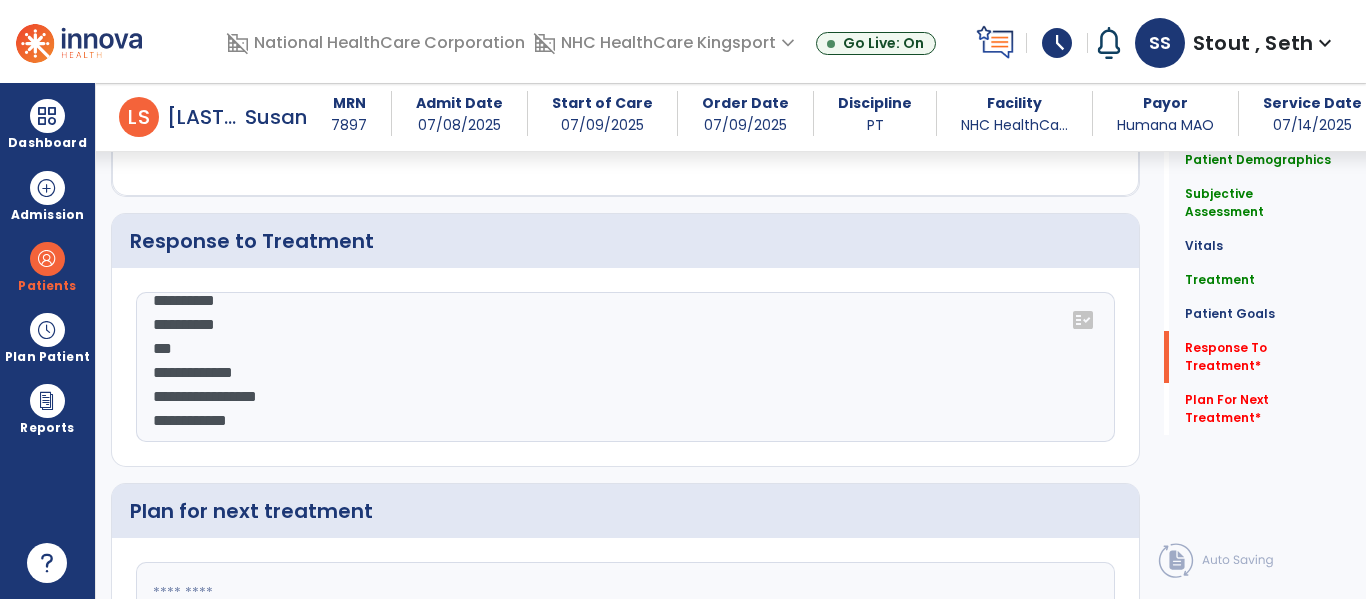 click on "**********" 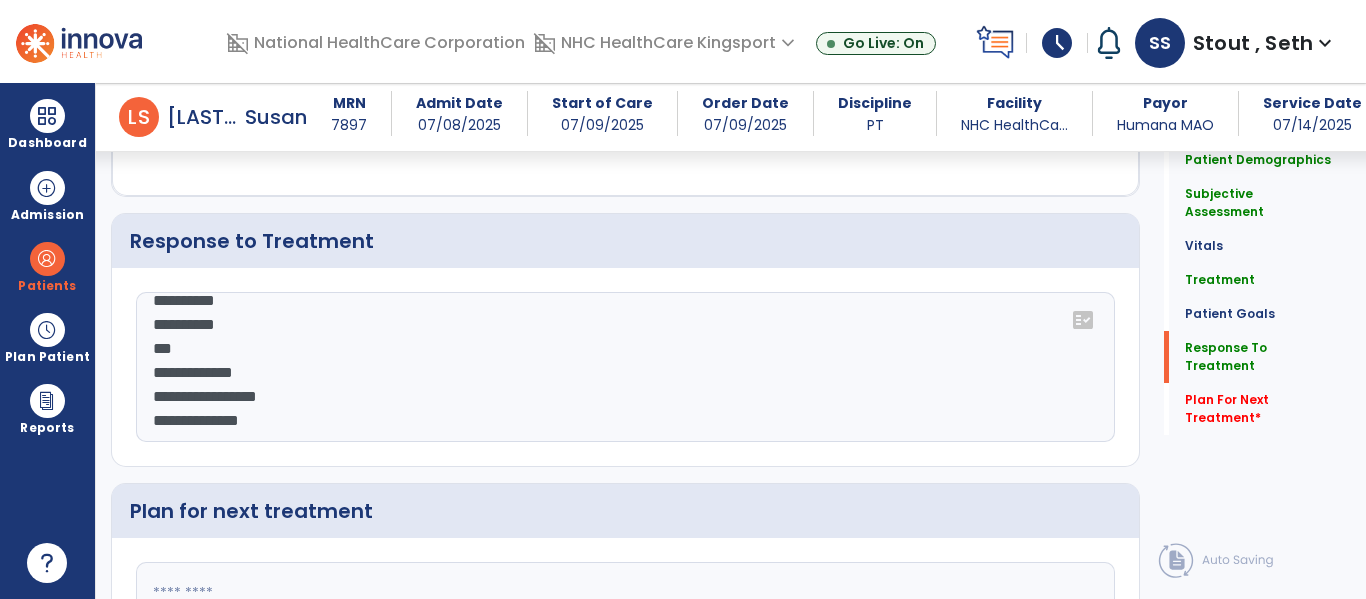 scroll, scrollTop: 3505, scrollLeft: 0, axis: vertical 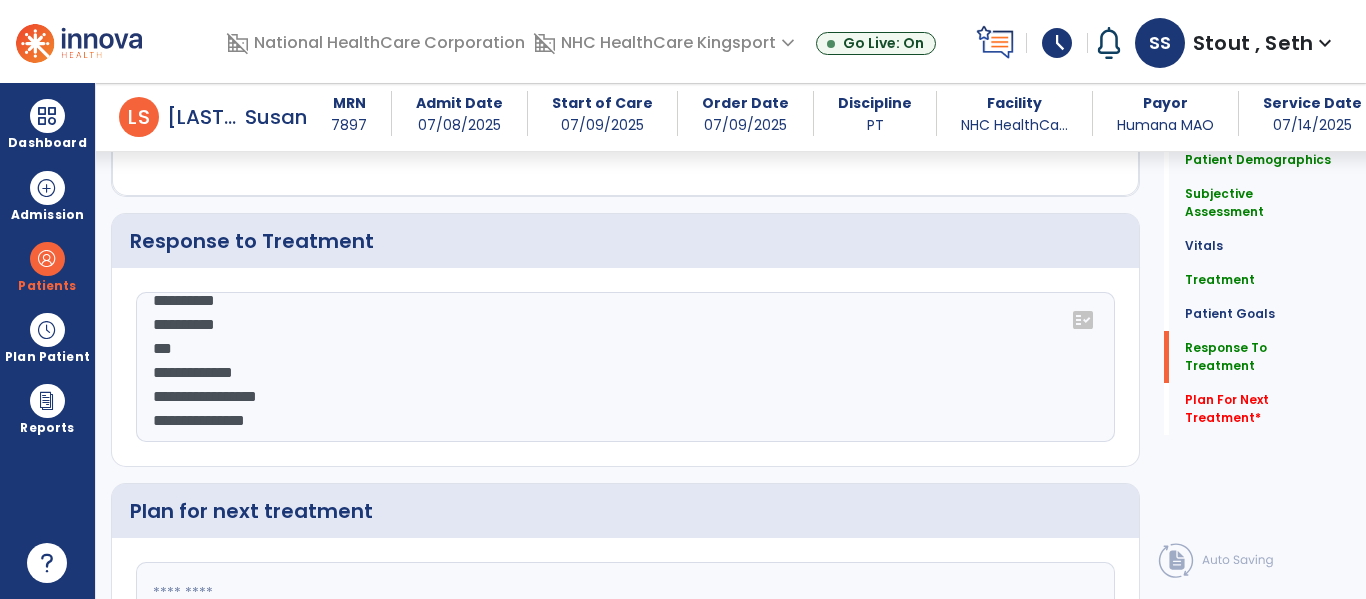 click on "**********" 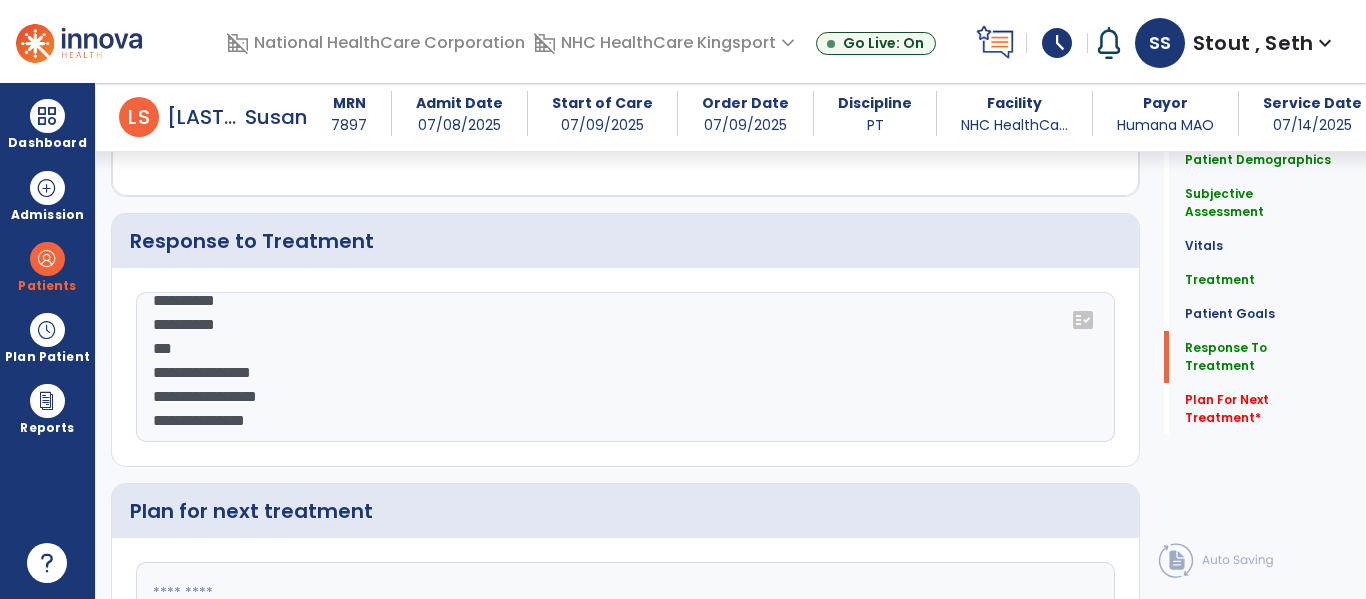 scroll, scrollTop: 3505, scrollLeft: 0, axis: vertical 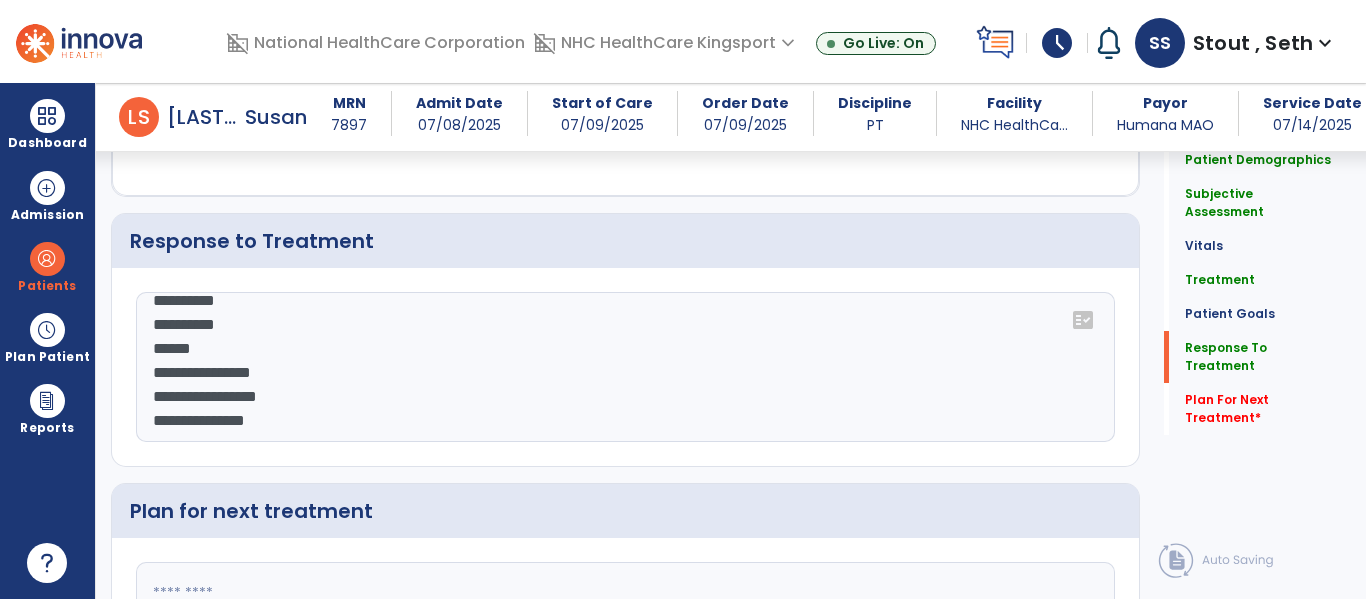 click on "**********" 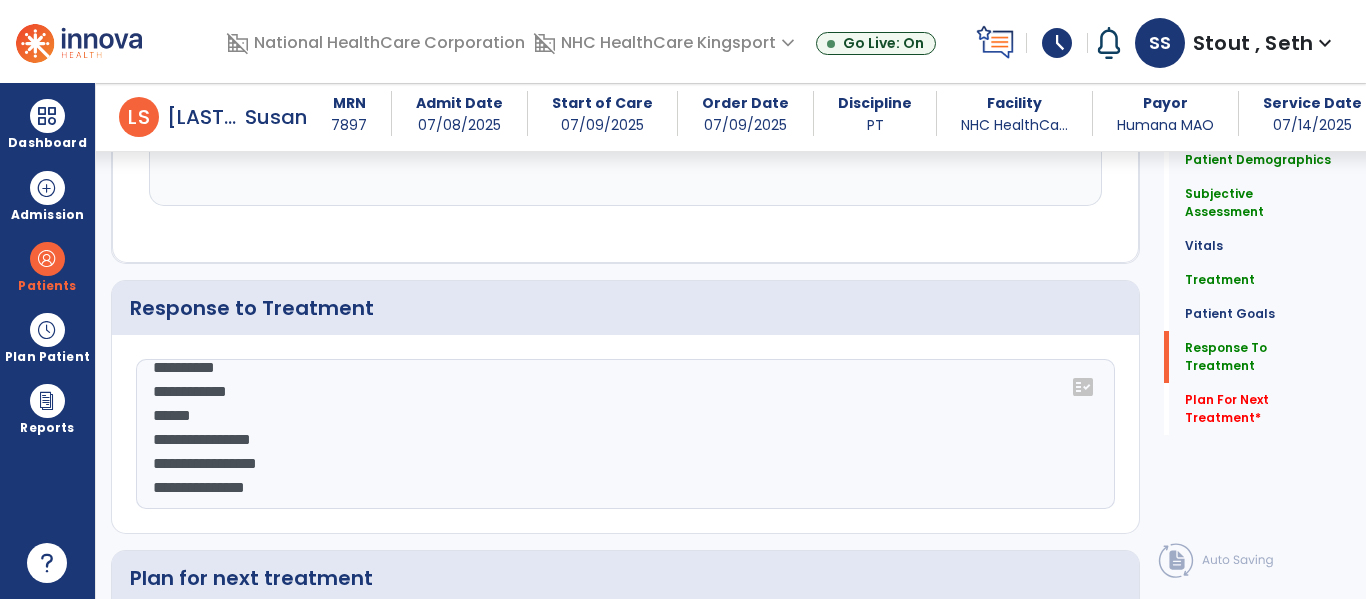 scroll, scrollTop: 3505, scrollLeft: 0, axis: vertical 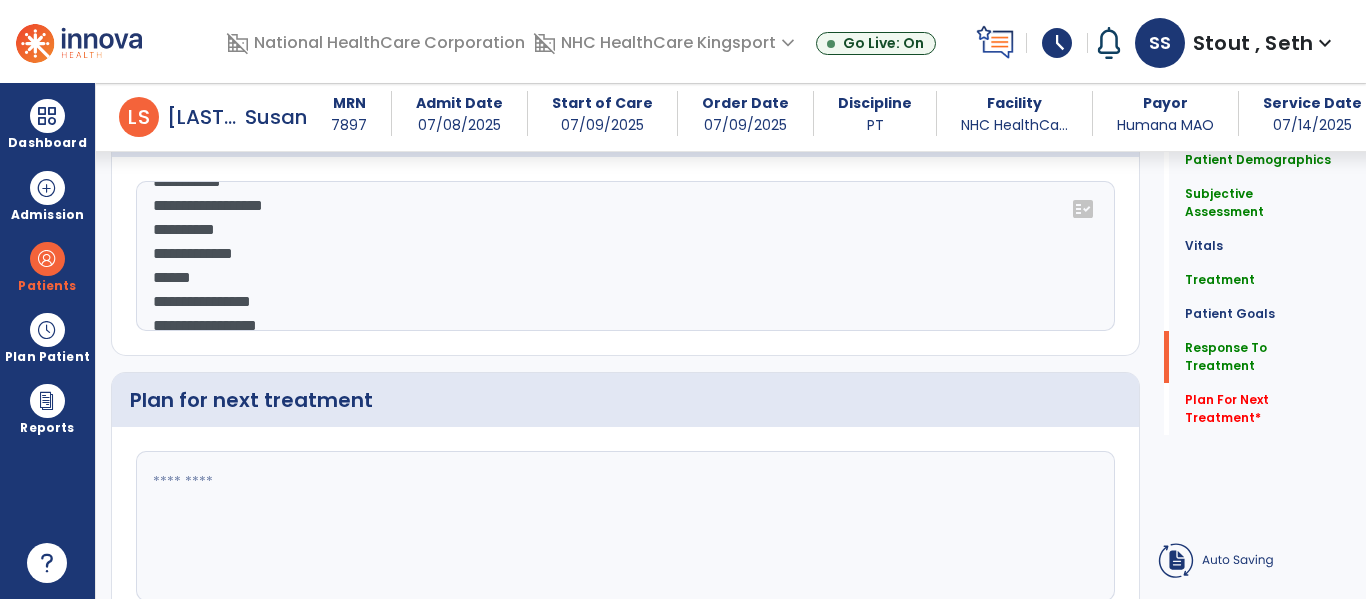 click on "**********" 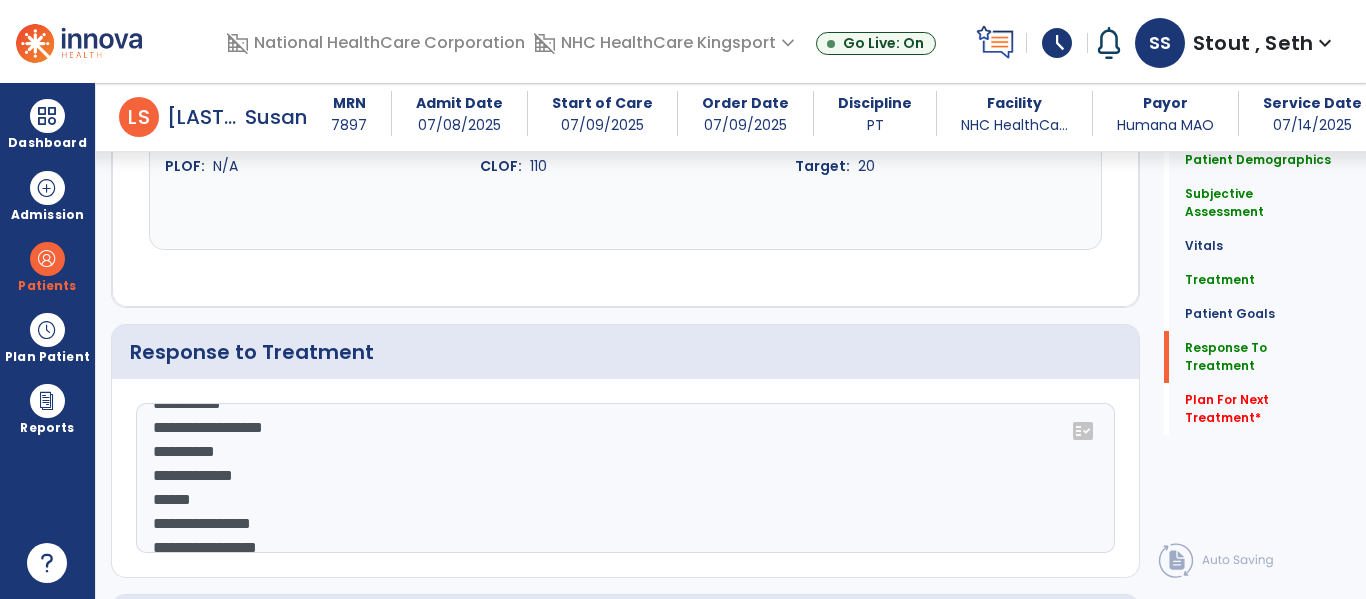 scroll, scrollTop: 3505, scrollLeft: 0, axis: vertical 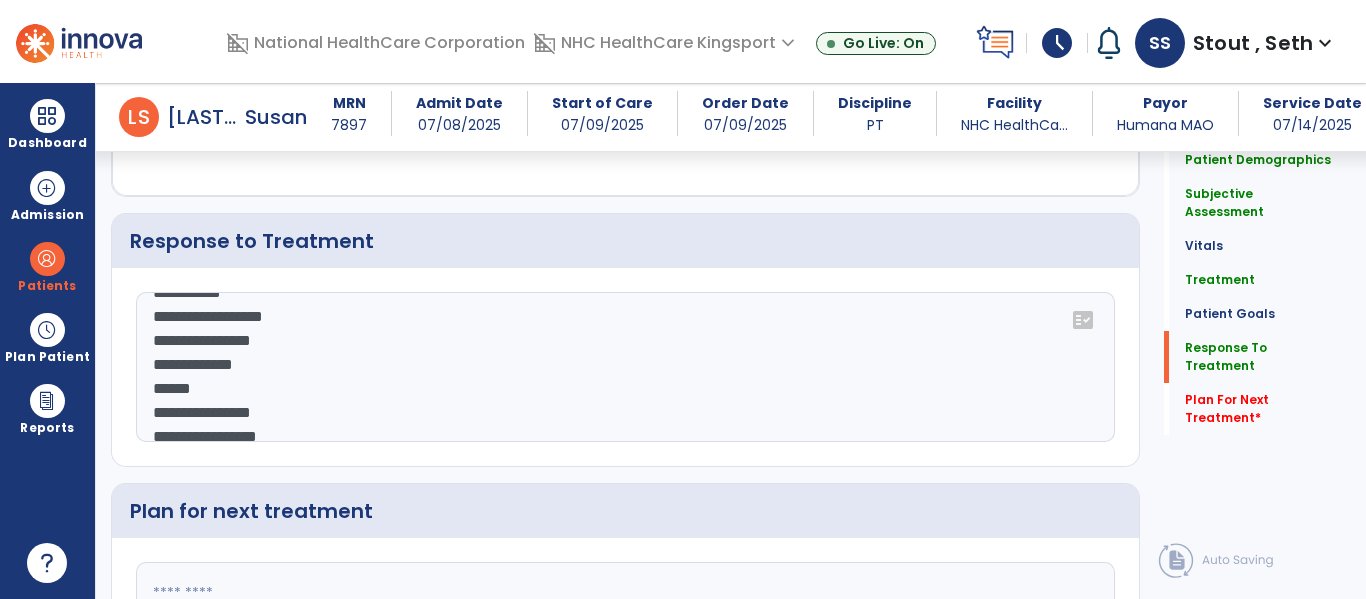 click on "**********" 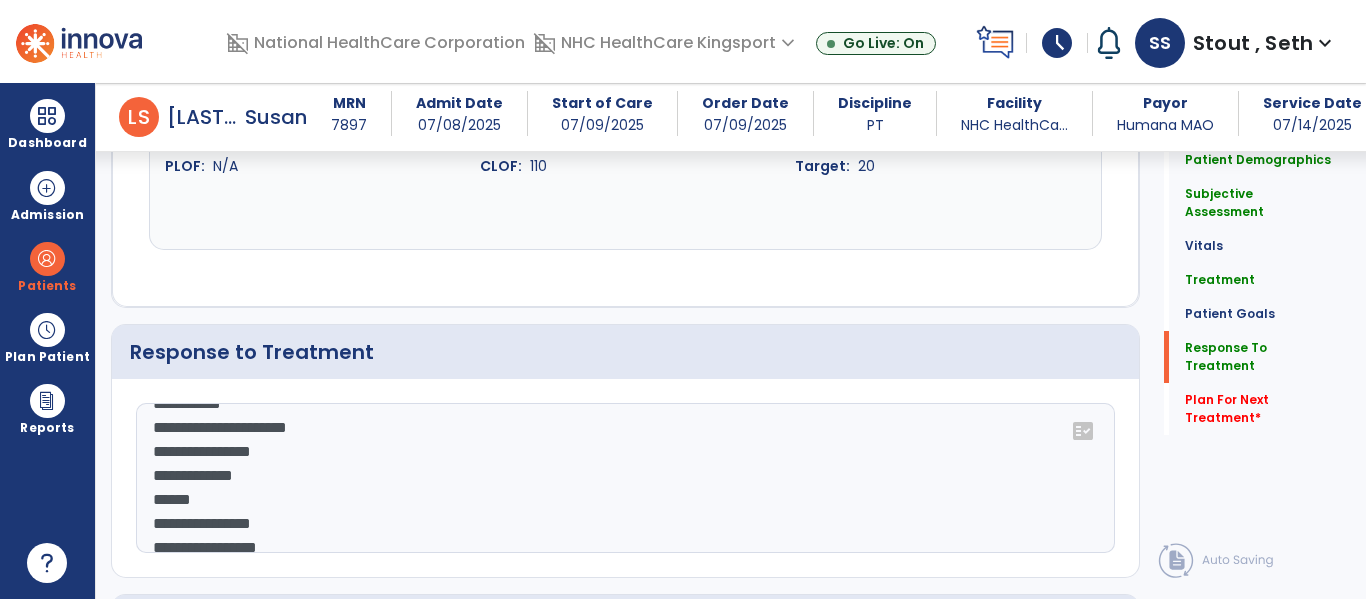 scroll, scrollTop: 3505, scrollLeft: 0, axis: vertical 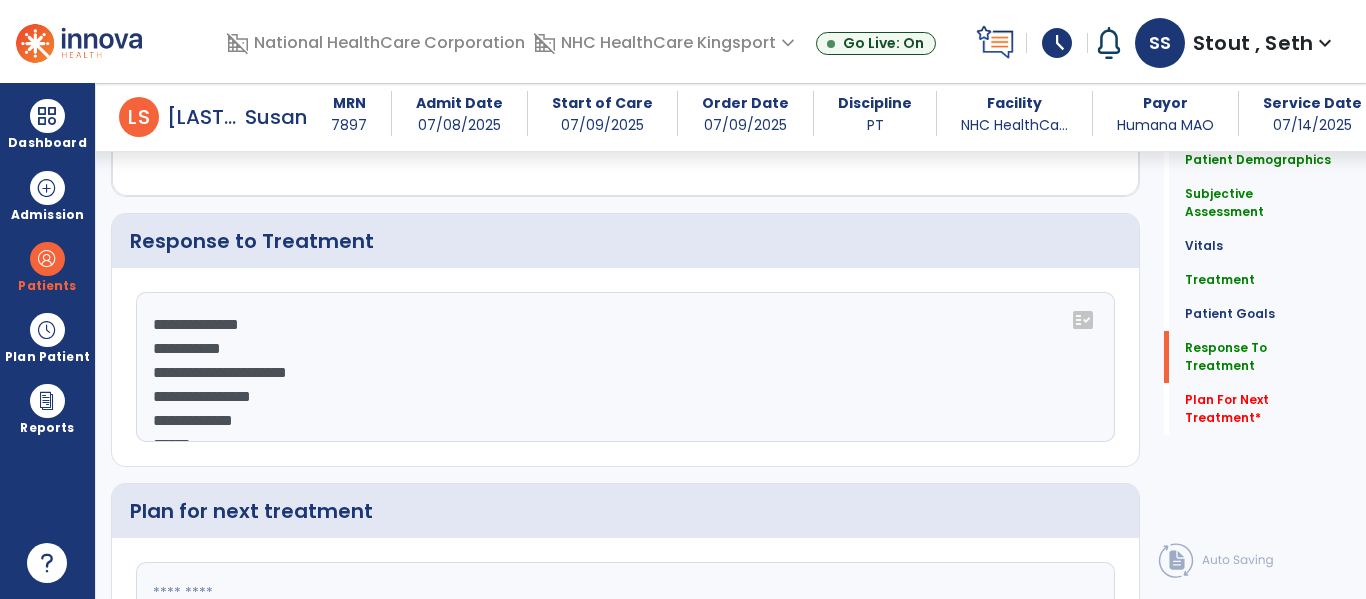 click on "**********" 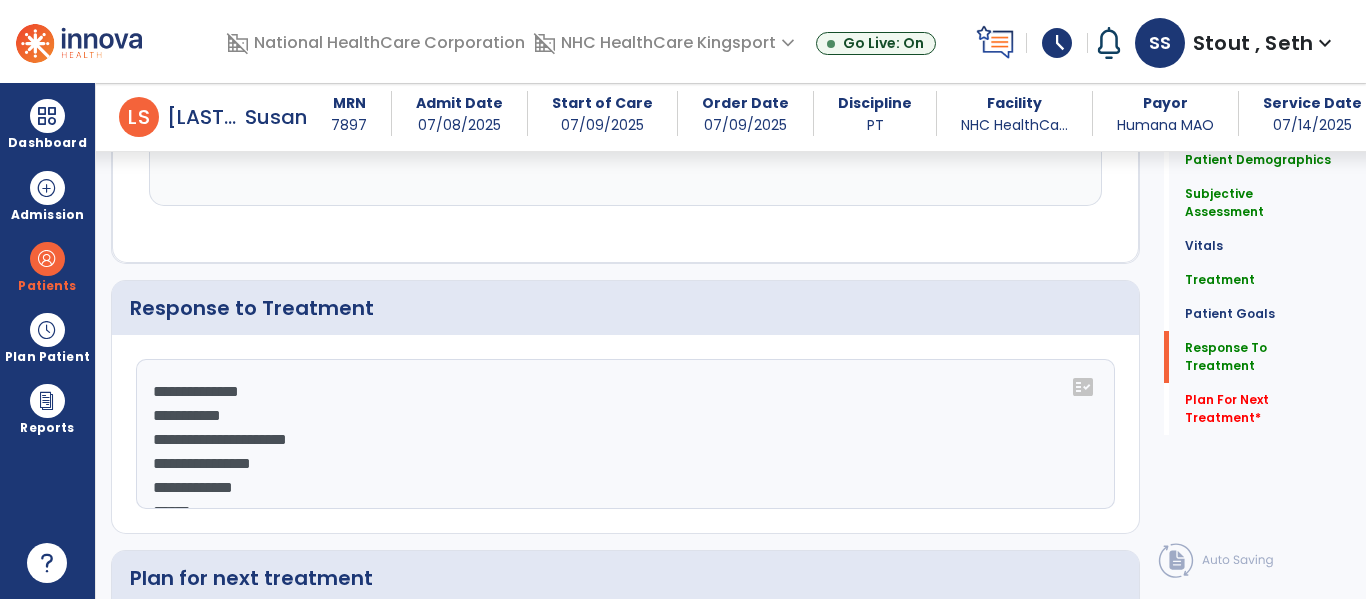 scroll, scrollTop: 3505, scrollLeft: 0, axis: vertical 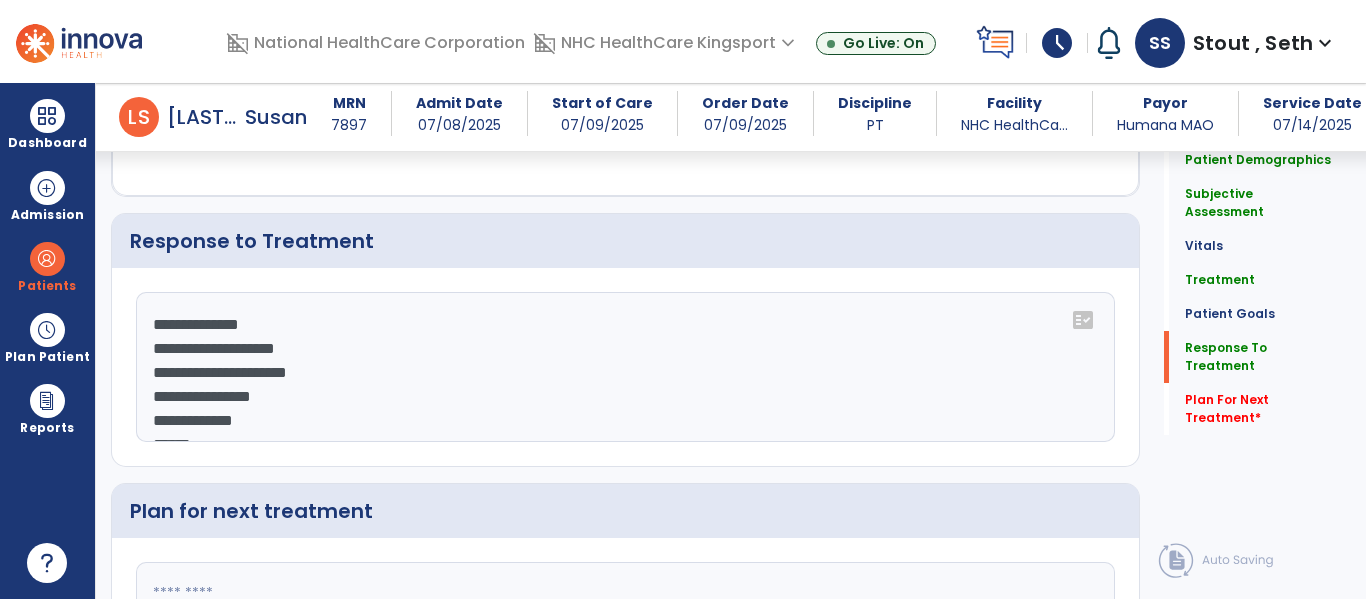 click on "**********" 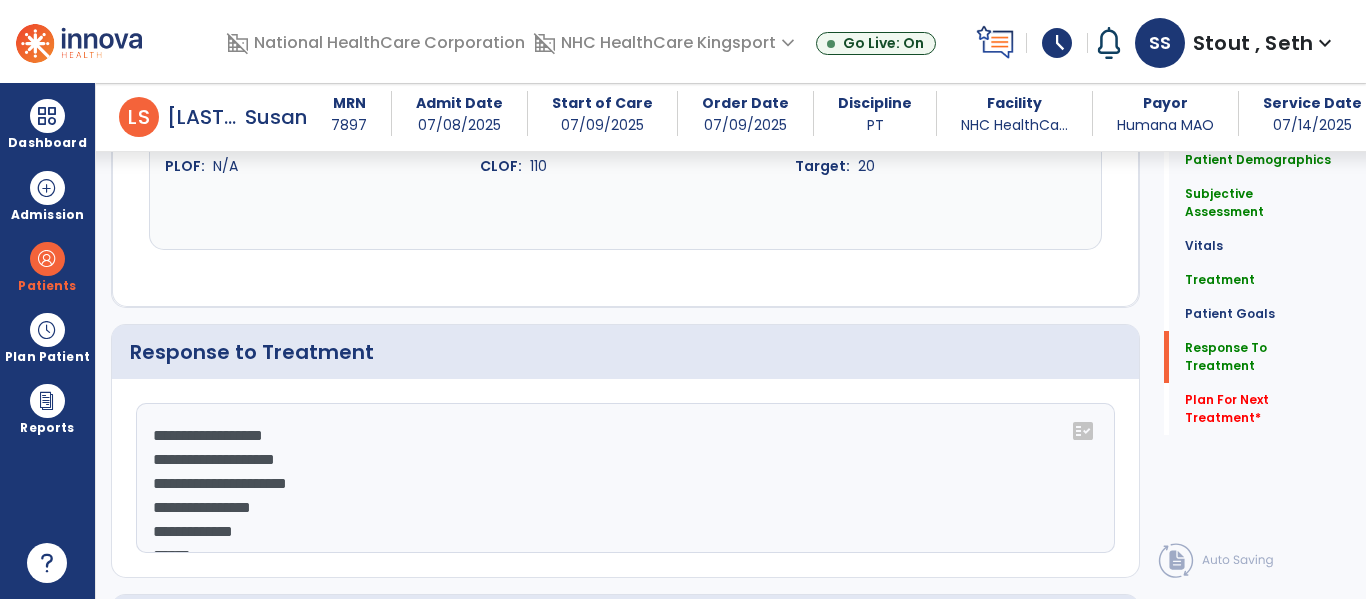 scroll, scrollTop: 3505, scrollLeft: 0, axis: vertical 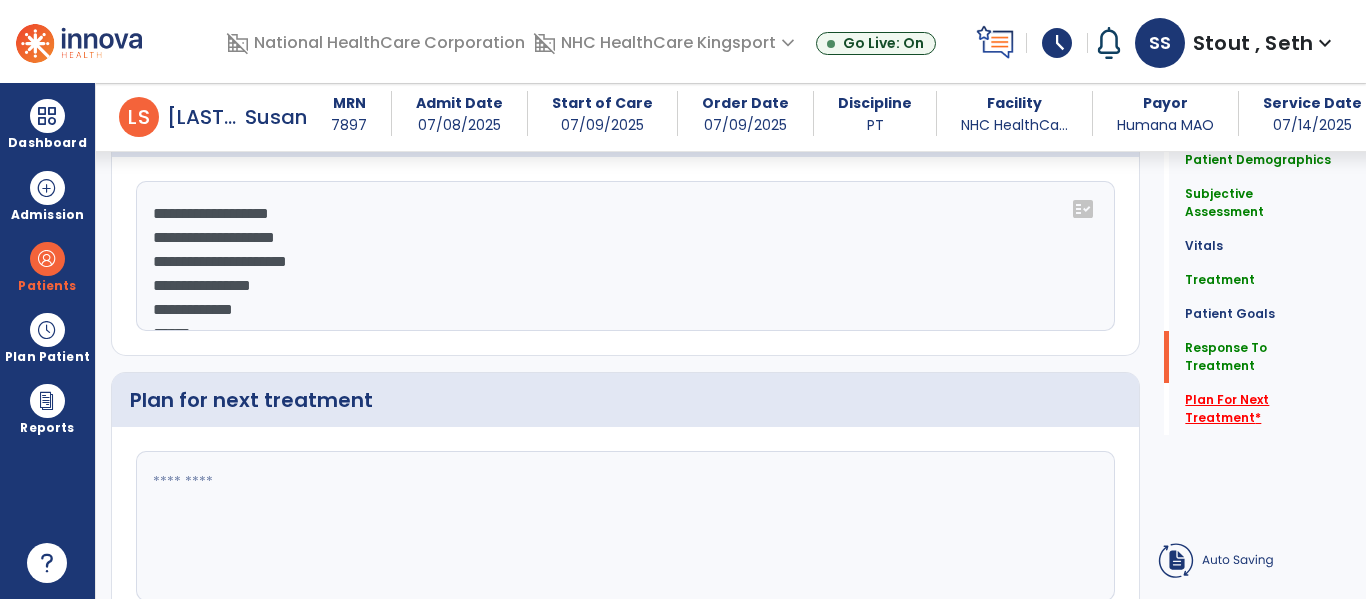 type on "**********" 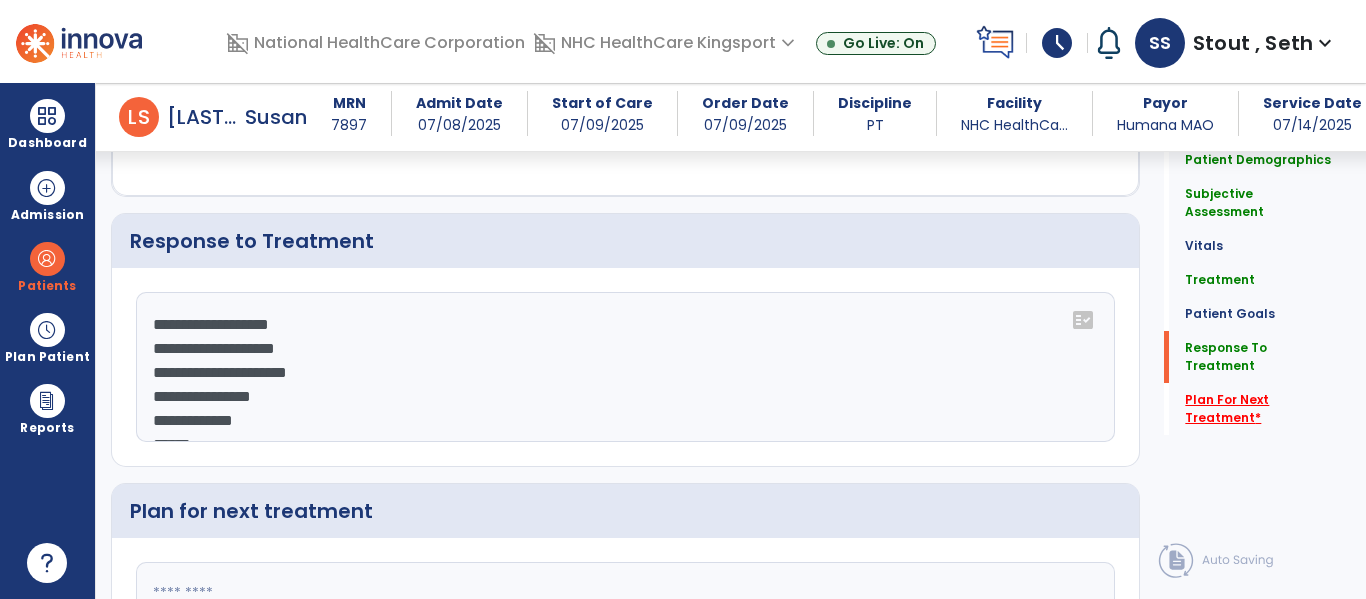 click on "Plan For Next Treatment   *" 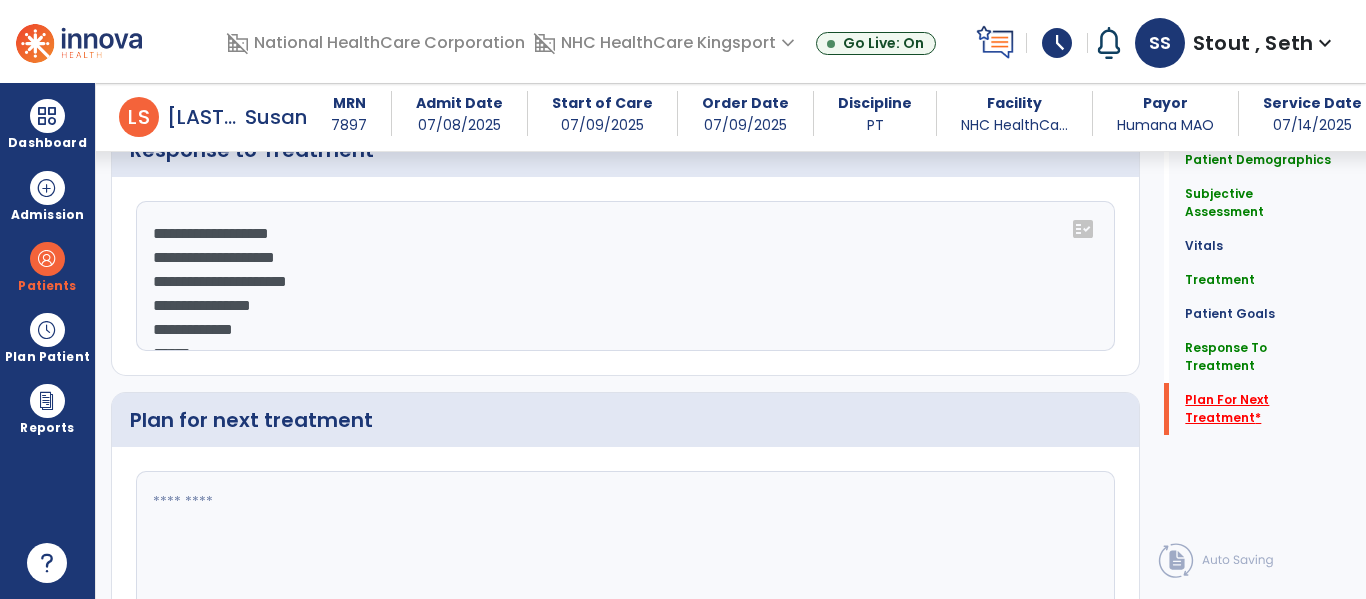scroll, scrollTop: 3599, scrollLeft: 0, axis: vertical 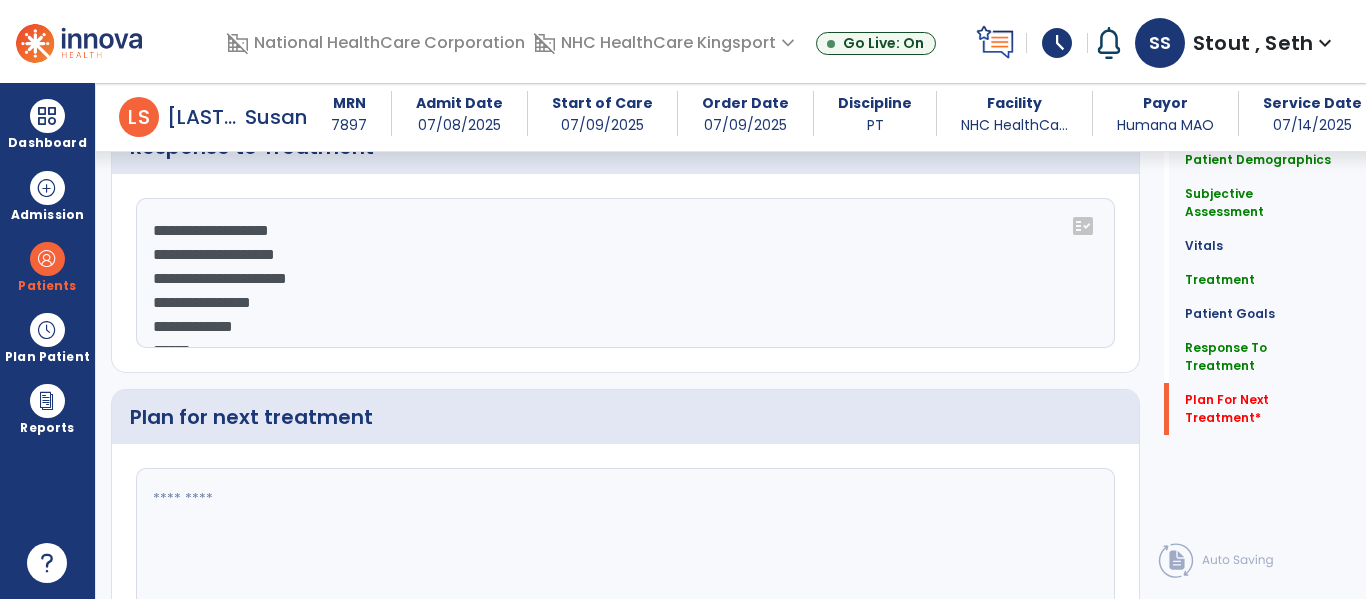 click 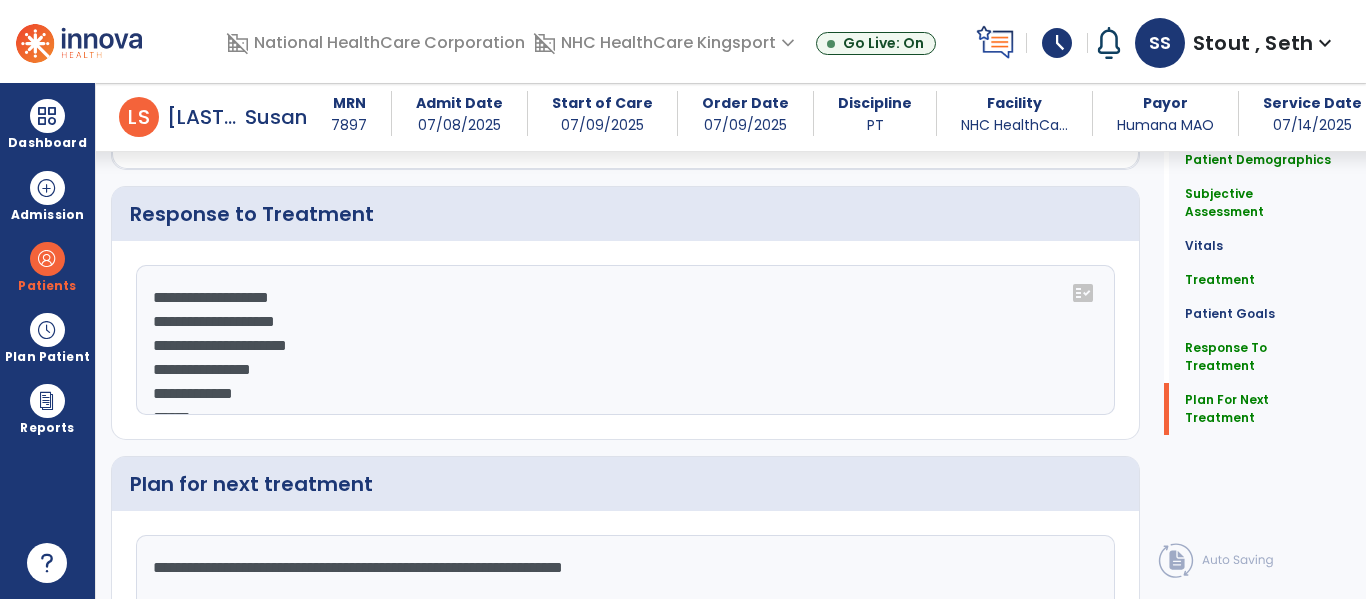 scroll, scrollTop: 3599, scrollLeft: 0, axis: vertical 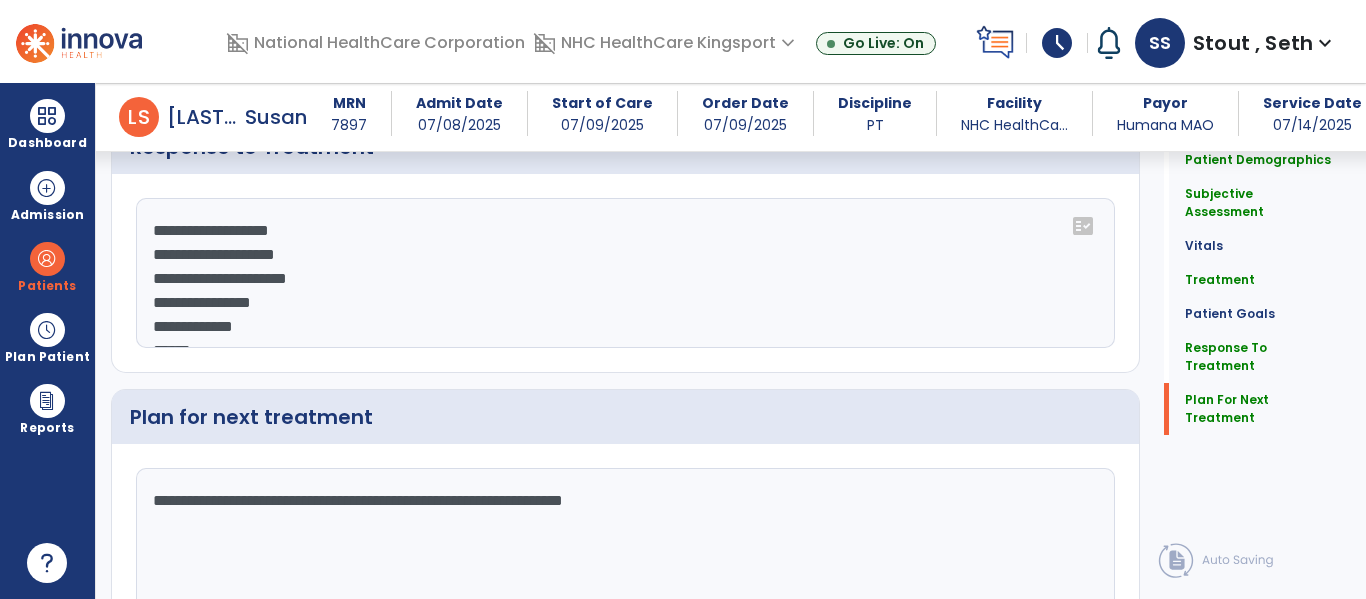type on "**********" 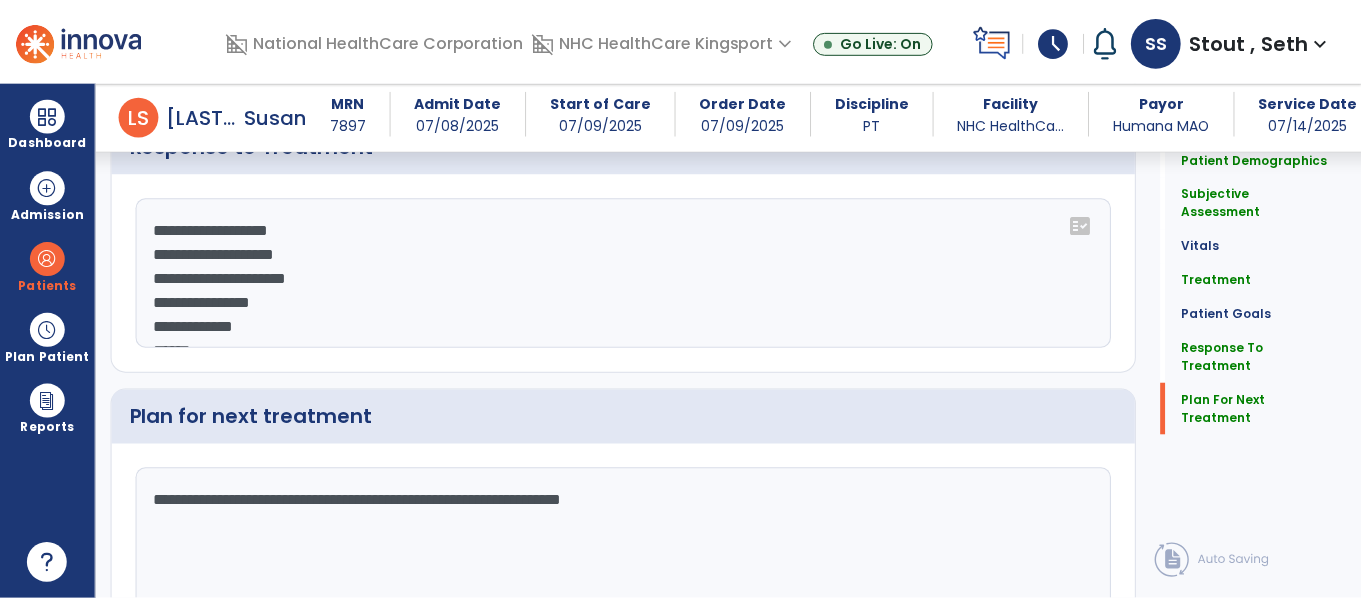 scroll, scrollTop: 3710, scrollLeft: 0, axis: vertical 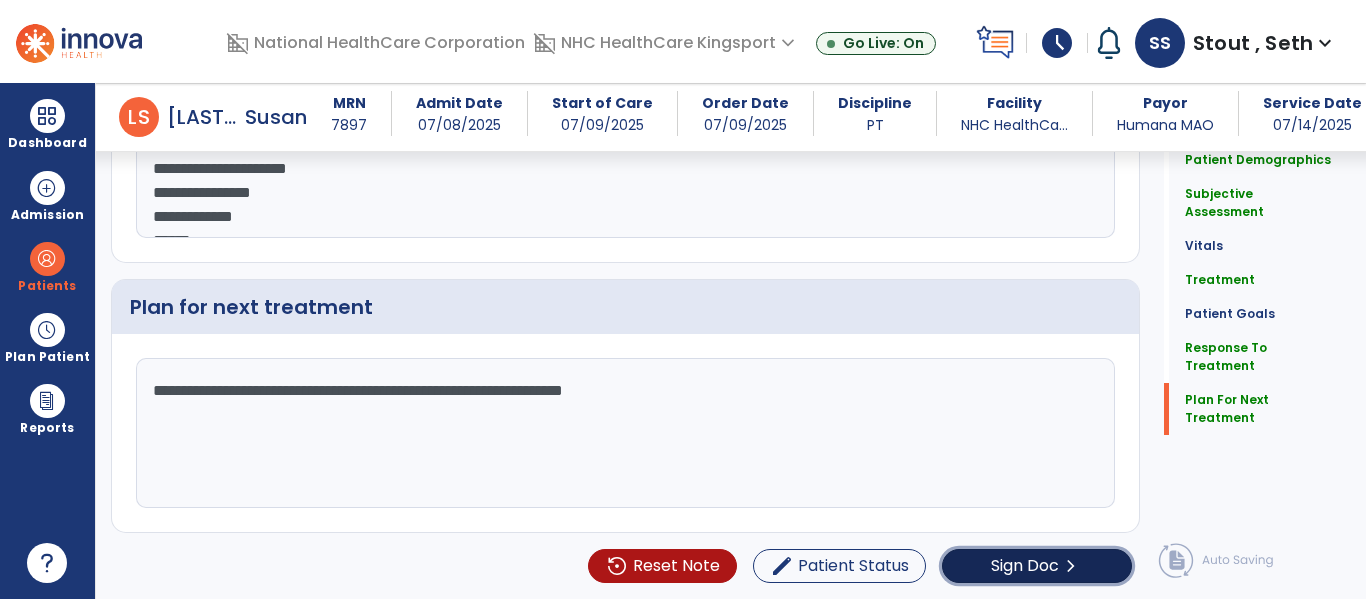 click on "Sign Doc" 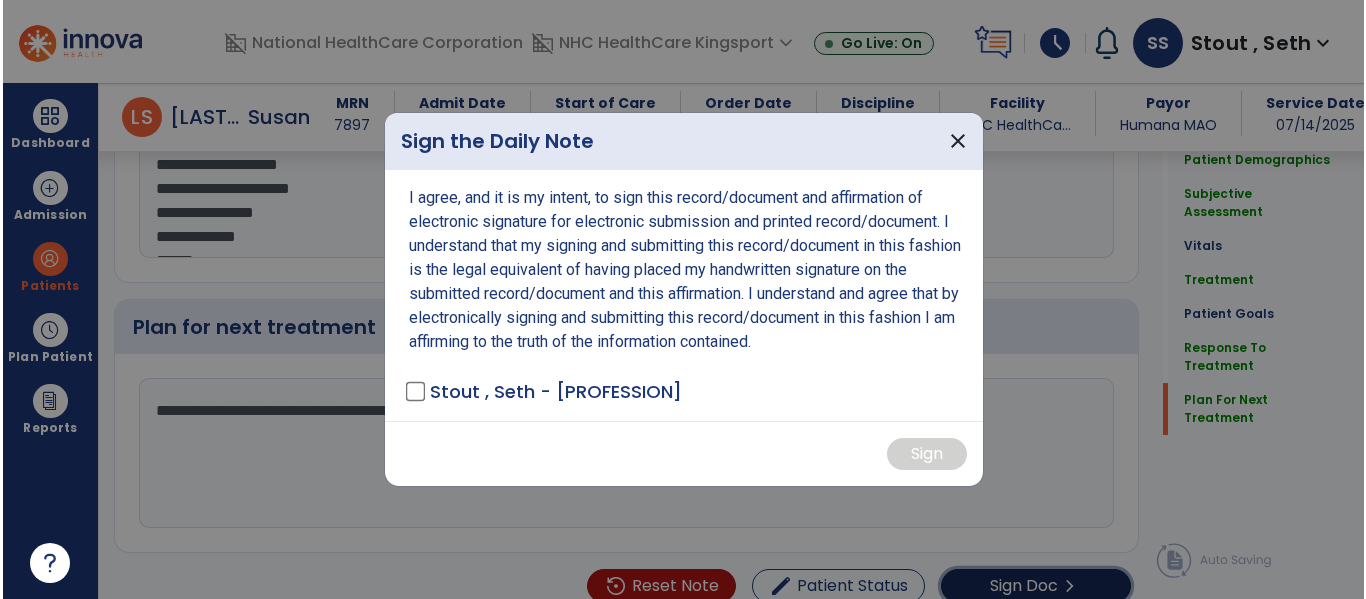 scroll, scrollTop: 3731, scrollLeft: 0, axis: vertical 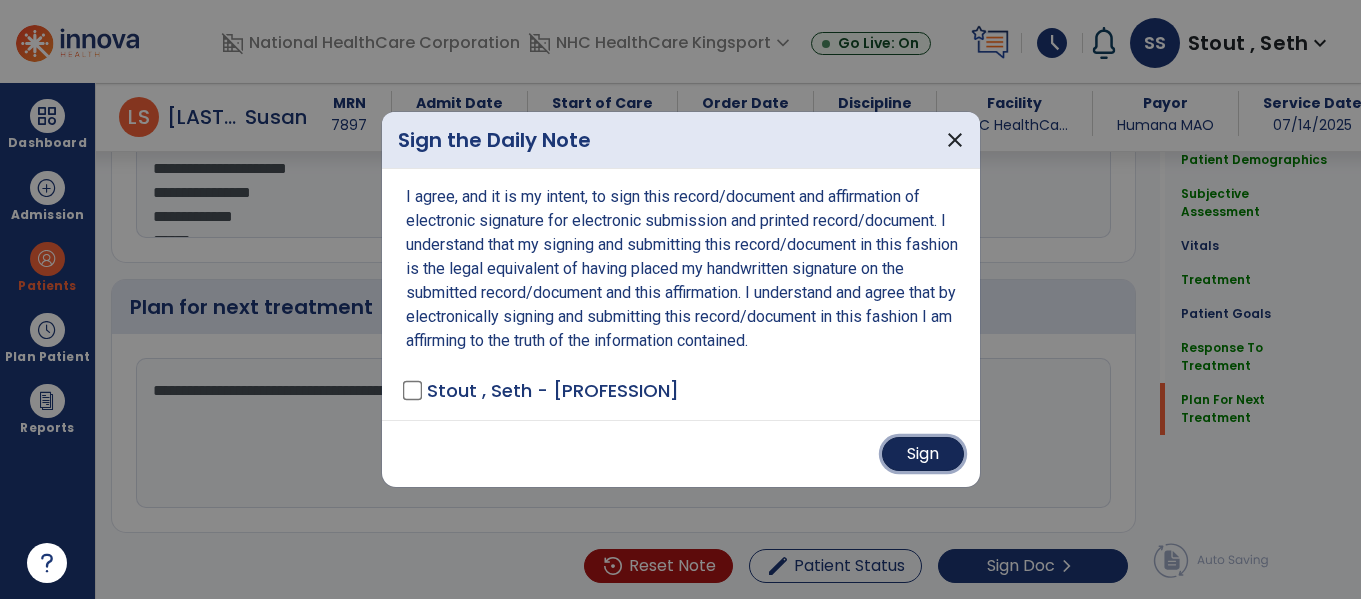 click on "Sign" at bounding box center (923, 454) 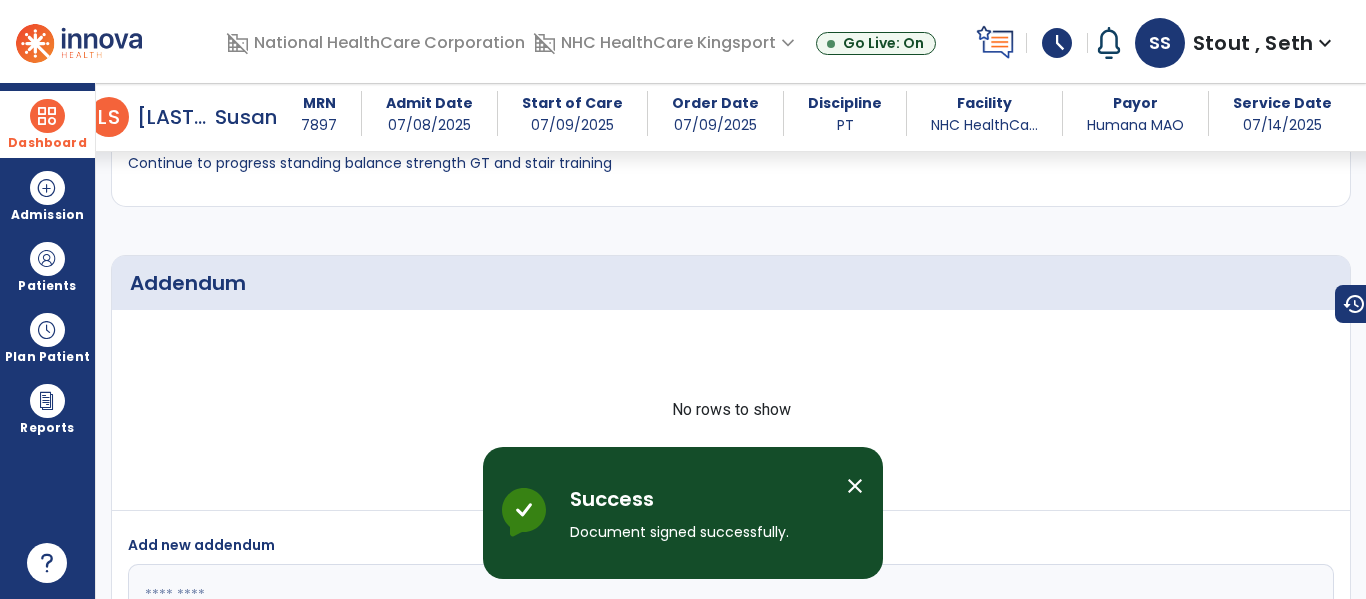 click at bounding box center [47, 116] 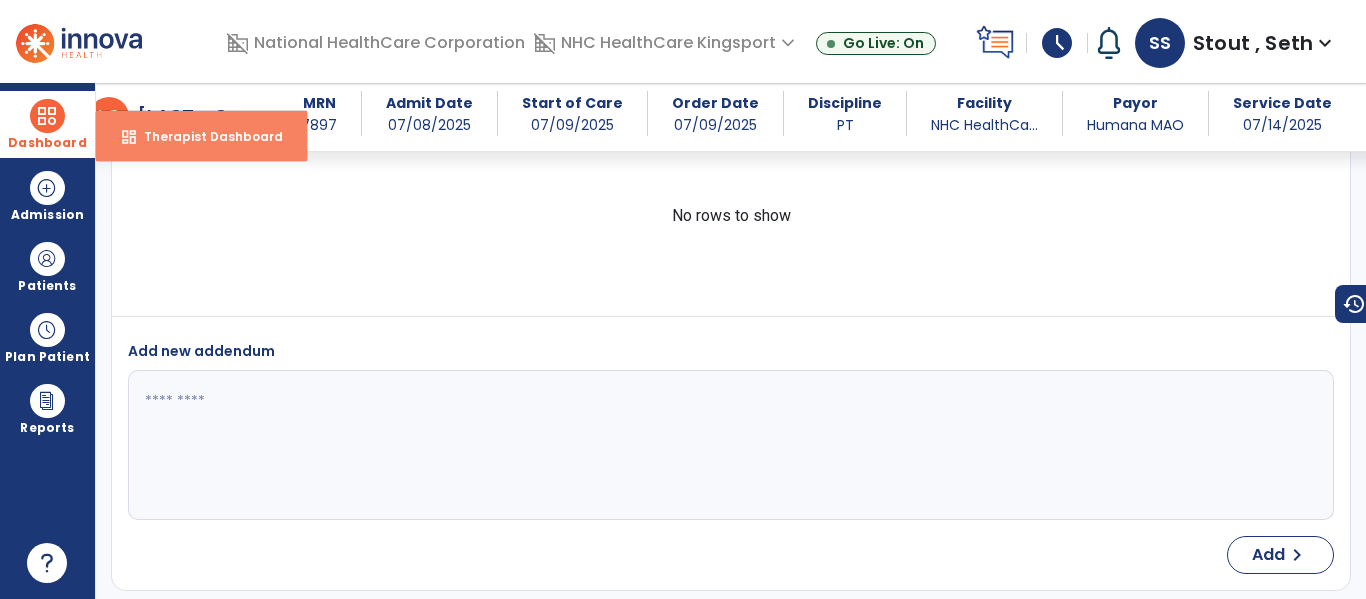 click on "Therapist Dashboard" at bounding box center (205, 136) 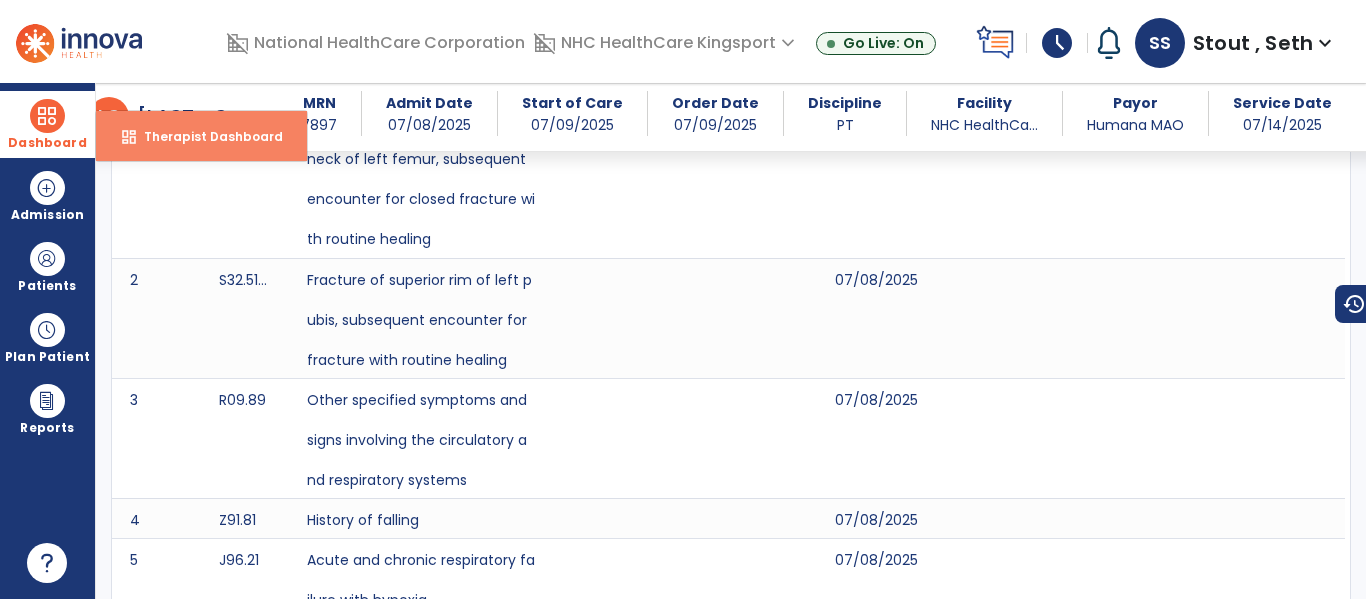 select on "****" 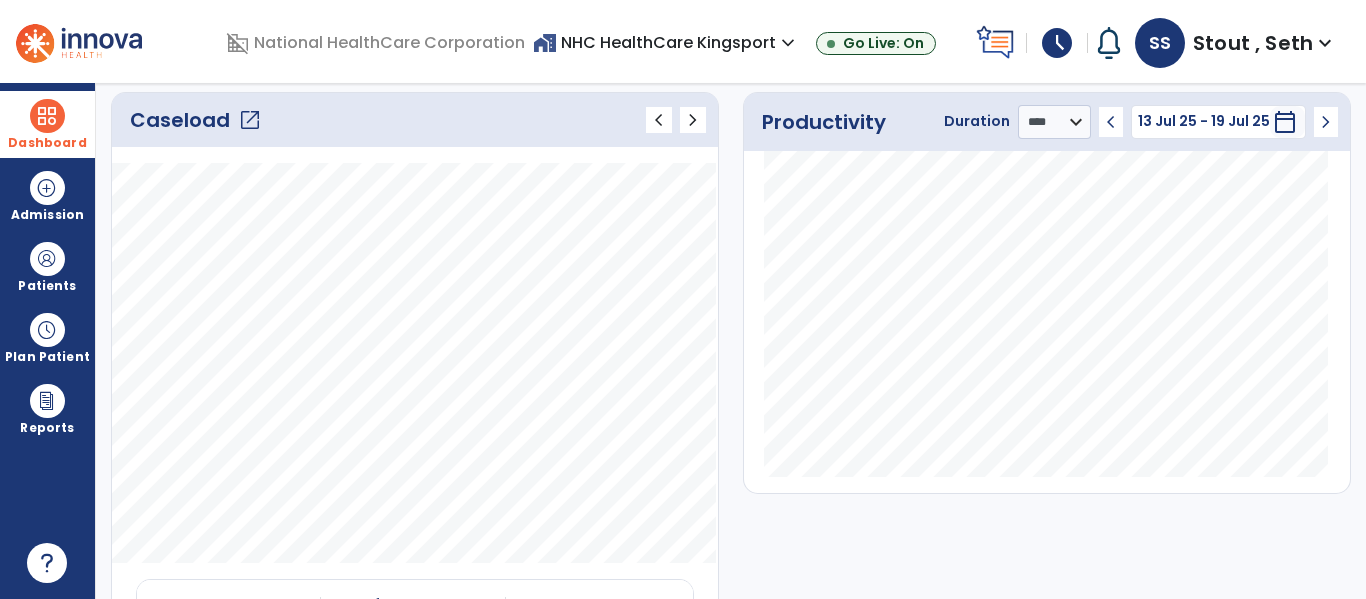 click on "open_in_new" 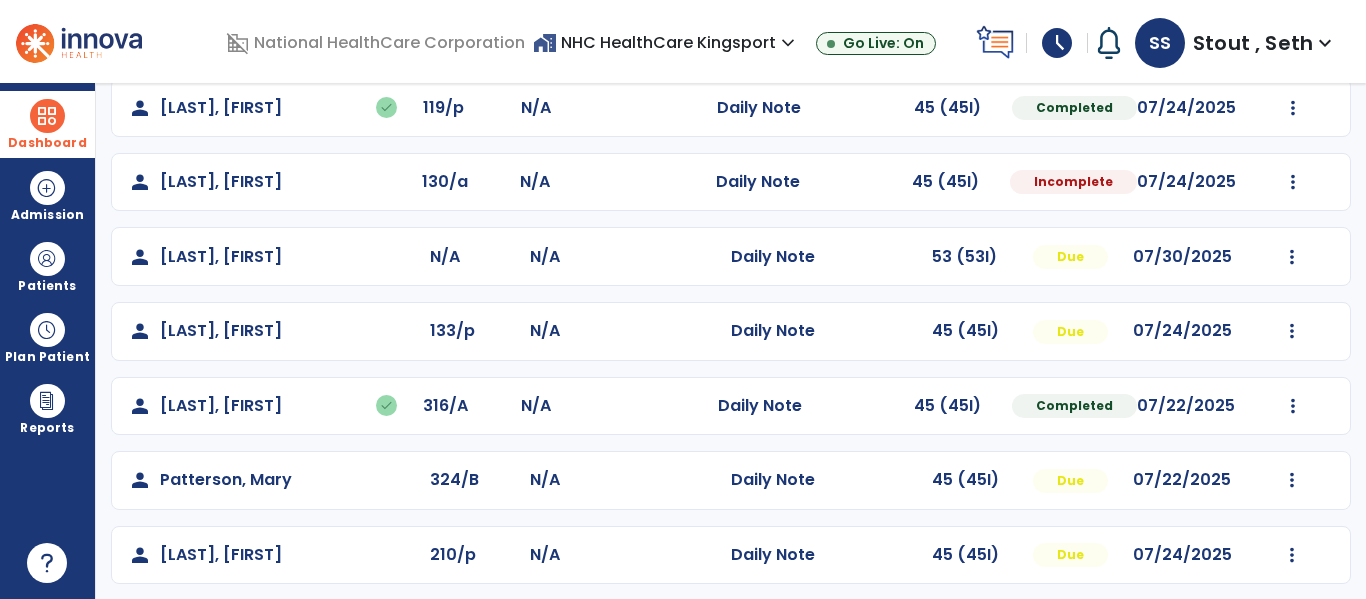 scroll, scrollTop: 254, scrollLeft: 0, axis: vertical 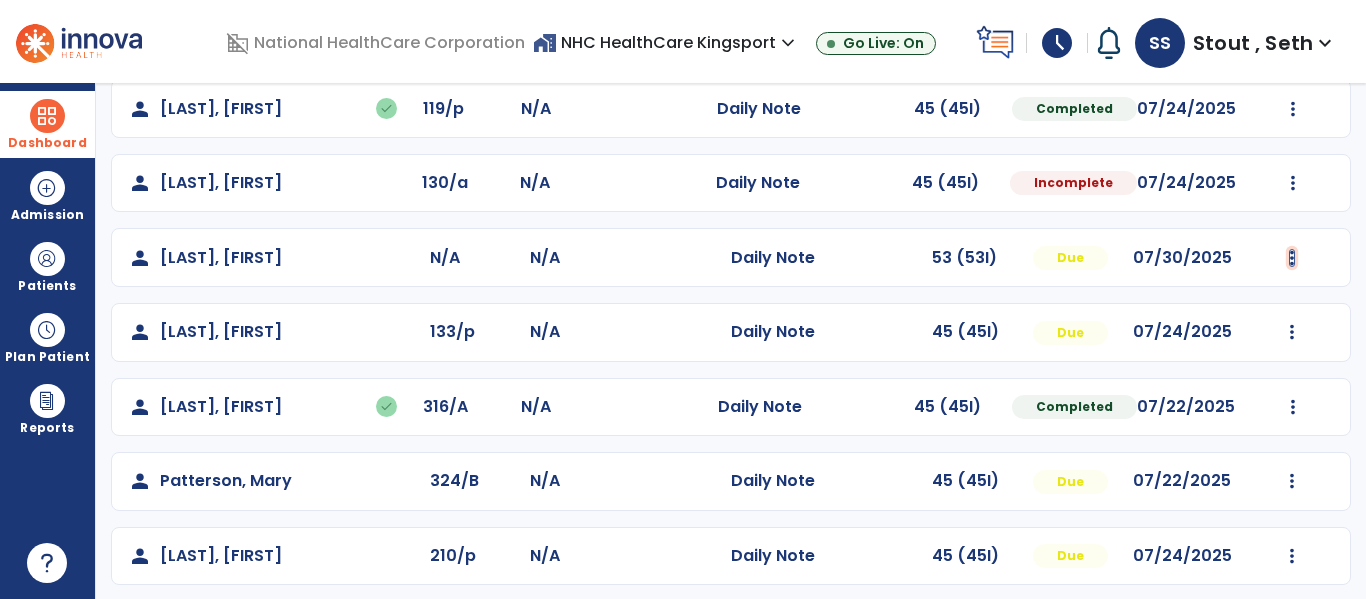 click at bounding box center [1292, 34] 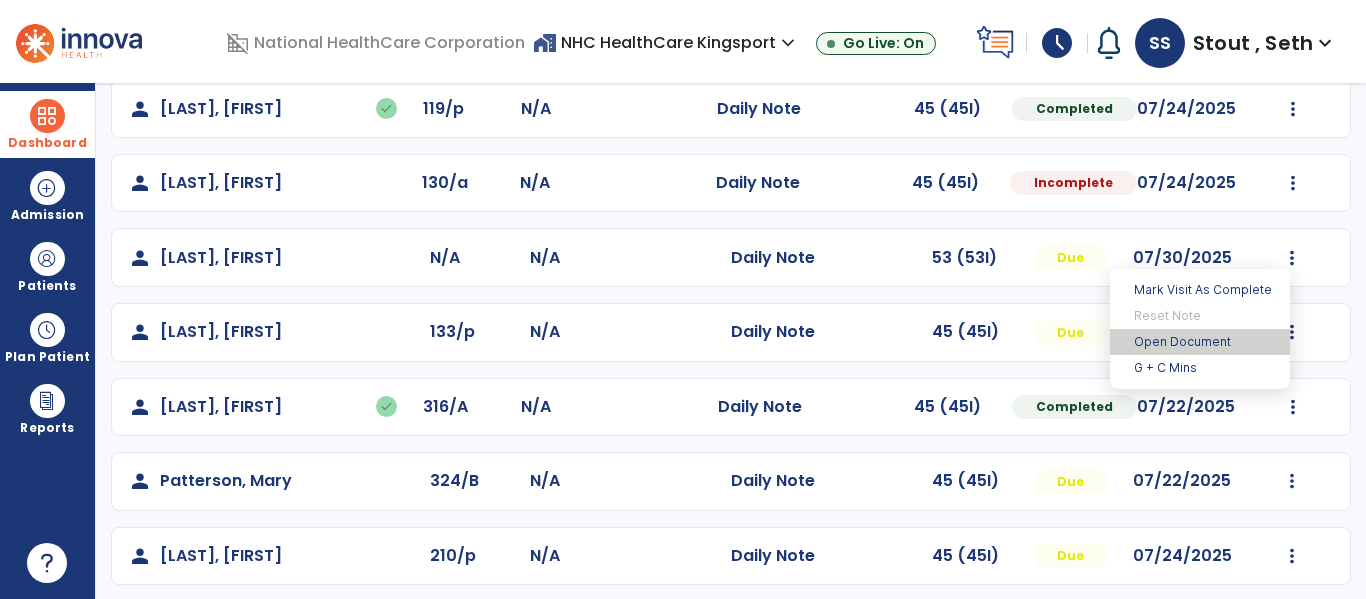 click on "Open Document" at bounding box center [1200, 342] 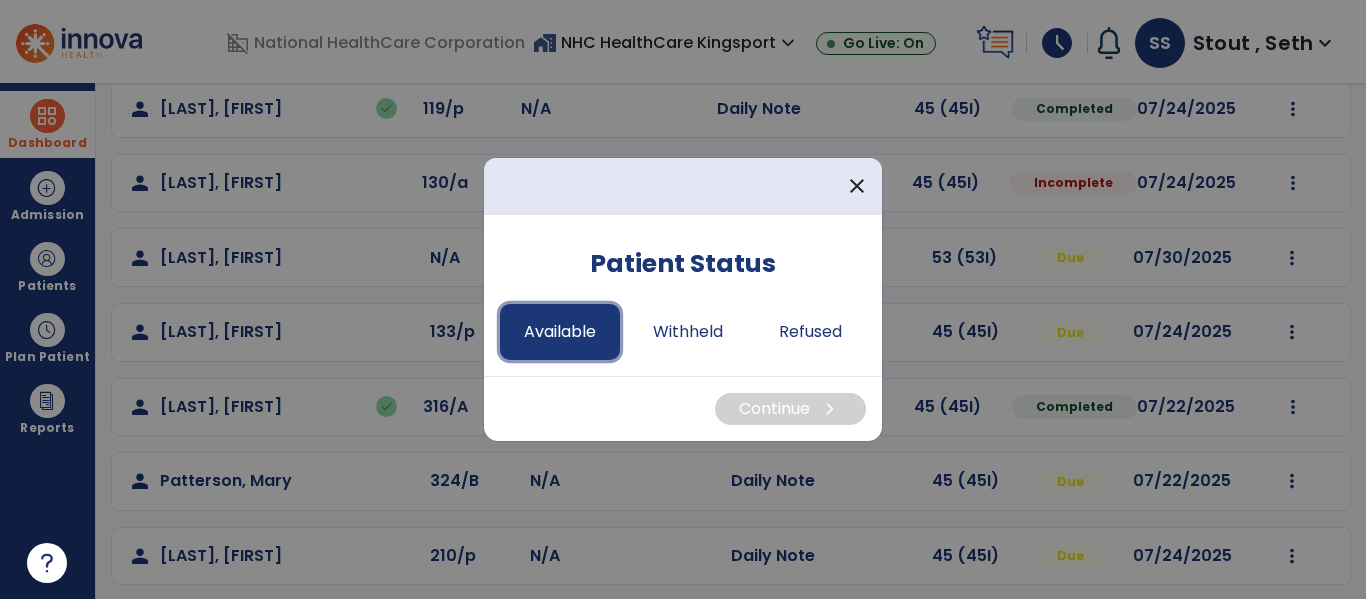click on "Available" at bounding box center [560, 332] 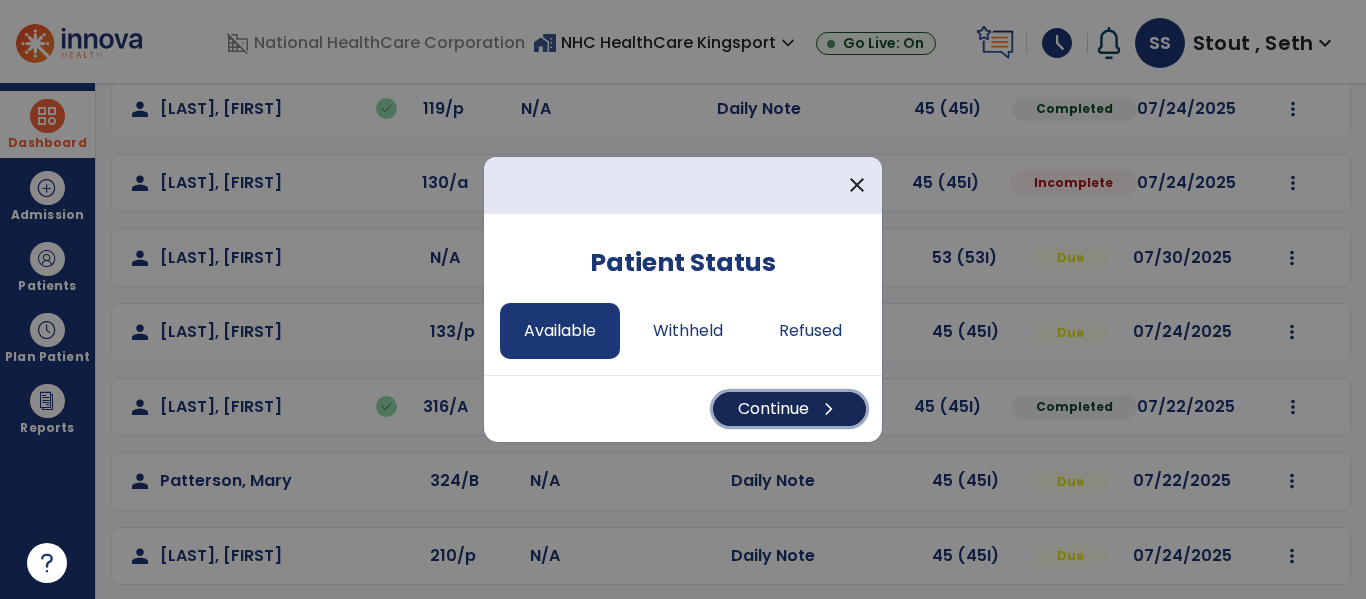 click on "Continue   chevron_right" at bounding box center [789, 409] 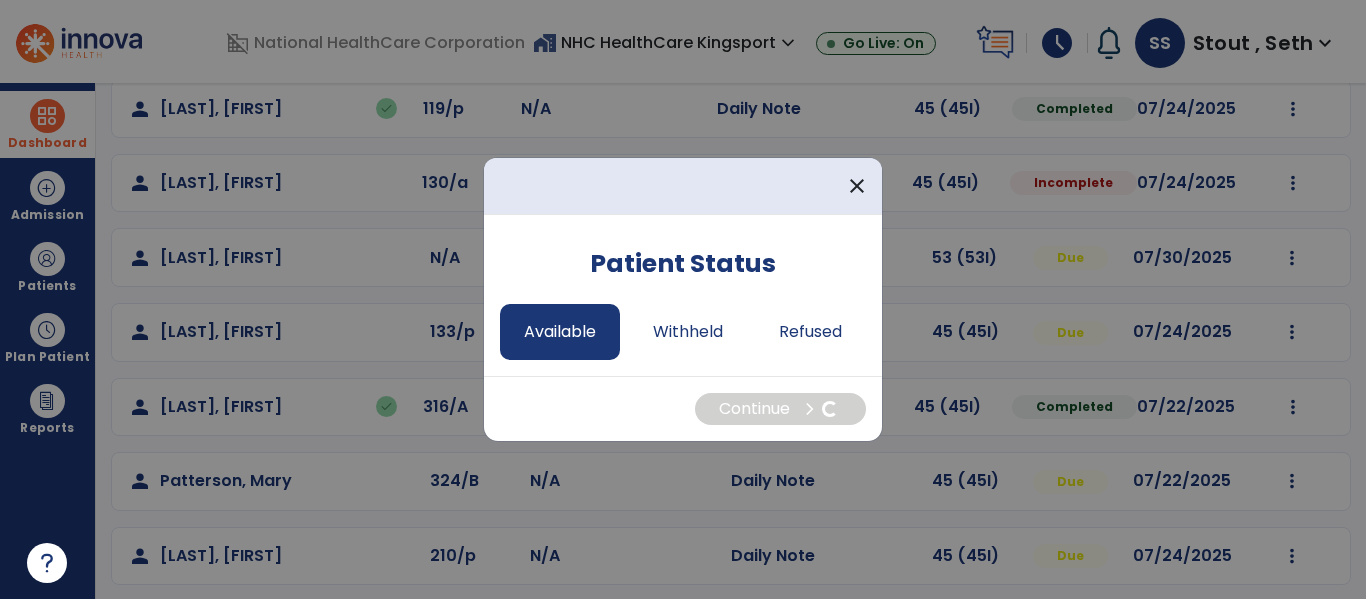 select on "*" 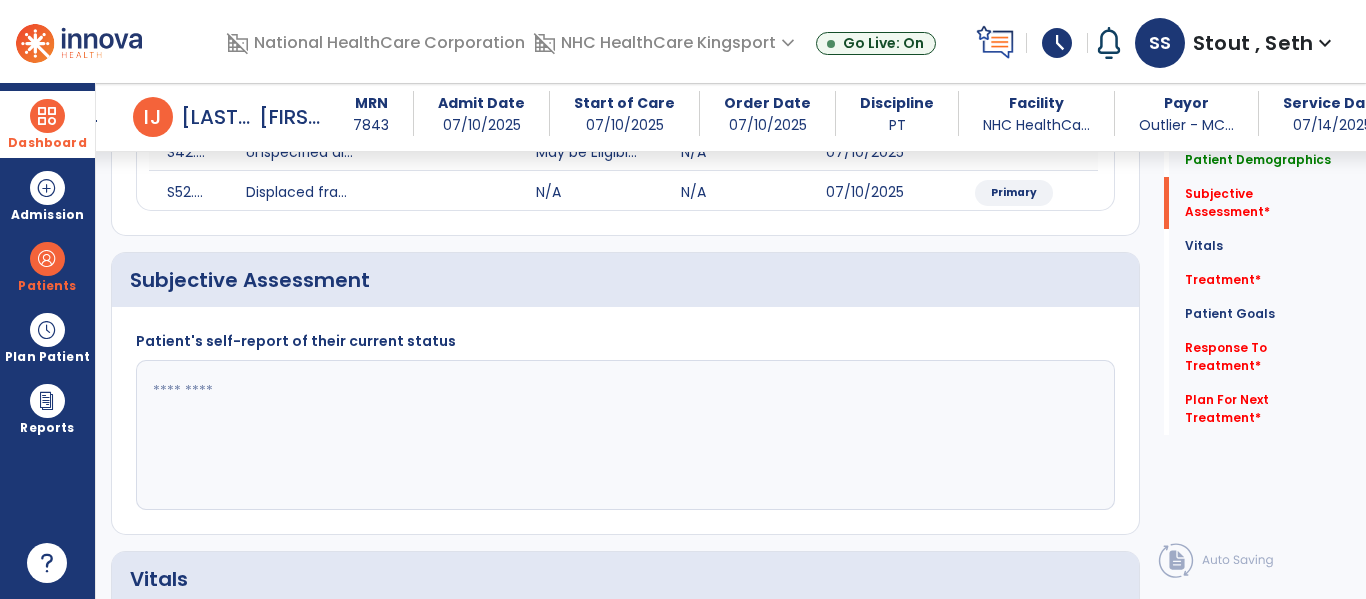 scroll, scrollTop: 516, scrollLeft: 0, axis: vertical 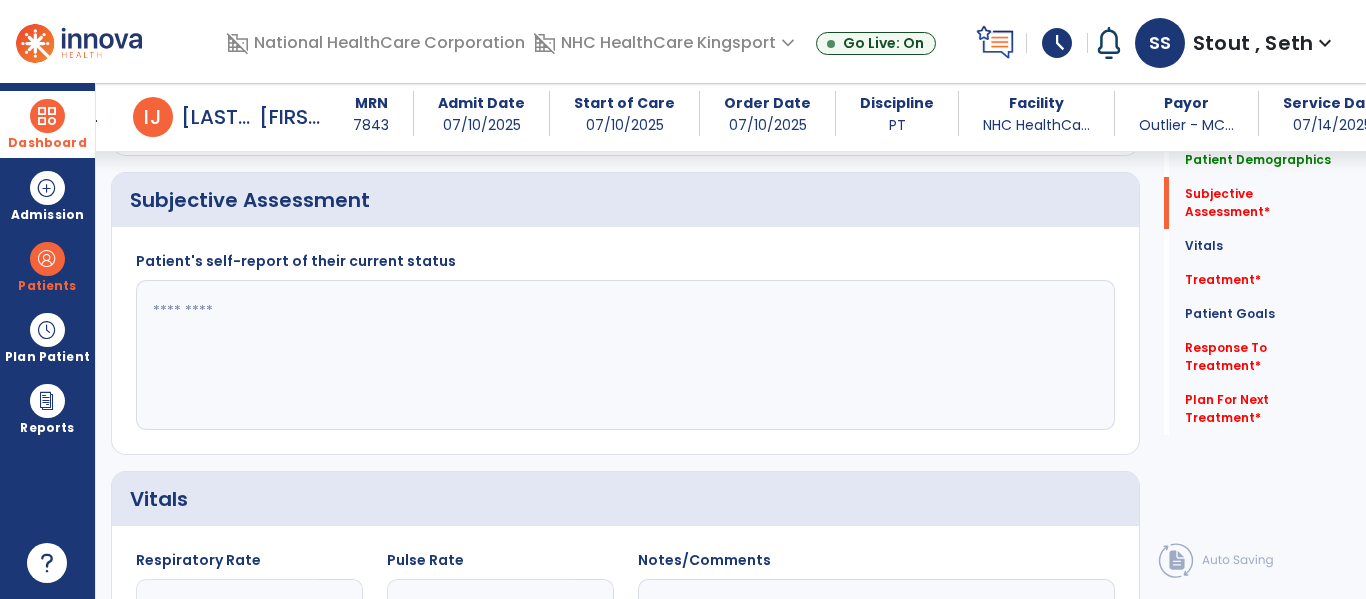 click 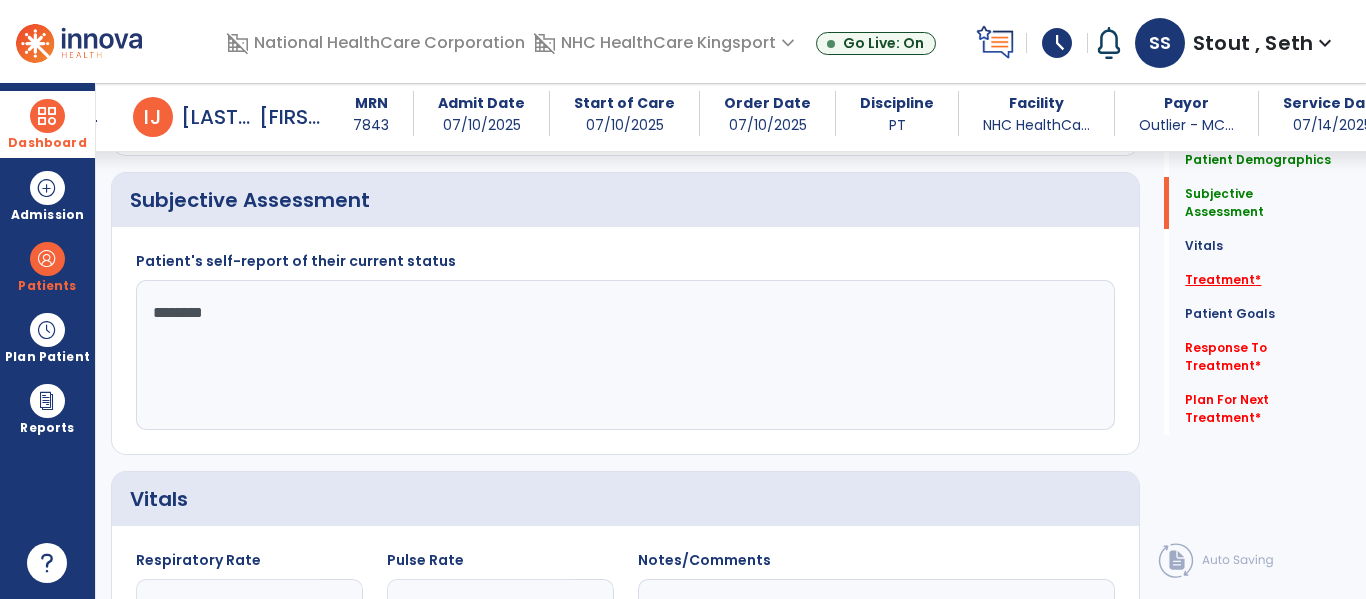 click on "Treatment   *" 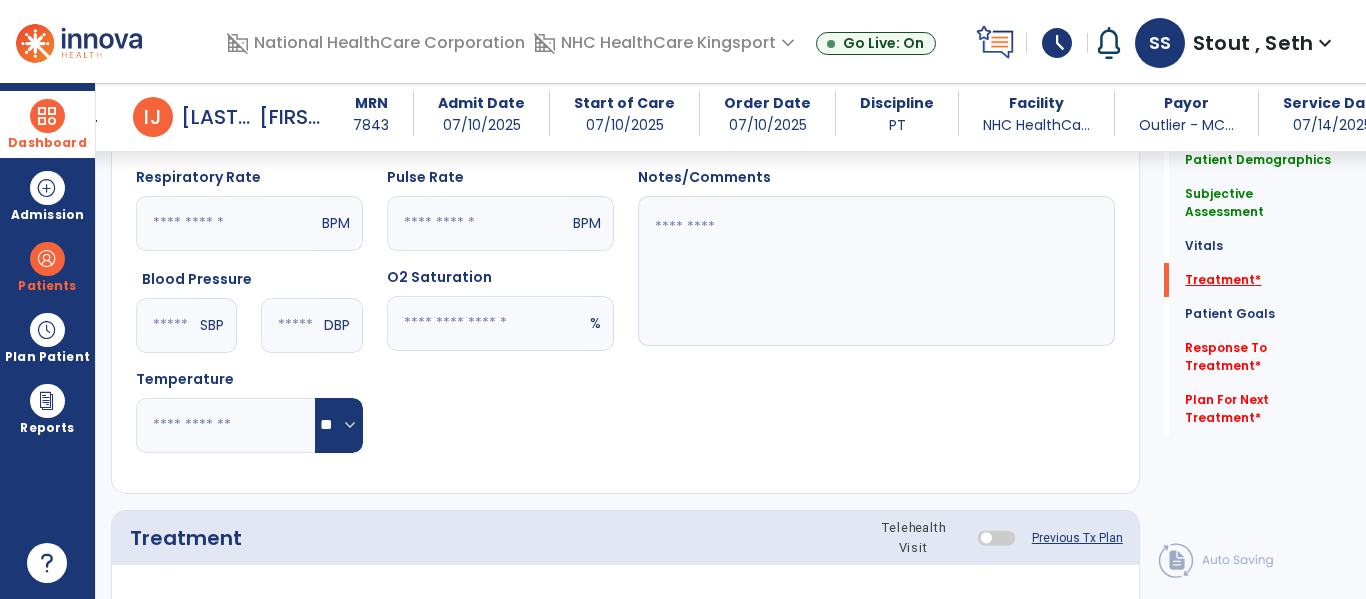 scroll, scrollTop: 1197, scrollLeft: 0, axis: vertical 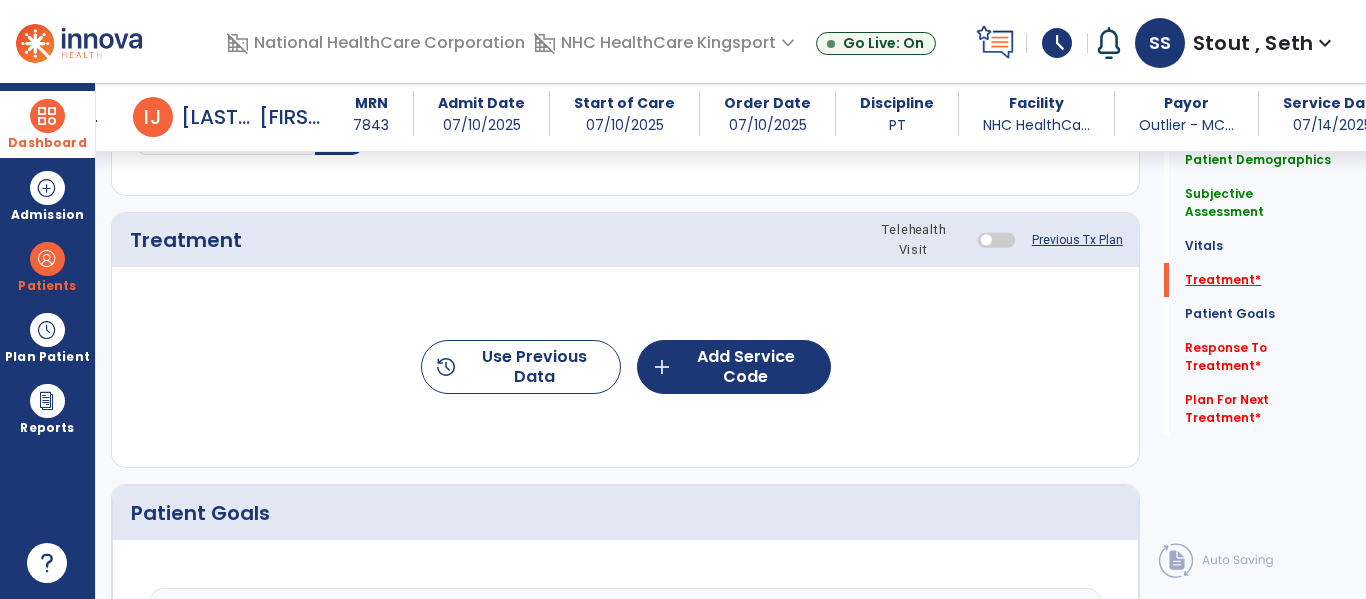 click on "Treatment   *" 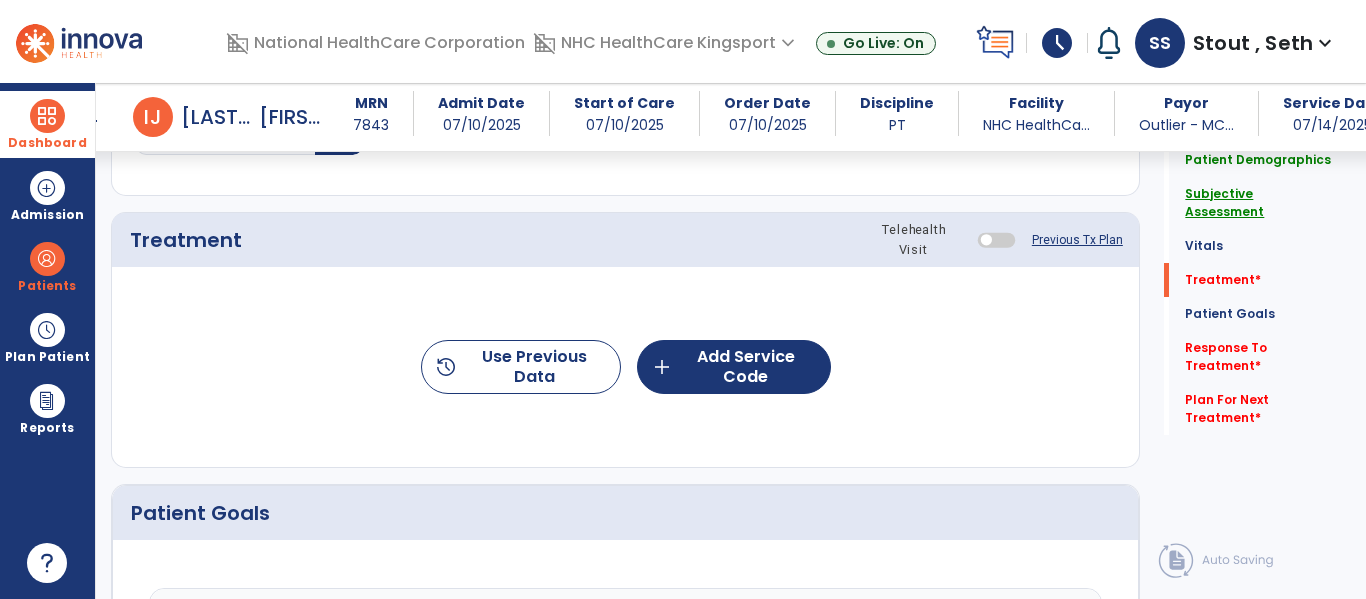 click on "Subjective Assessment" 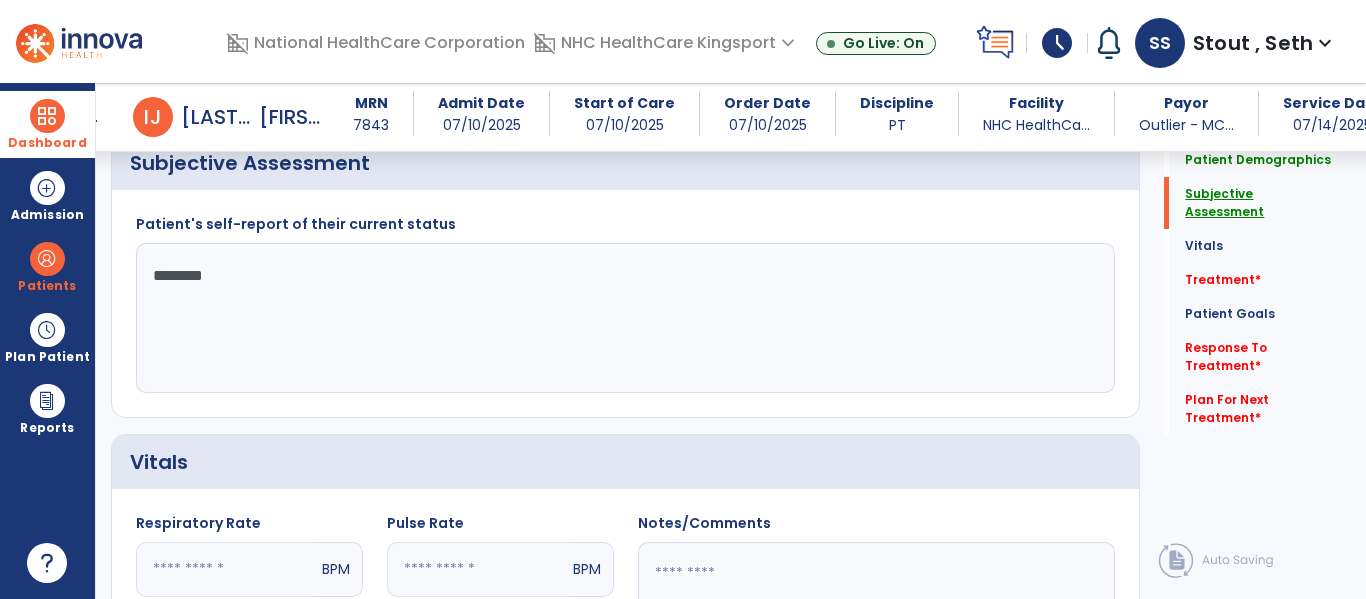 scroll, scrollTop: 488, scrollLeft: 0, axis: vertical 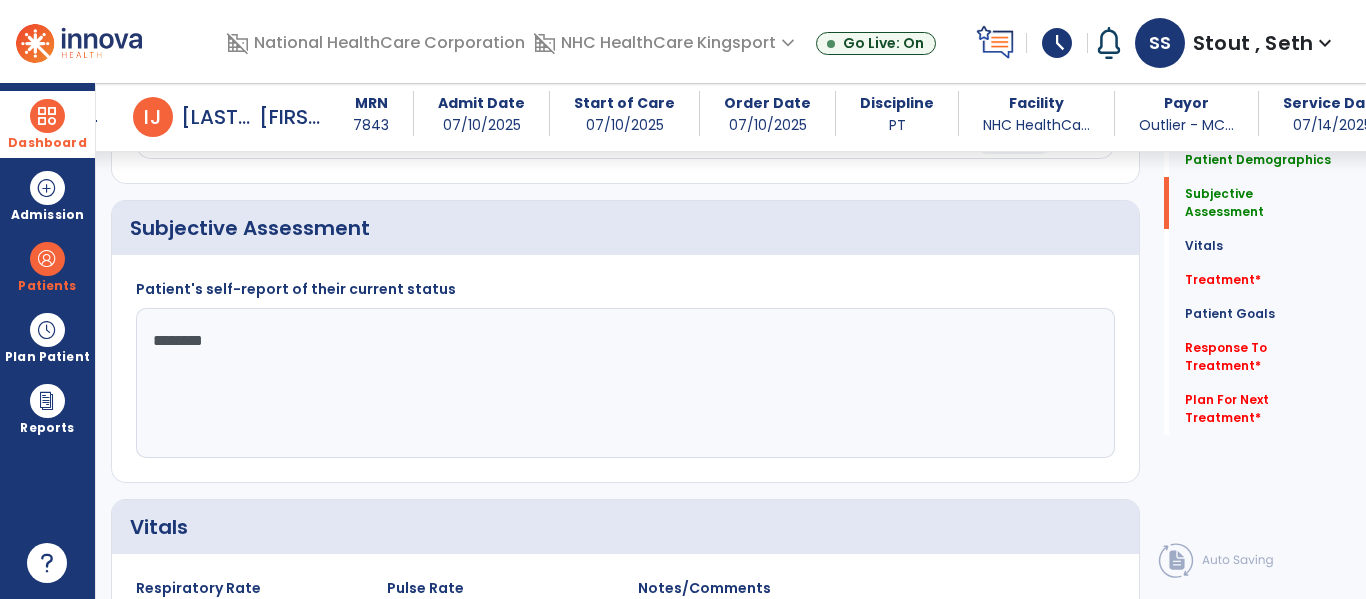 click on "*******" 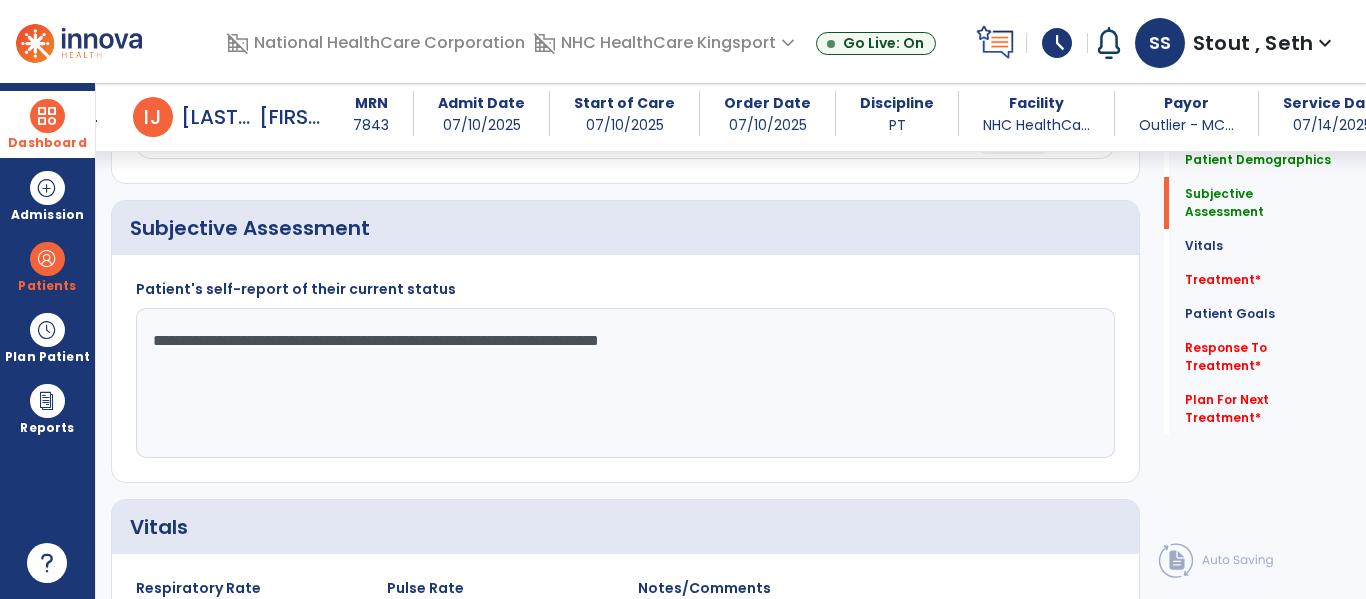 click on "**********" 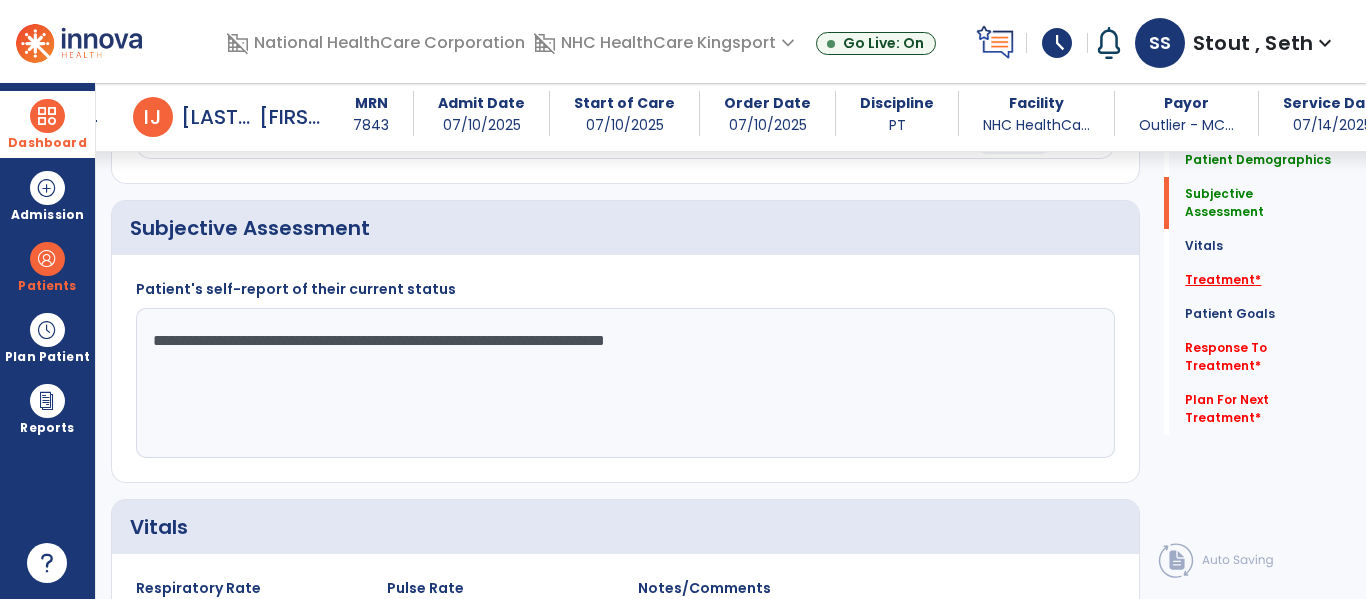 type on "**********" 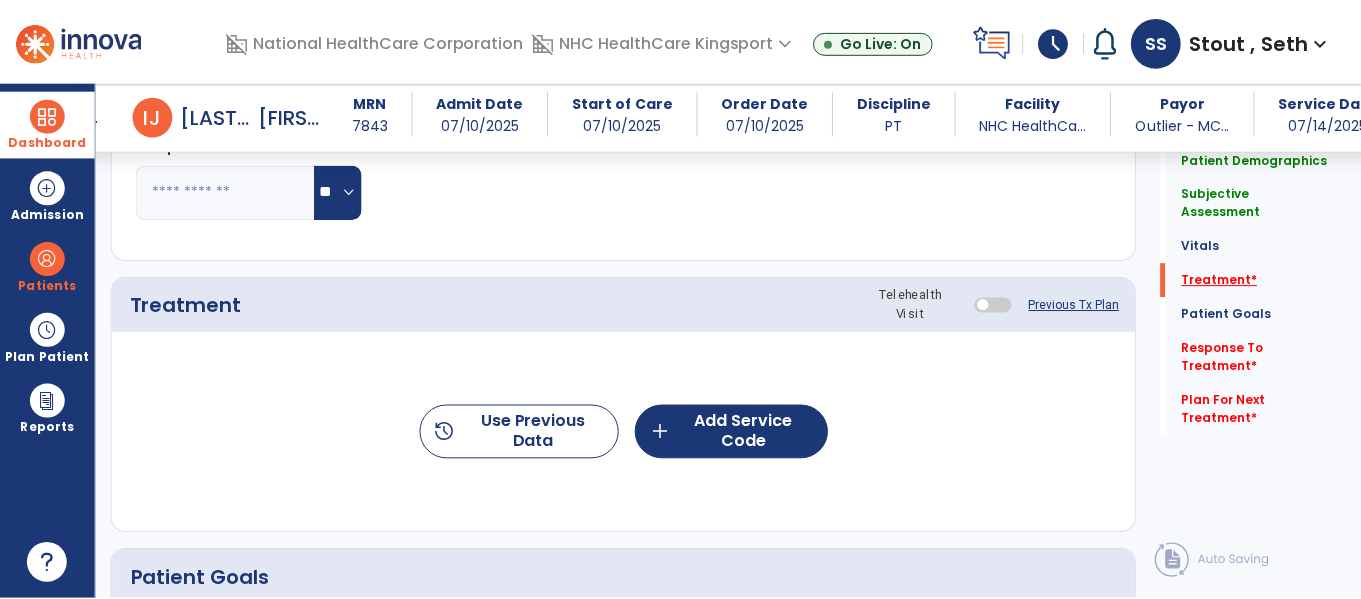 scroll, scrollTop: 1197, scrollLeft: 0, axis: vertical 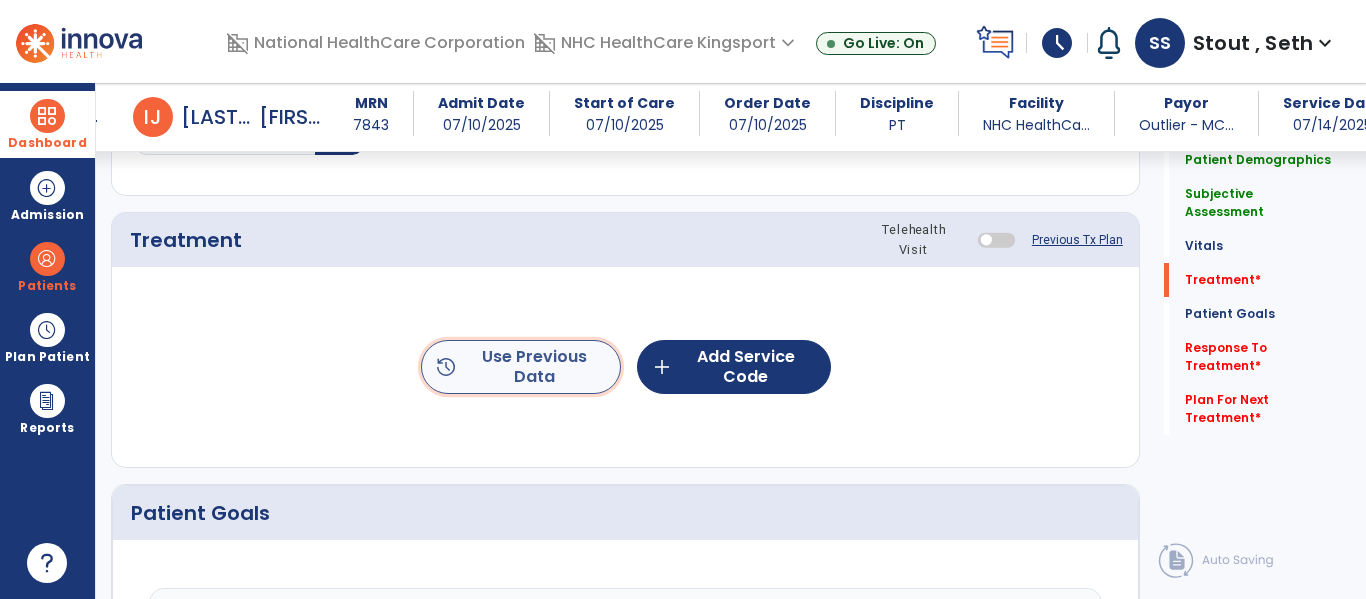 click on "history  Use Previous Data" 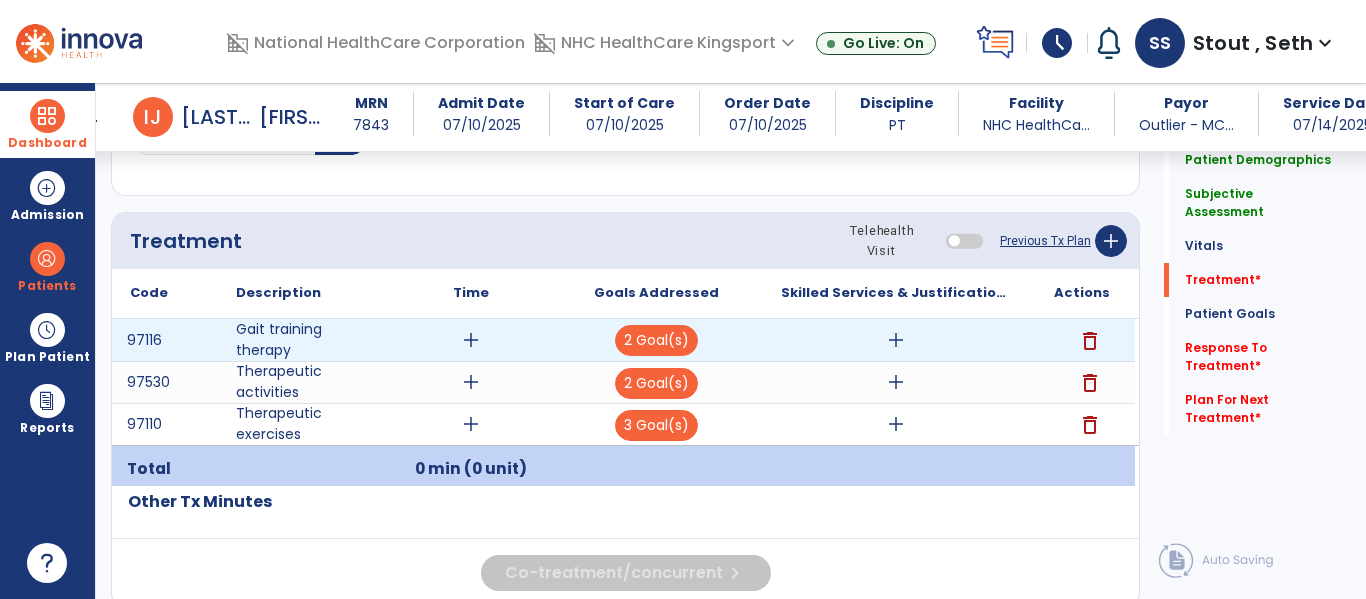 click on "add" at bounding box center [896, 340] 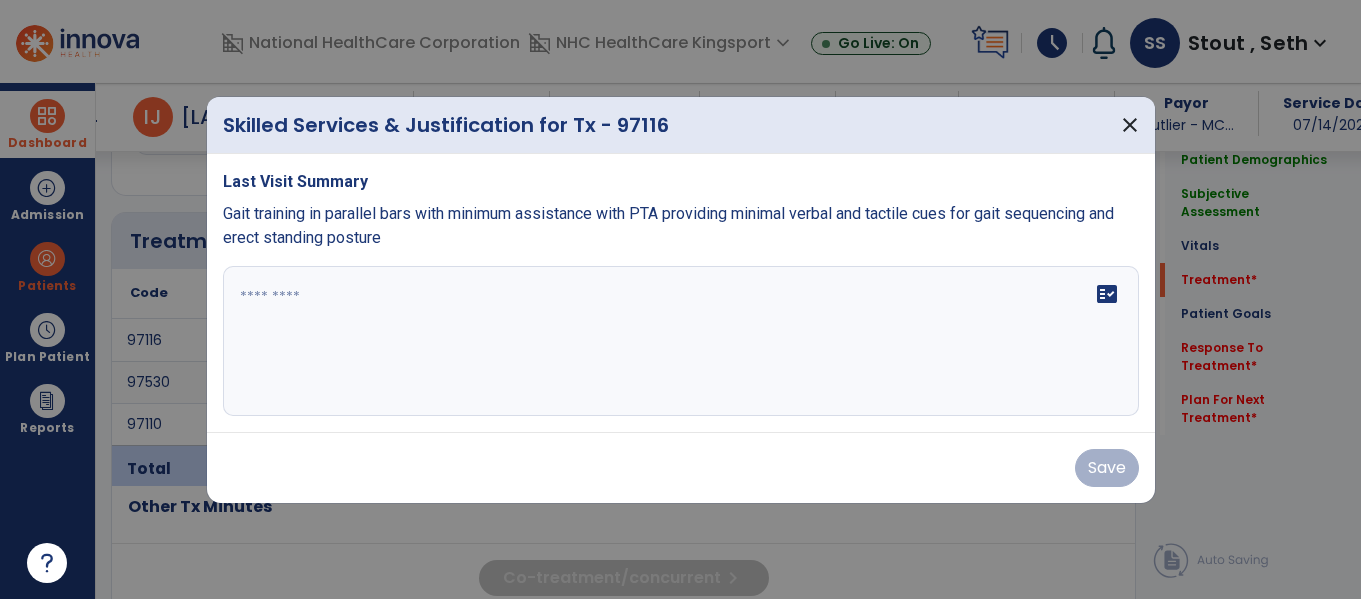 scroll, scrollTop: 1197, scrollLeft: 0, axis: vertical 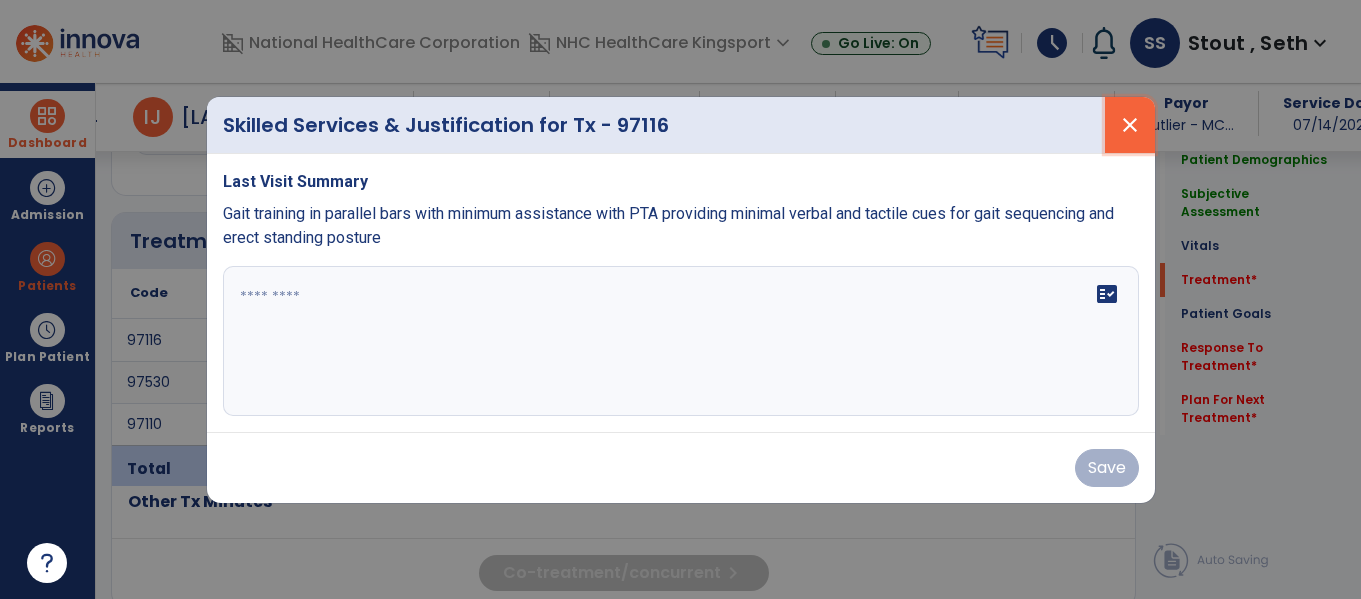 click on "close" at bounding box center (1130, 125) 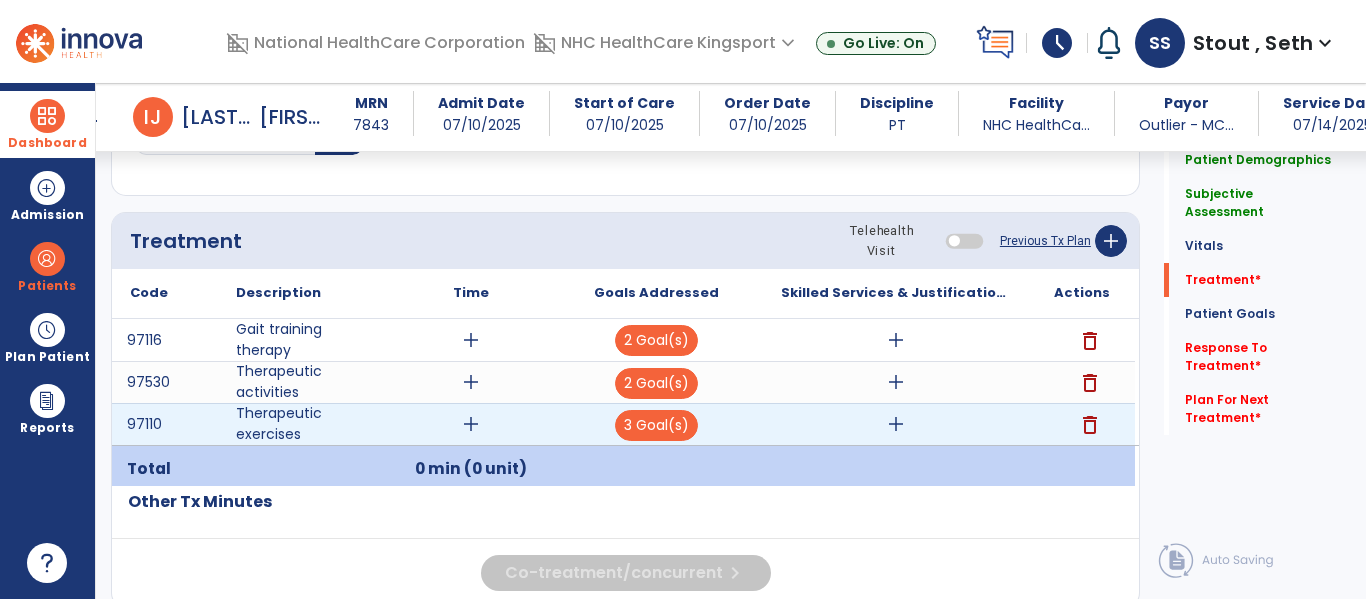 click on "add" at bounding box center [471, 424] 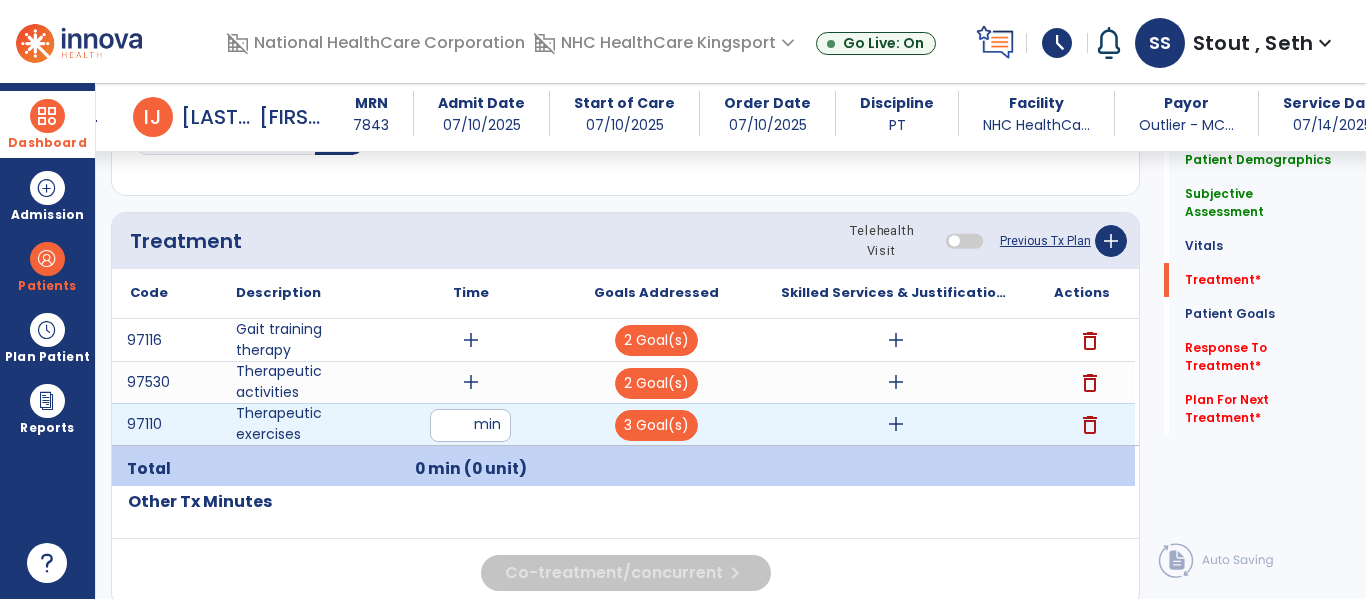 type on "**" 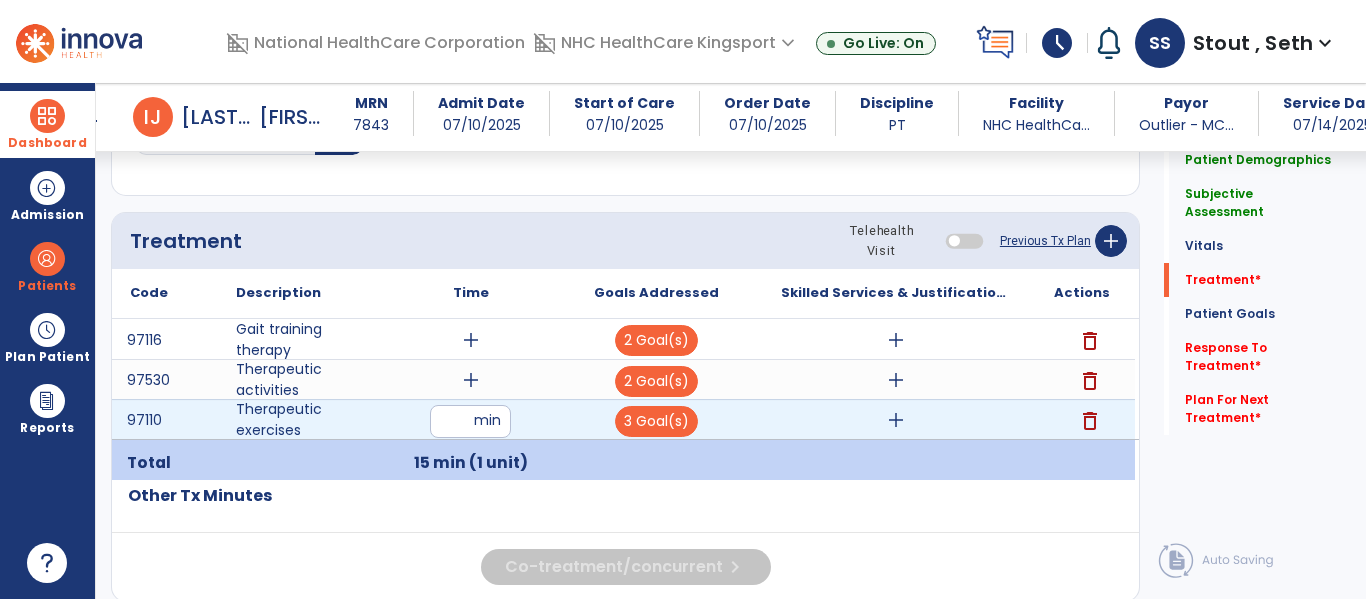 click on "add" at bounding box center [896, 420] 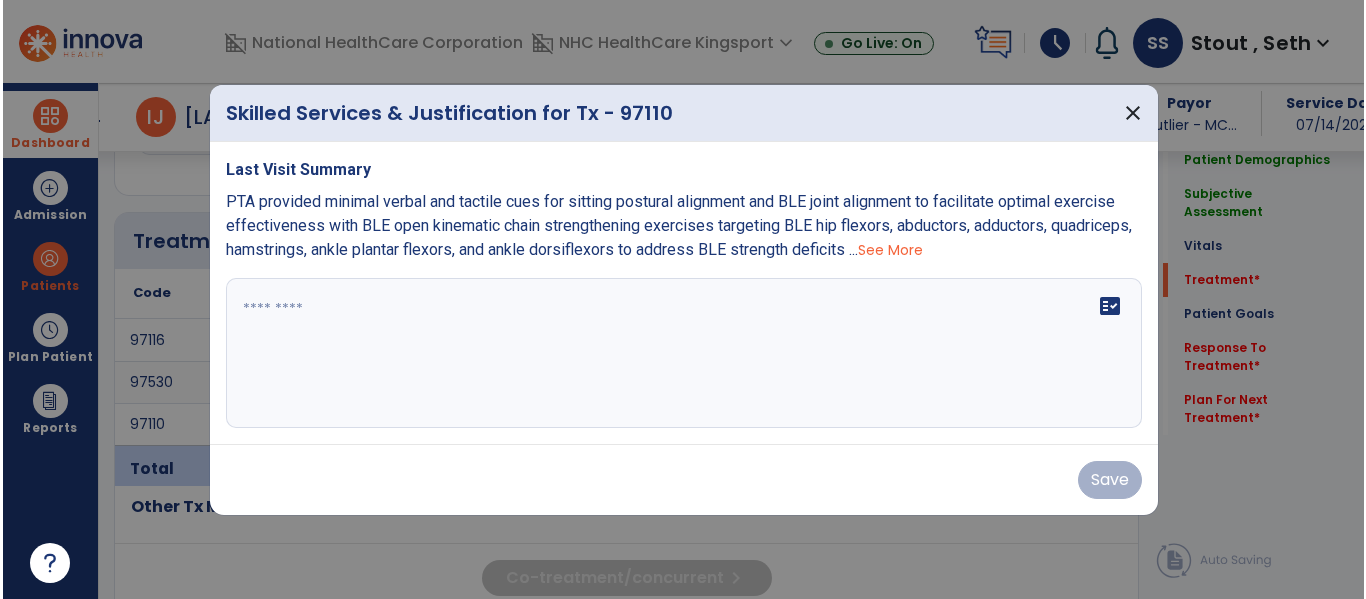scroll, scrollTop: 1197, scrollLeft: 0, axis: vertical 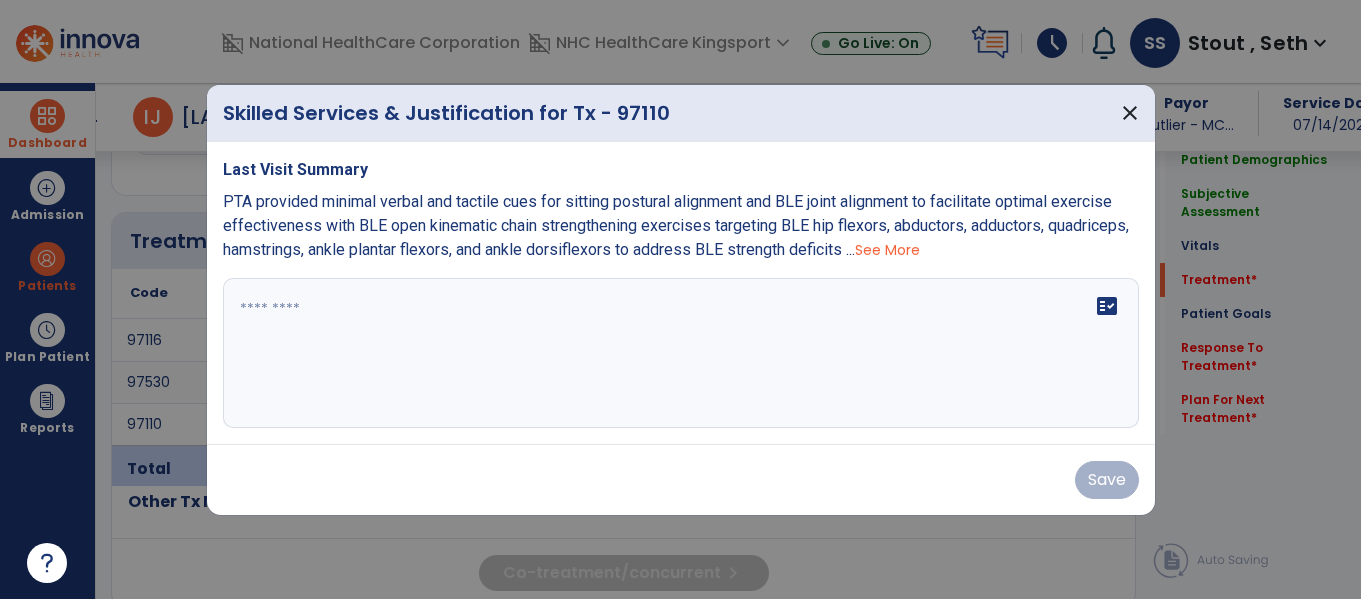 click on "fact_check" at bounding box center (681, 353) 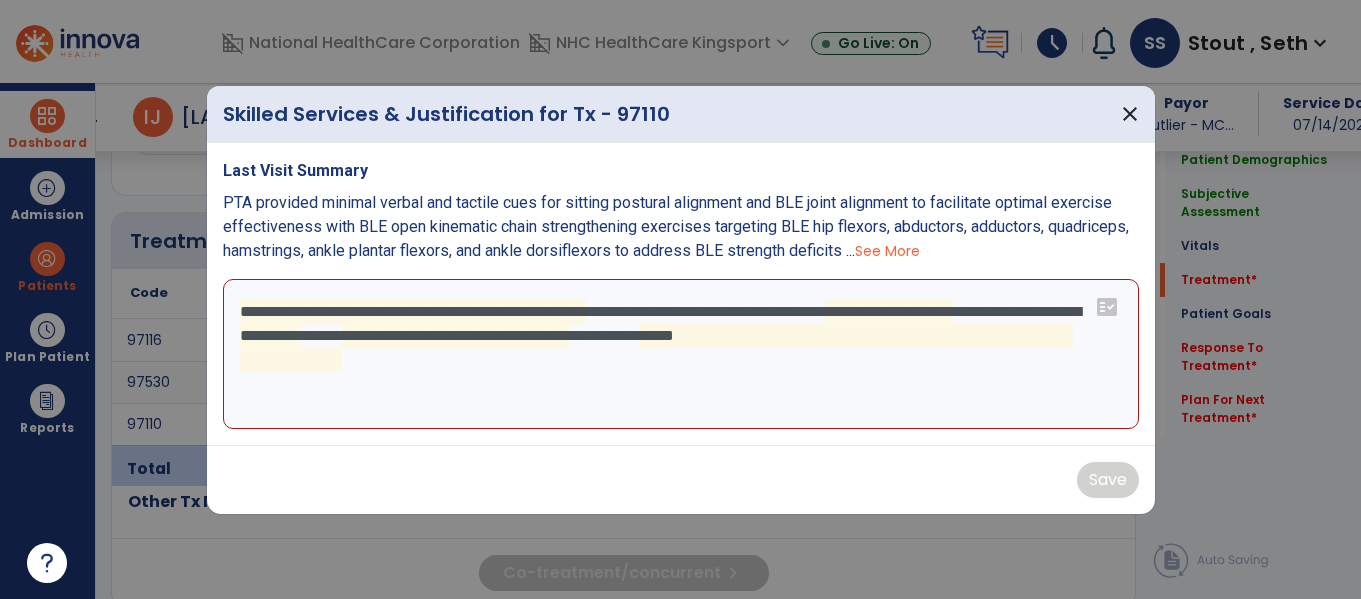 click on "**********" at bounding box center [681, 354] 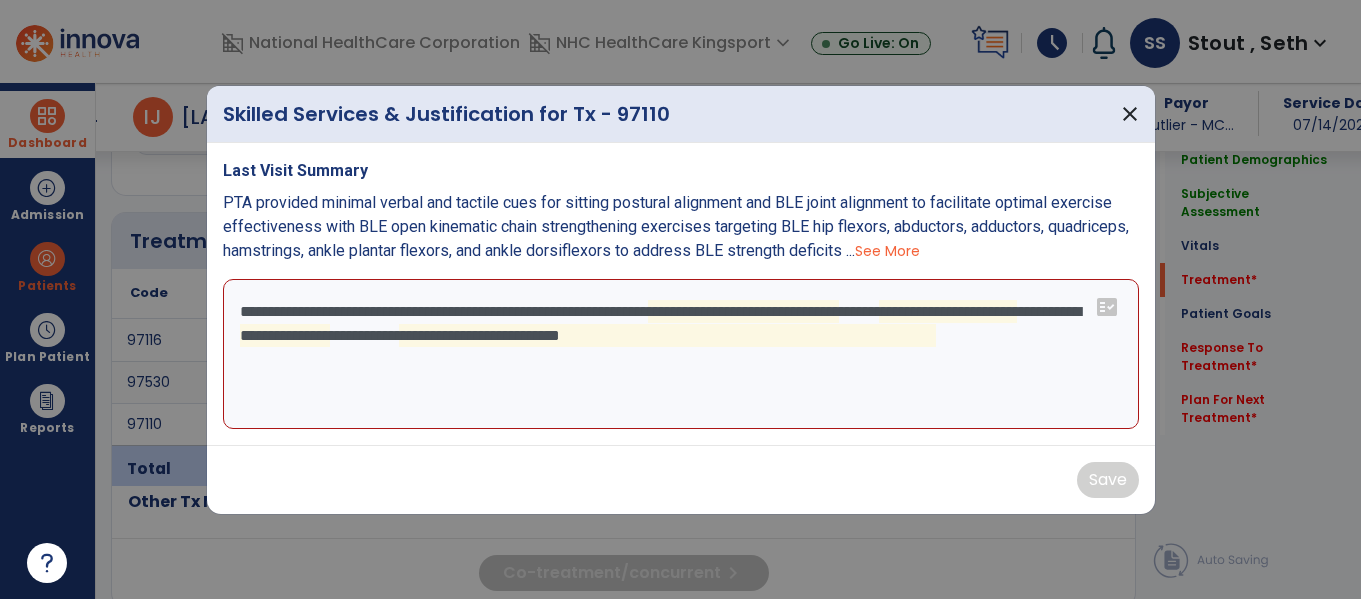 click on "**********" at bounding box center (681, 354) 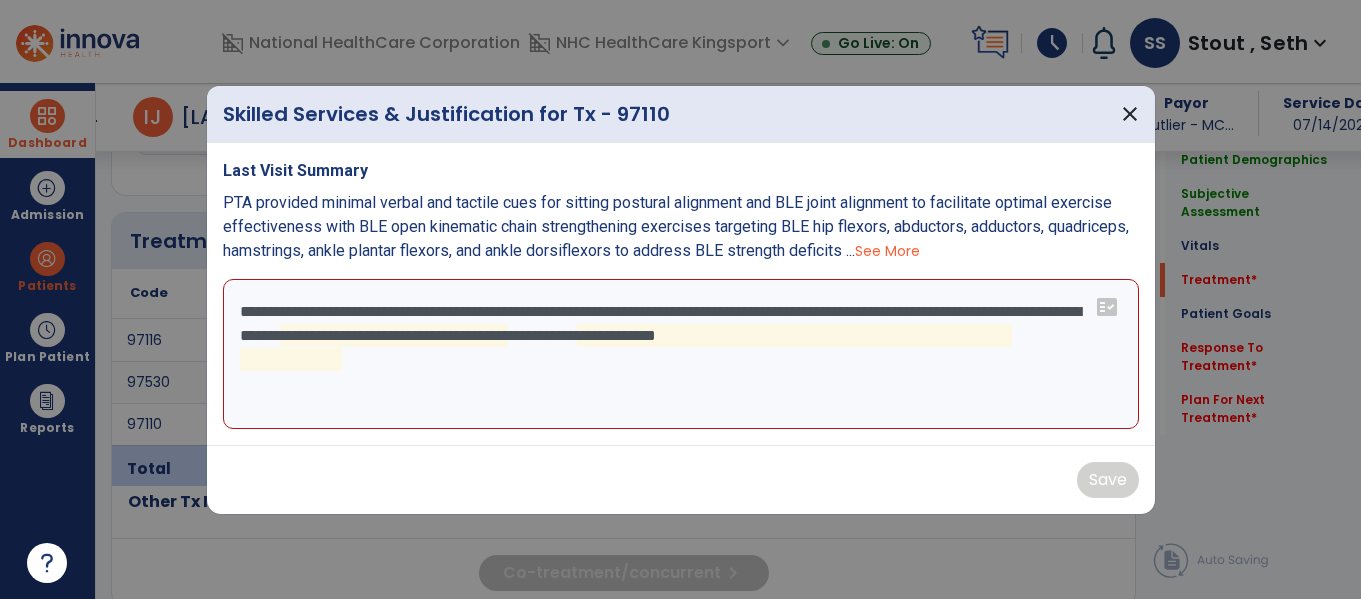 click on "**********" at bounding box center (681, 354) 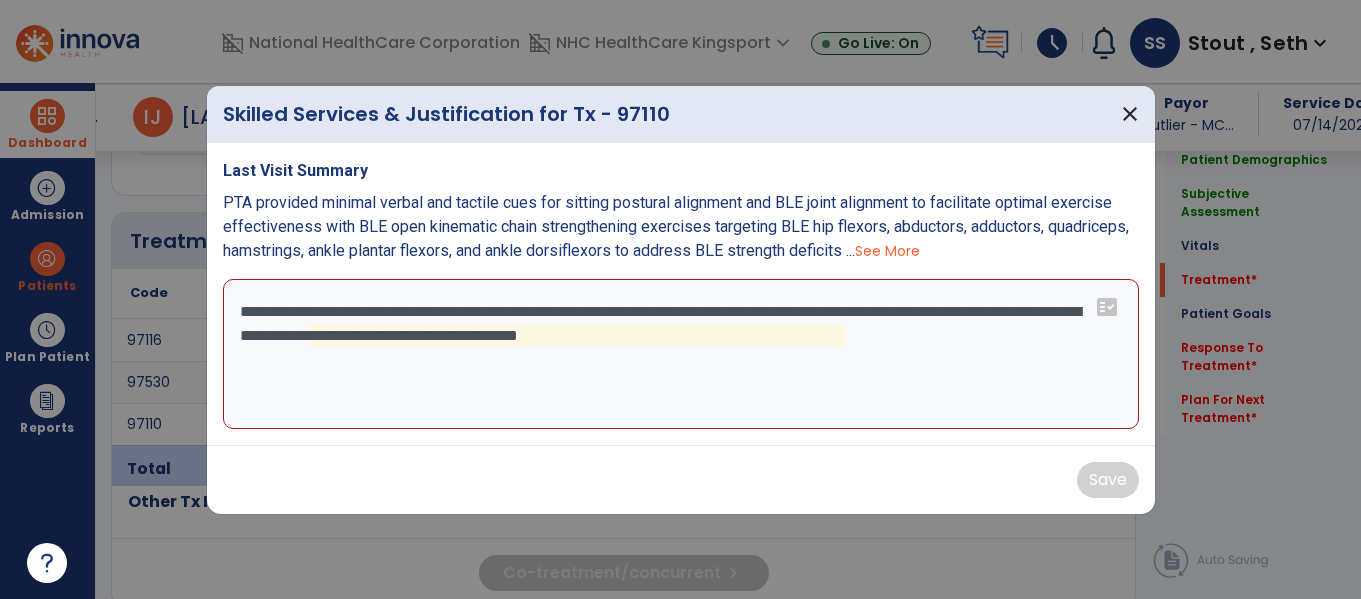 click on "**********" at bounding box center (681, 354) 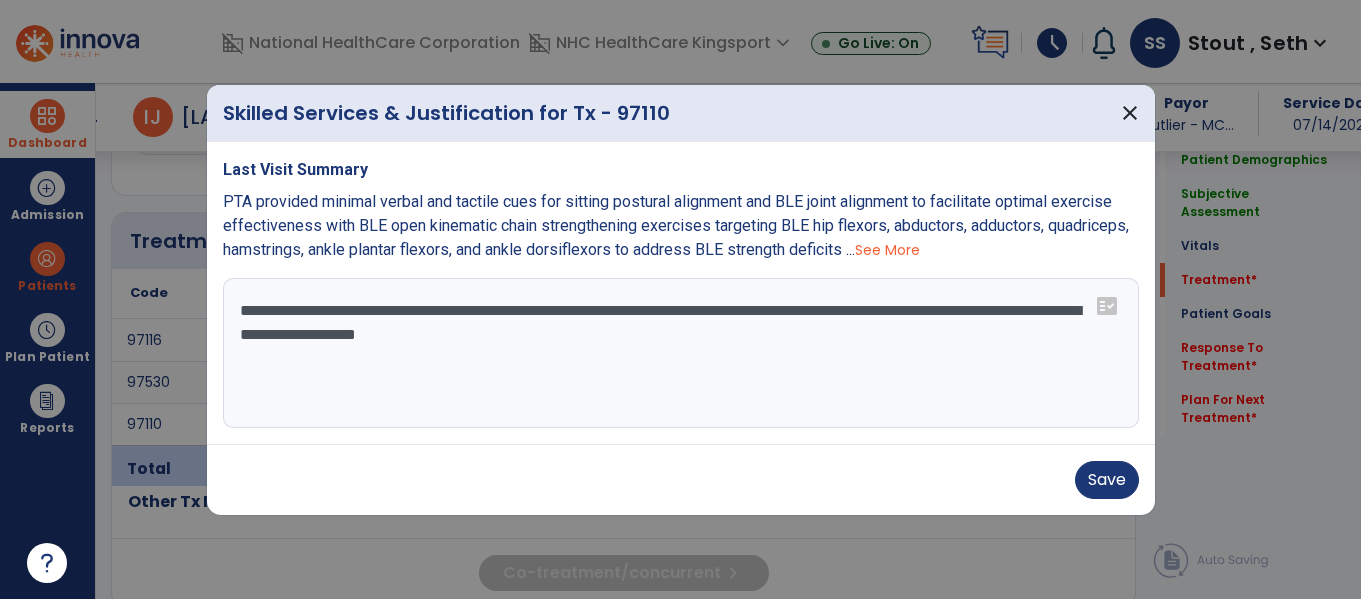 click on "**********" at bounding box center (681, 353) 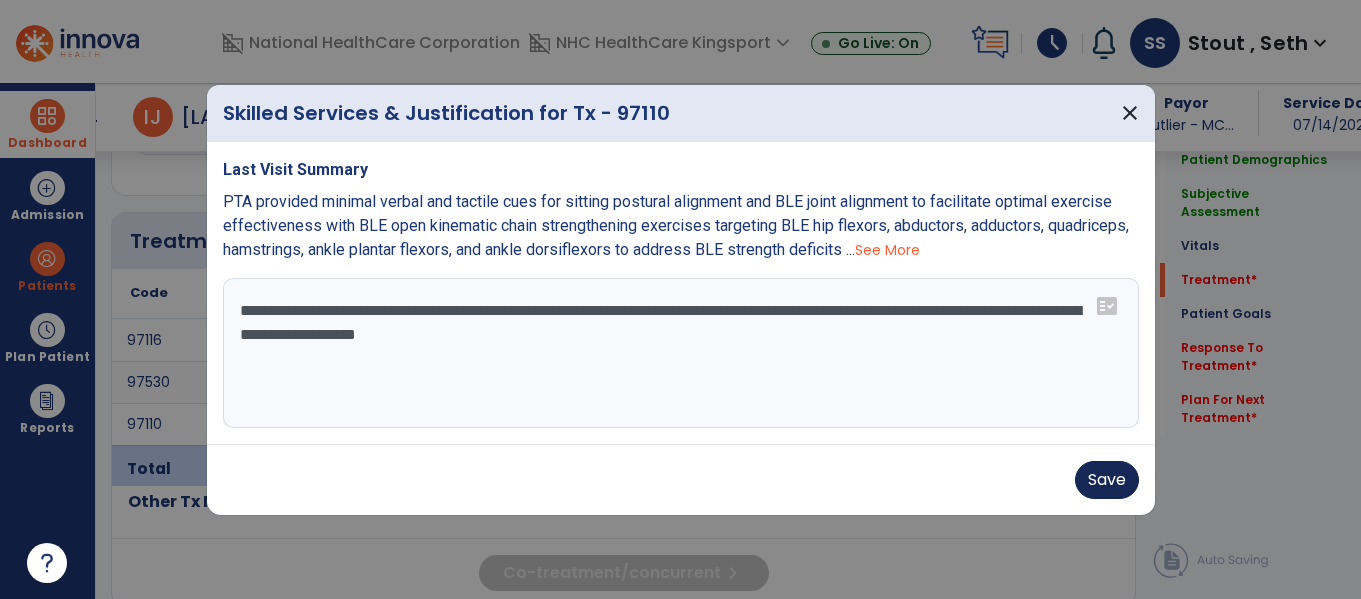 type on "**********" 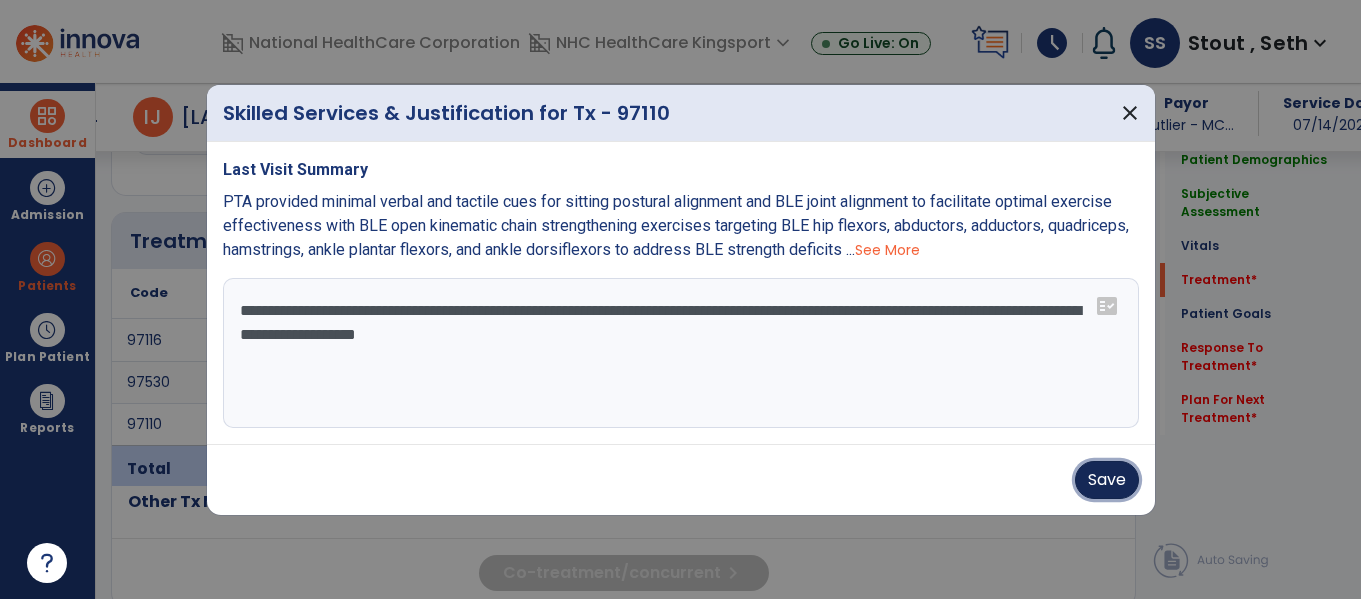 click on "Save" at bounding box center (1107, 480) 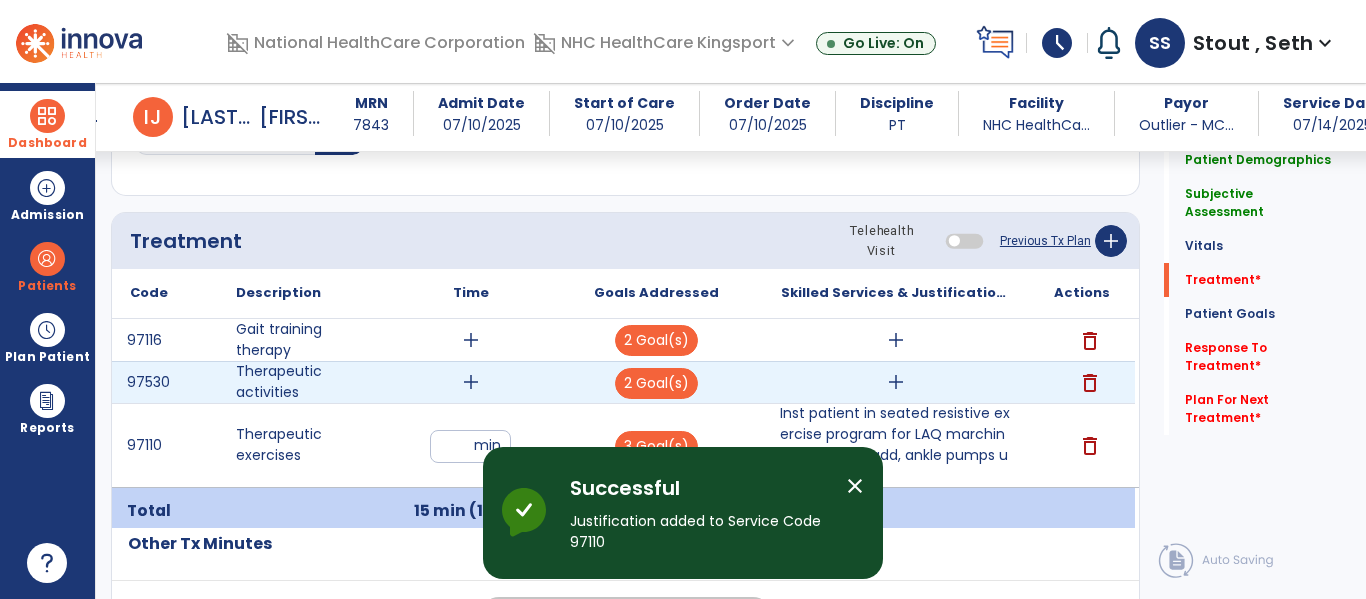 click on "add" at bounding box center [471, 382] 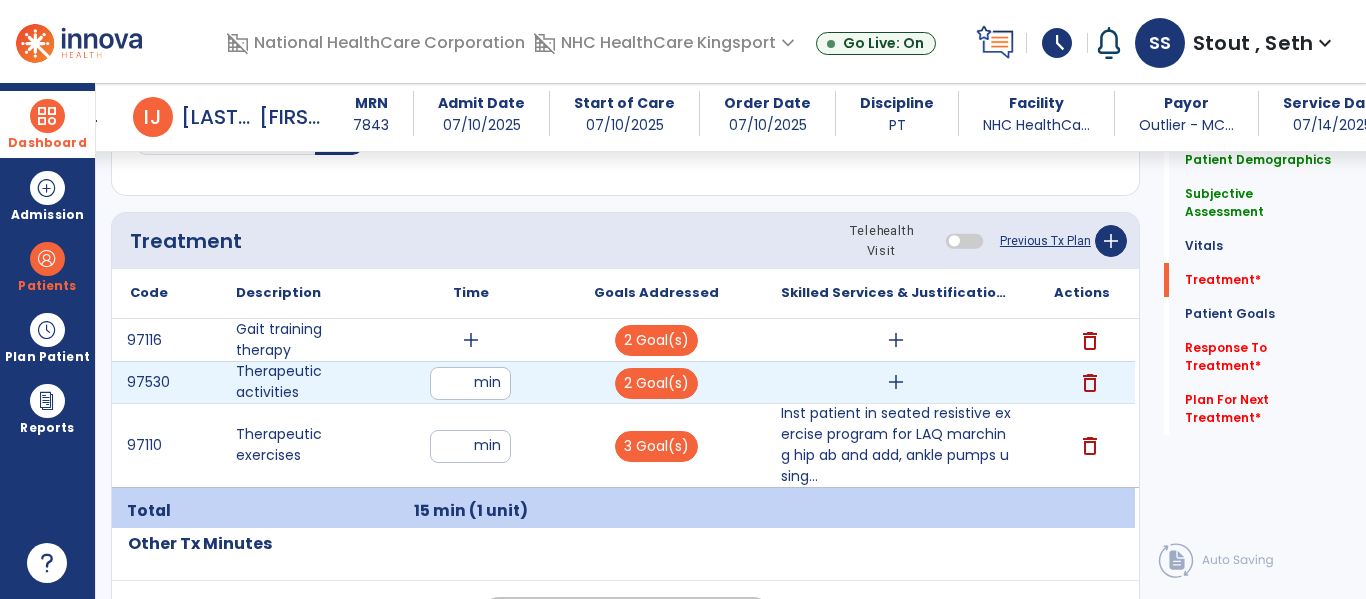 type on "**" 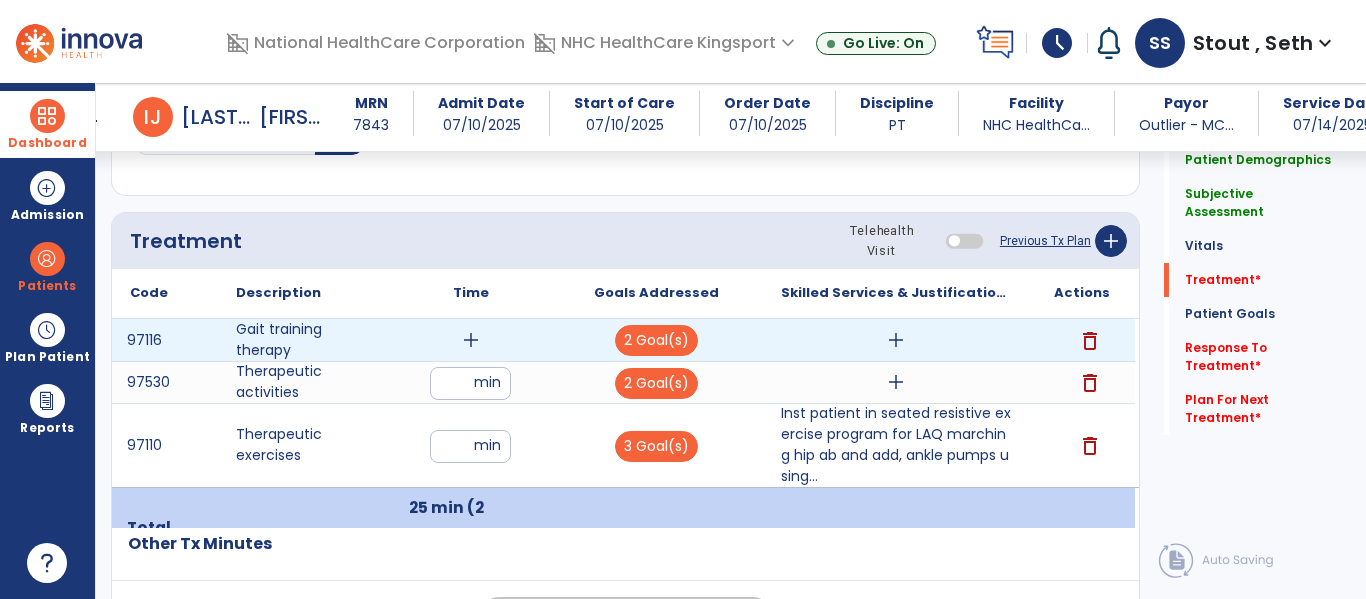 click on "add" at bounding box center [471, 340] 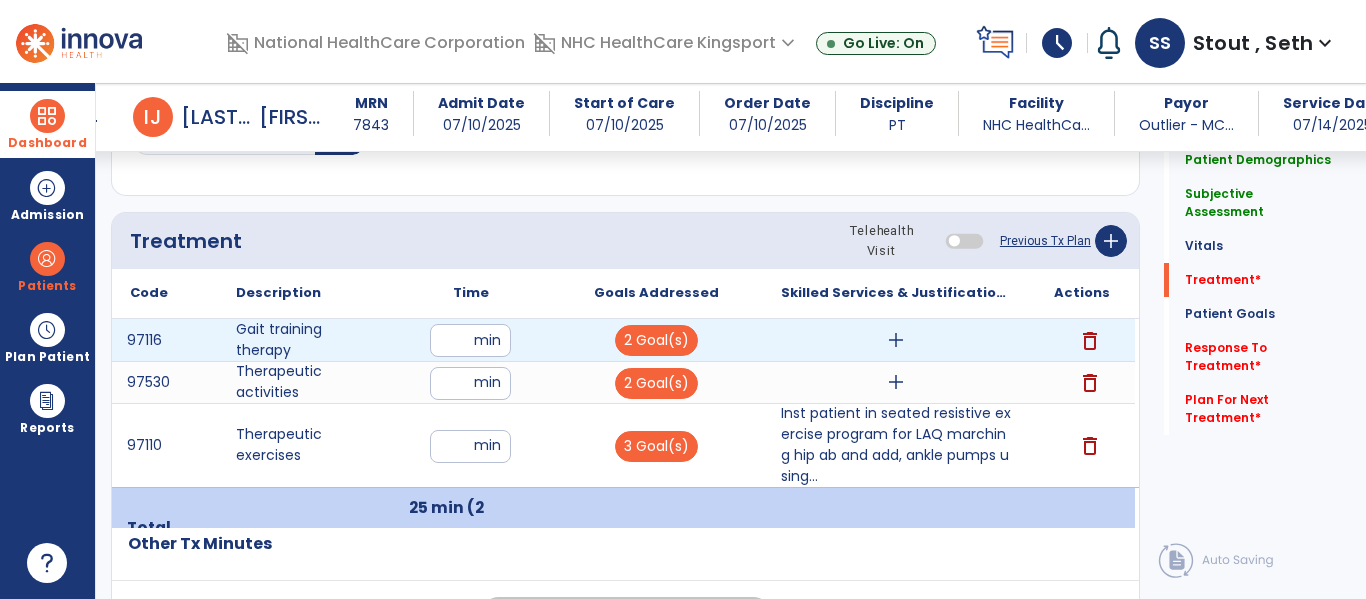 type on "**" 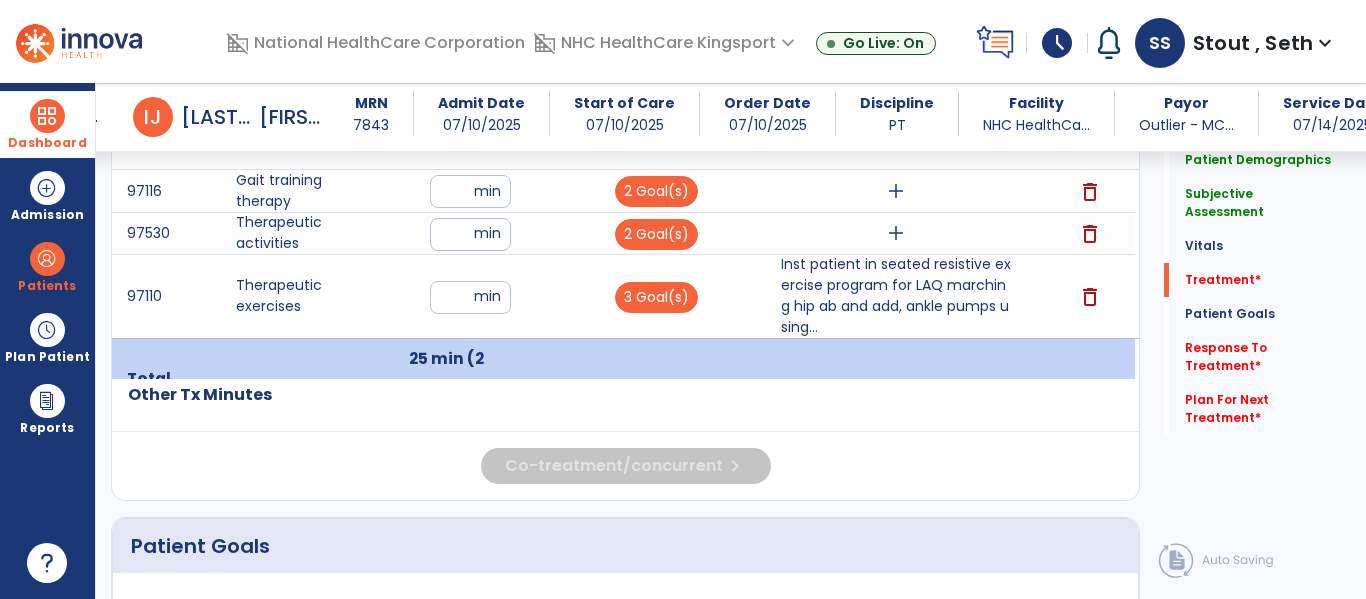 scroll, scrollTop: 1344, scrollLeft: 0, axis: vertical 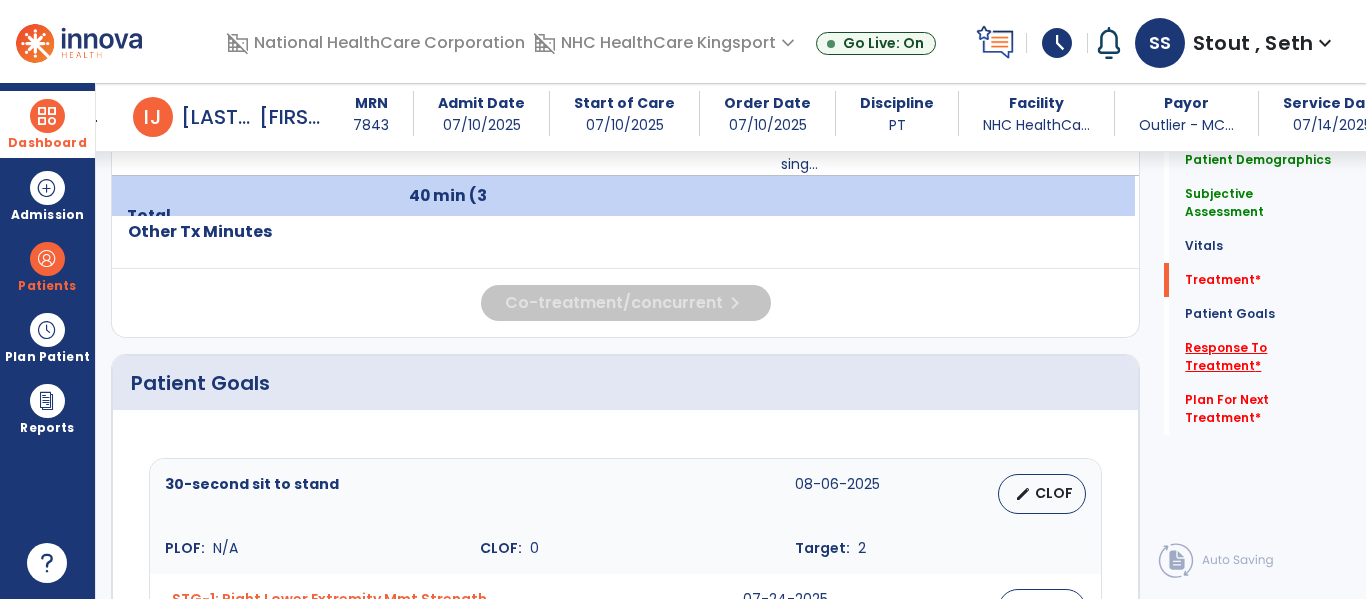 click on "Response To Treatment   *" 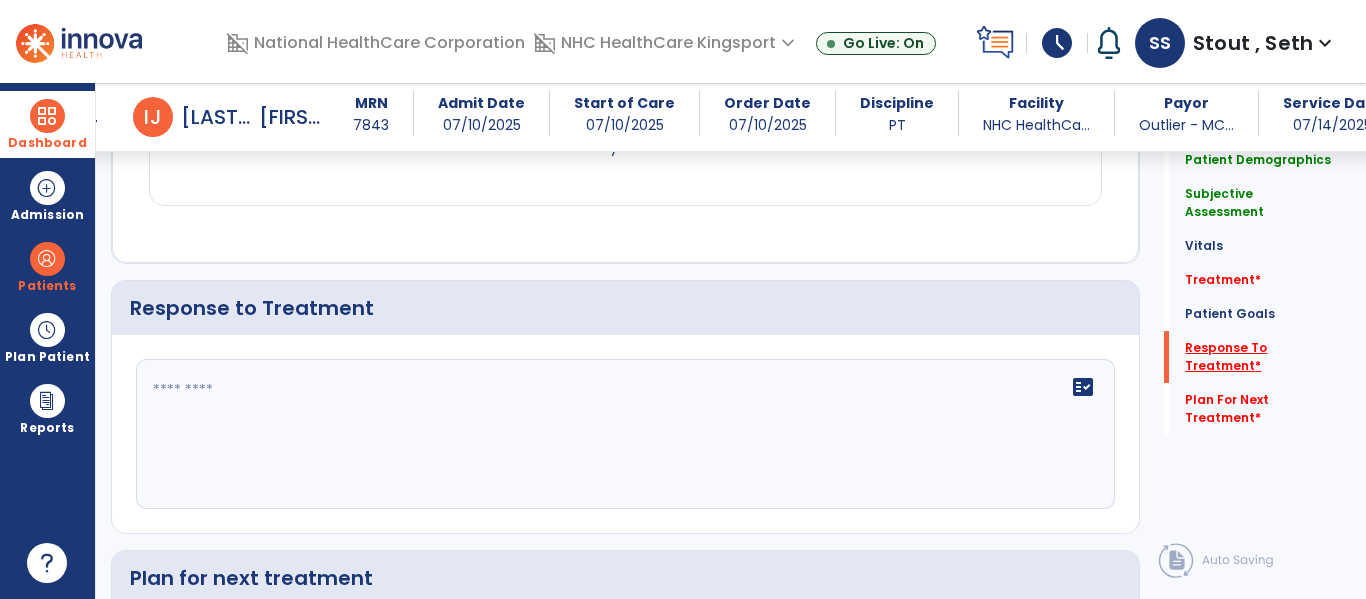scroll, scrollTop: 3092, scrollLeft: 0, axis: vertical 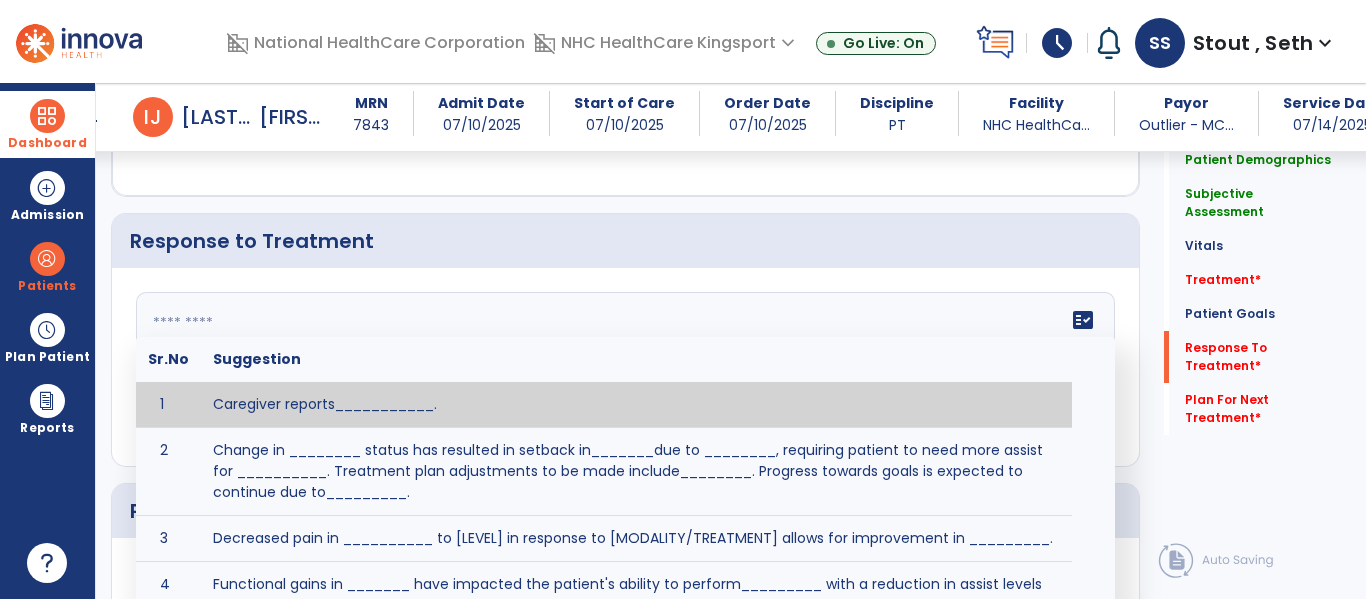 click on "fact_check  Sr.No Suggestion 1 Caregiver reports___________. 2 Change in ________ status has resulted in setback in_______due to ________, requiring patient to need more assist for __________.   Treatment plan adjustments to be made include________.  Progress towards goals is expected to continue due to_________. 3 Decreased pain in __________ to [LEVEL] in response to [MODALITY/TREATMENT] allows for improvement in _________. 4 Functional gains in _______ have impacted the patient's ability to perform_________ with a reduction in assist levels to_________. 5 Functional progress this week has been significant due to__________. 6 Gains in ________ have improved the patient's ability to perform ______with decreased levels of assist to___________. 7 Improvement in ________allows patient to tolerate higher levels of challenges in_________. 8 Pain in [AREA] has decreased to [LEVEL] in response to [TREATMENT/MODALITY], allowing fore ease in completing__________. 9 10 11 12 13 14 15 16 17 18 19 20 21" 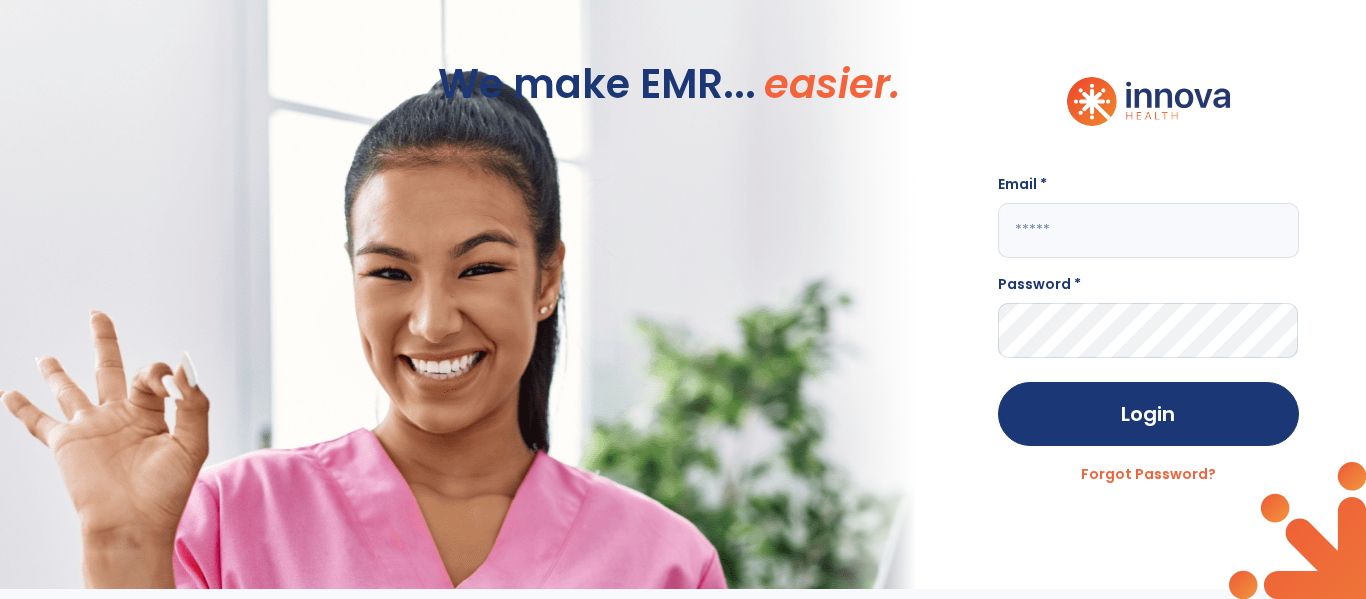 type on "**********" 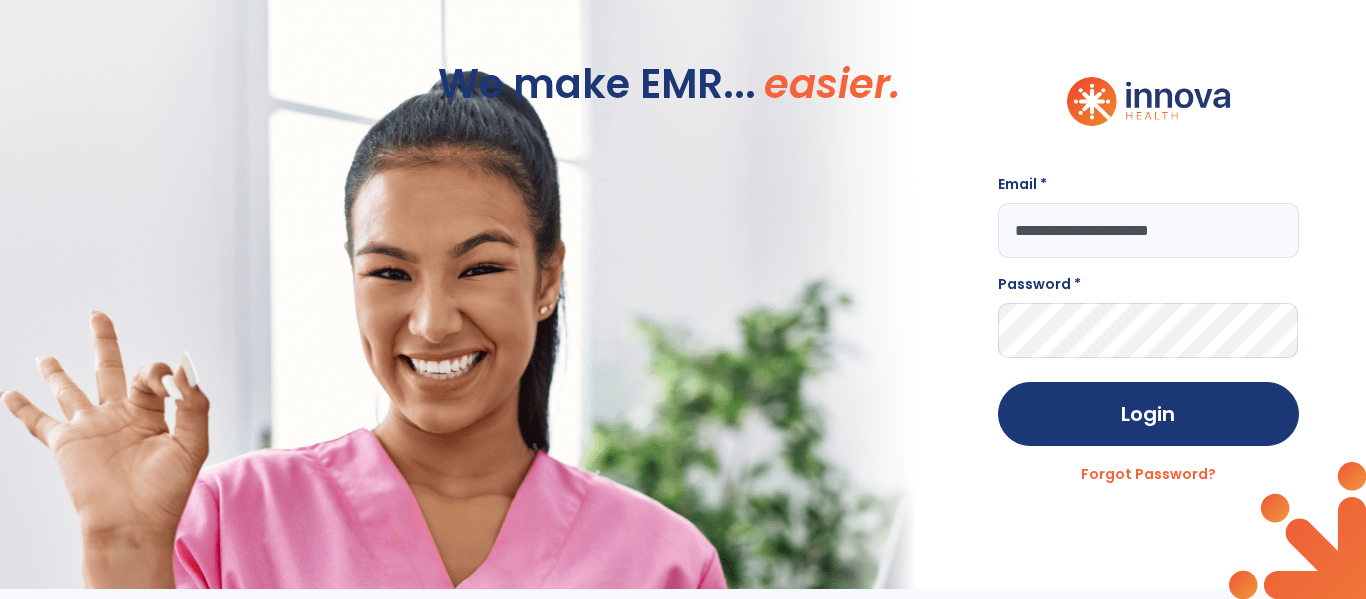 scroll, scrollTop: 0, scrollLeft: 0, axis: both 